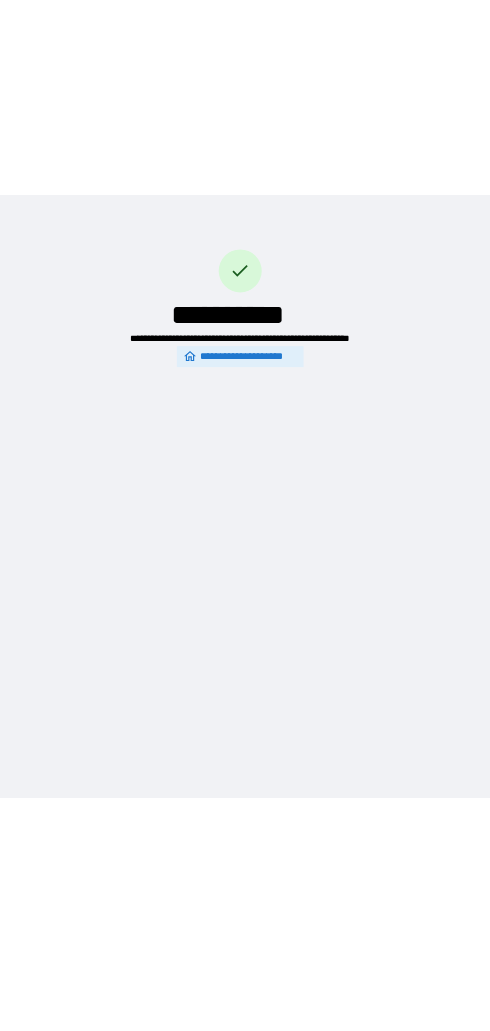 scroll, scrollTop: 0, scrollLeft: 0, axis: both 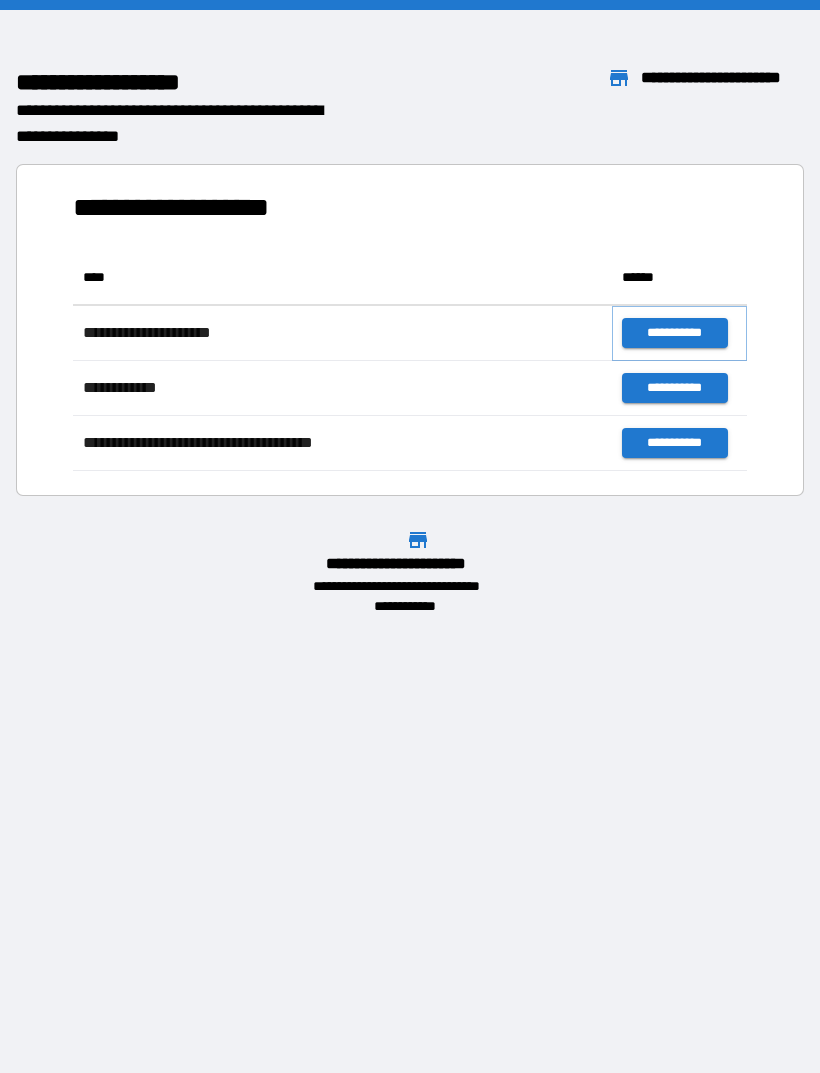 click on "**********" at bounding box center (674, 333) 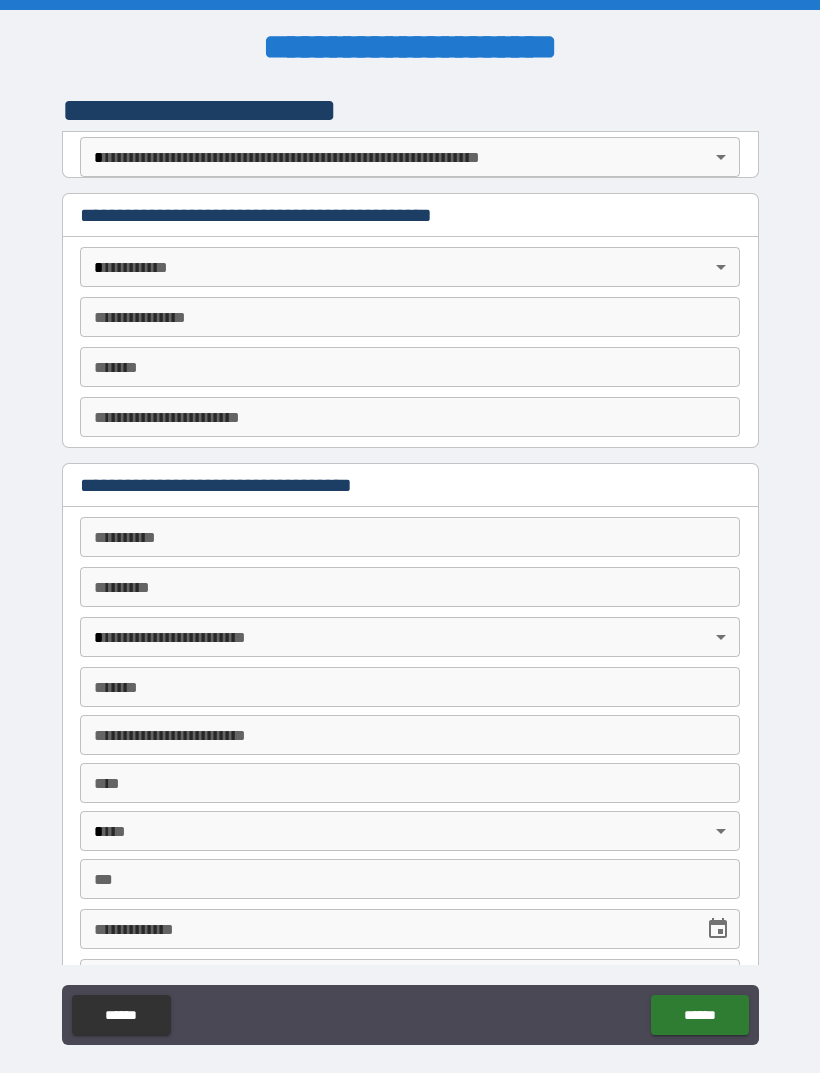 click on "**********" at bounding box center (410, 568) 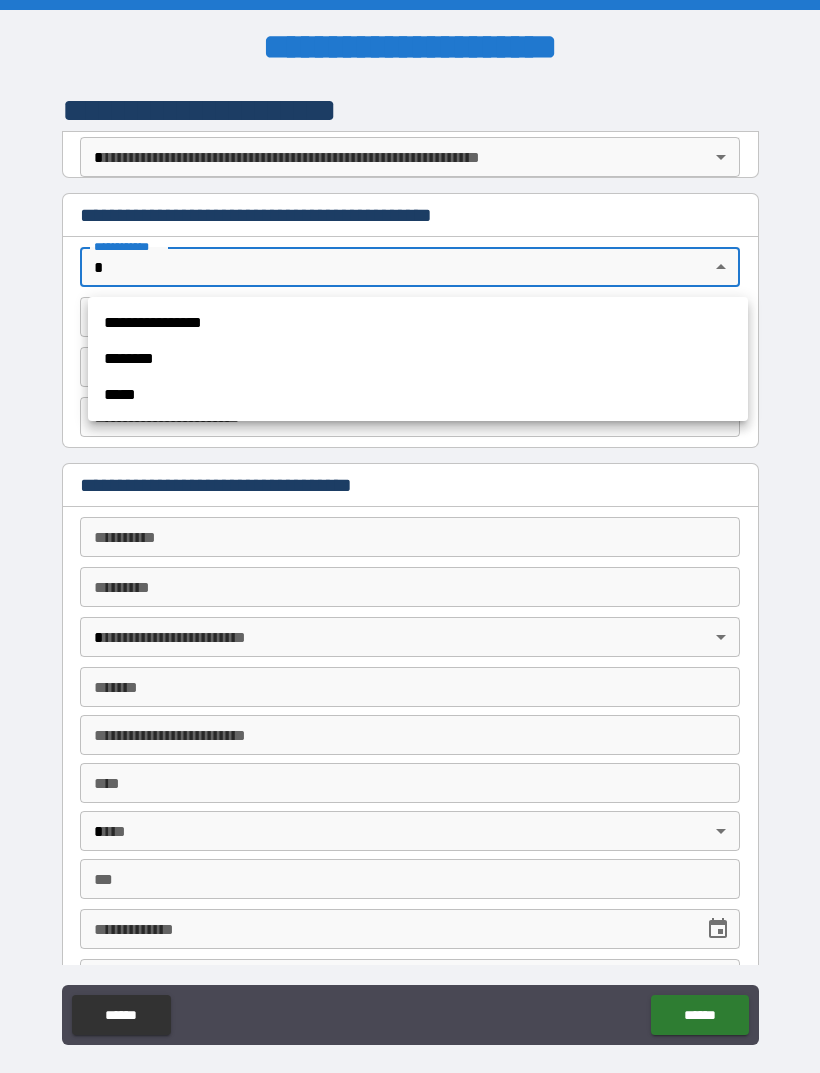 click on "********" at bounding box center (418, 359) 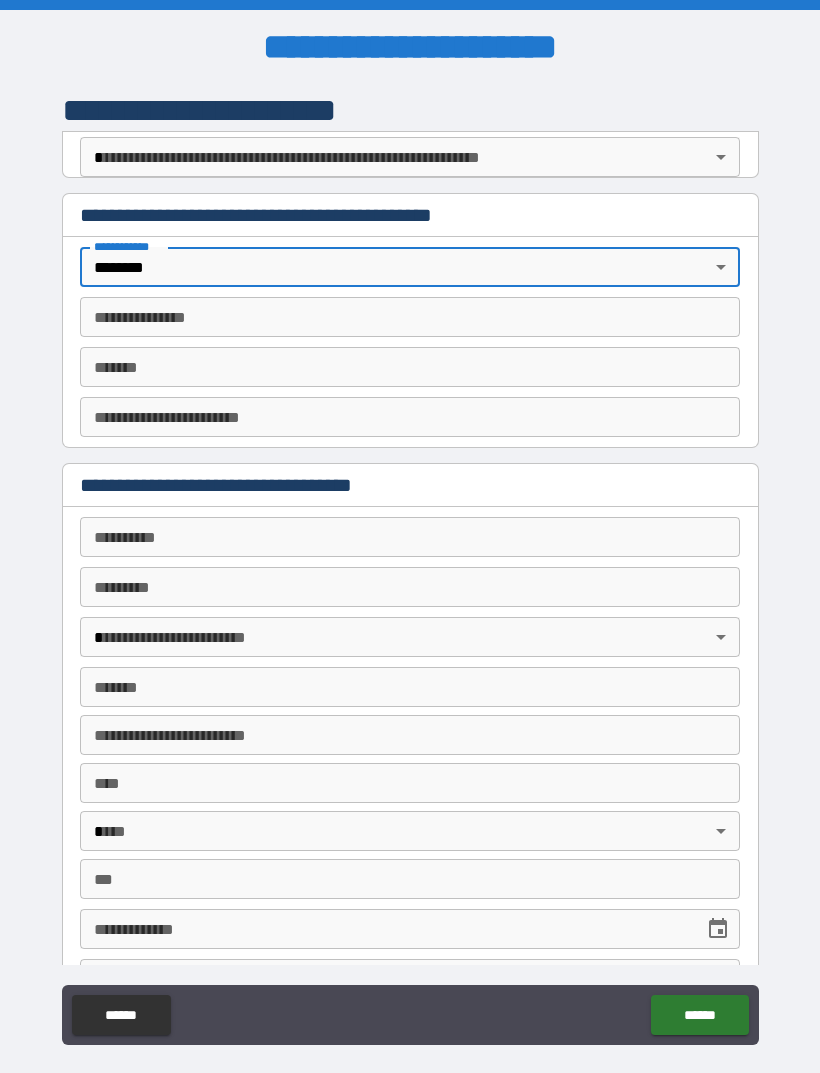 type on "*" 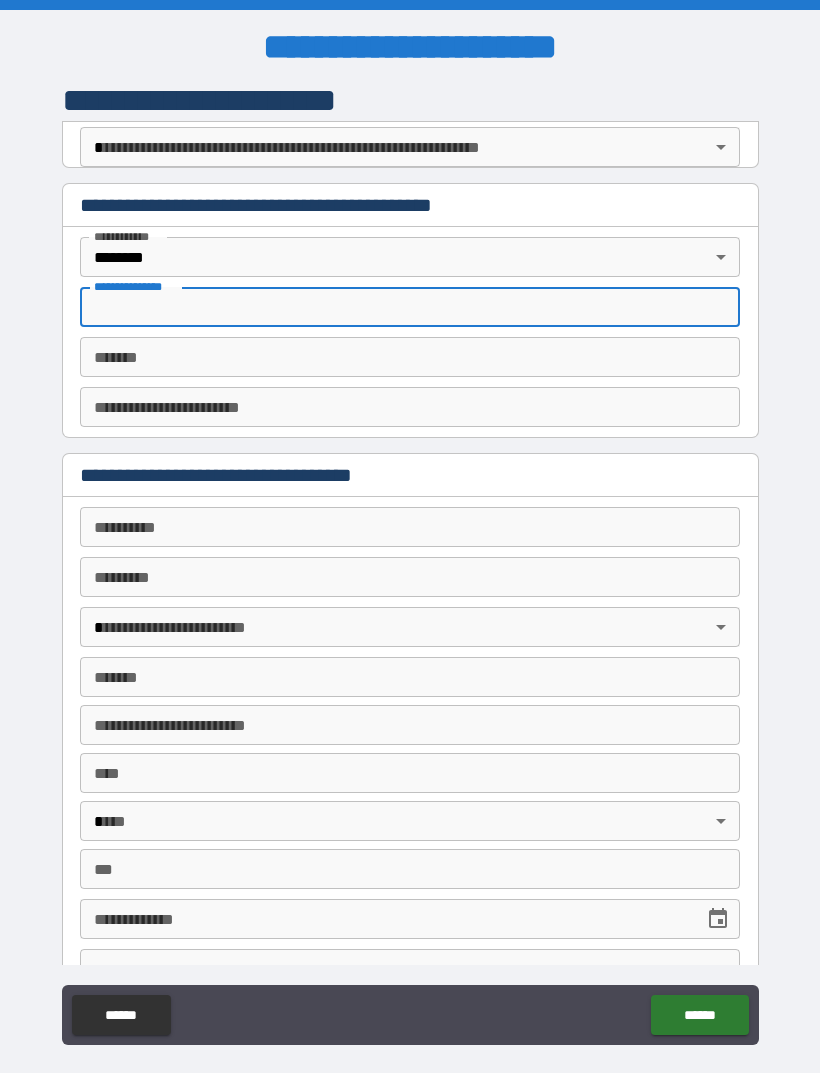 scroll, scrollTop: 11, scrollLeft: 0, axis: vertical 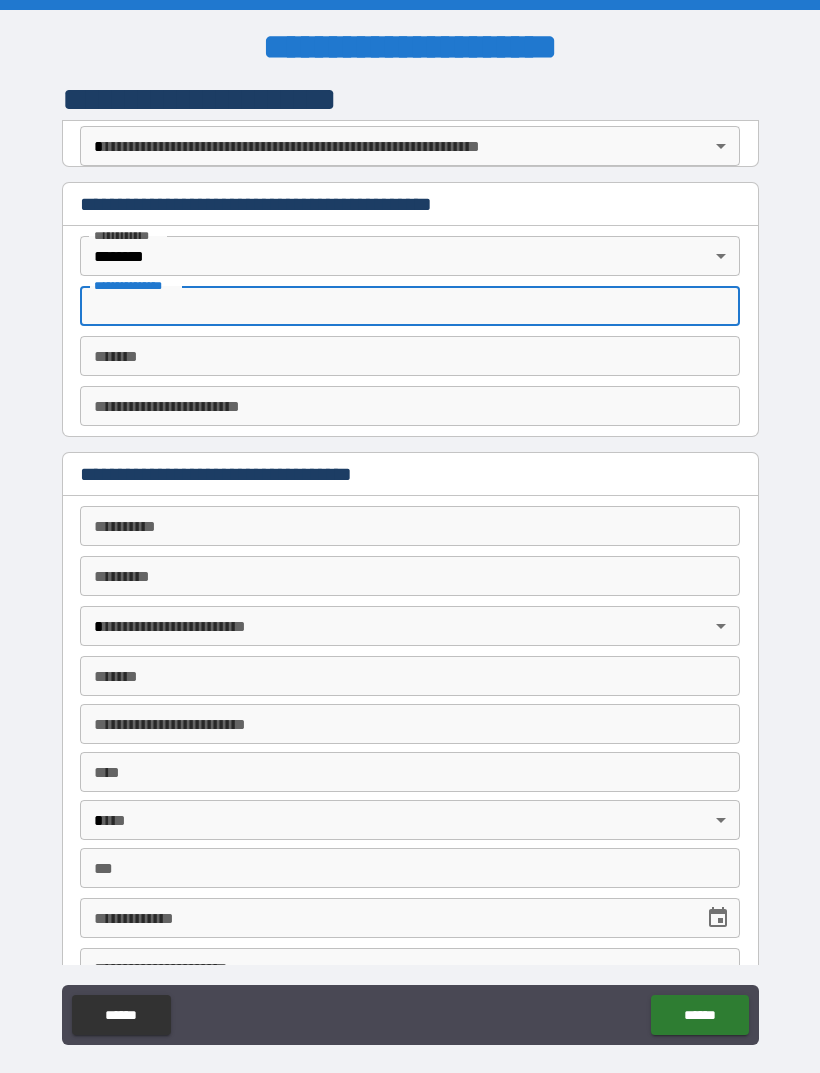 click on "**********" at bounding box center (410, 406) 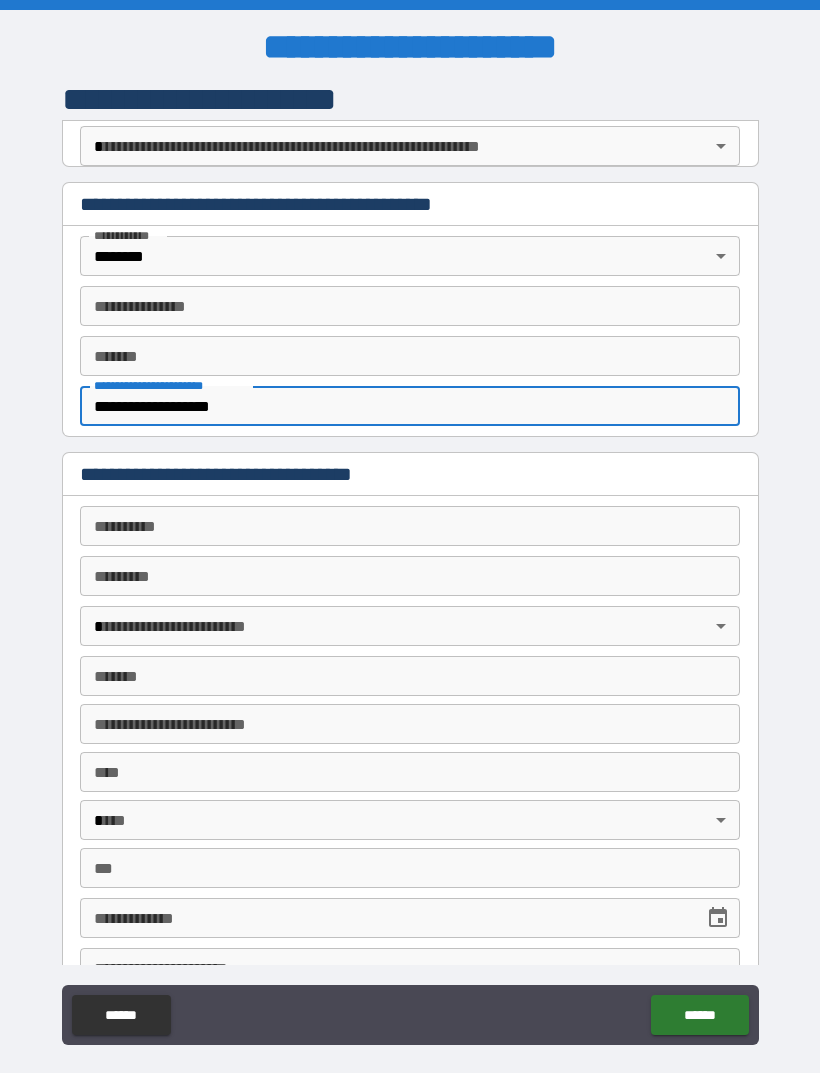 type on "**********" 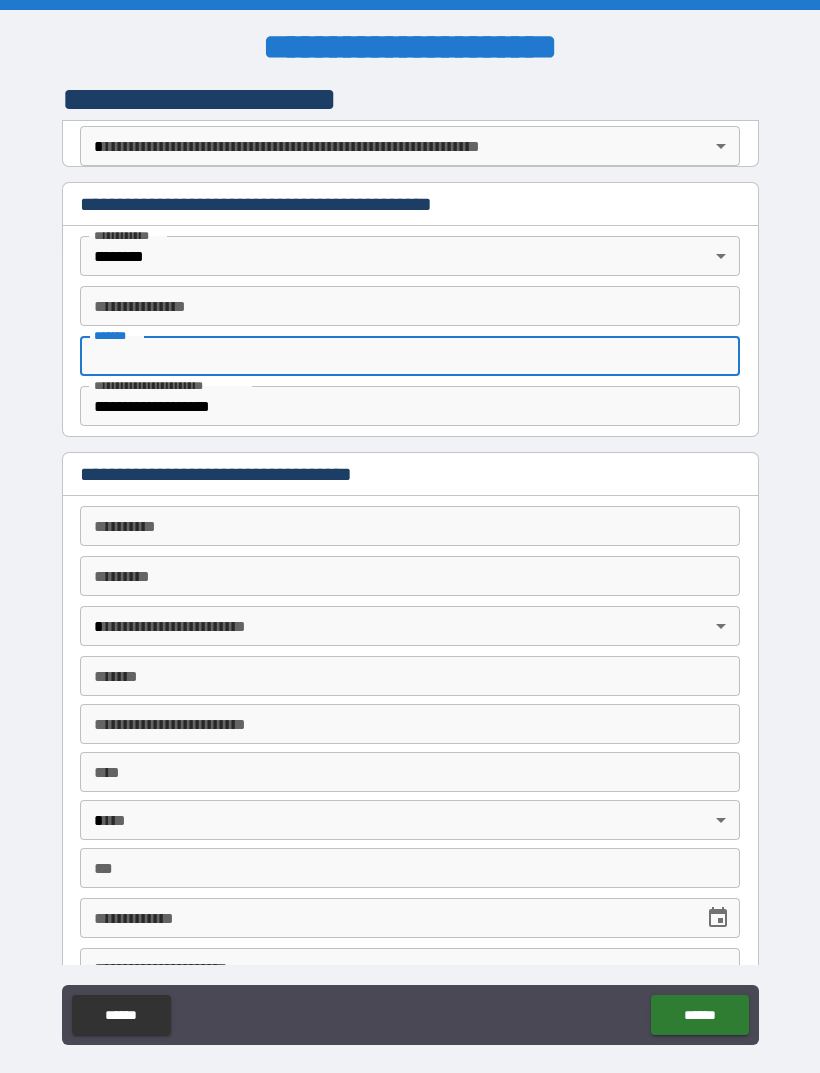 click on "**********" at bounding box center [410, 306] 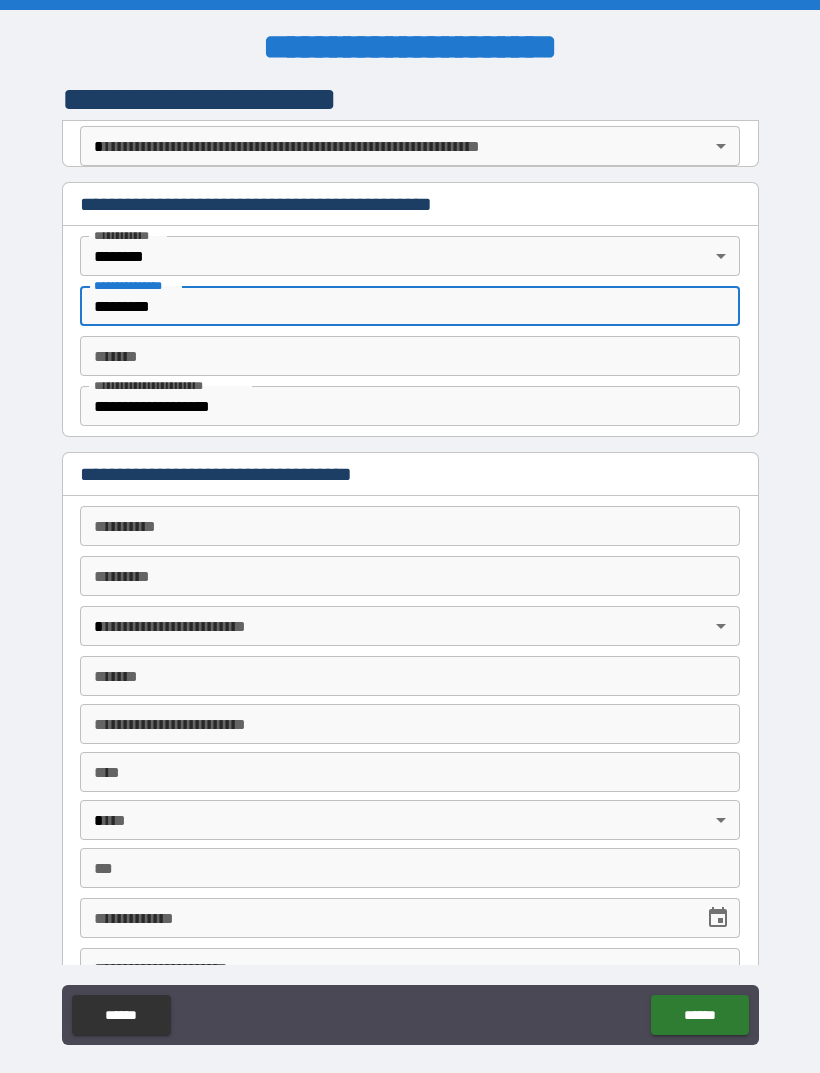 type on "*********" 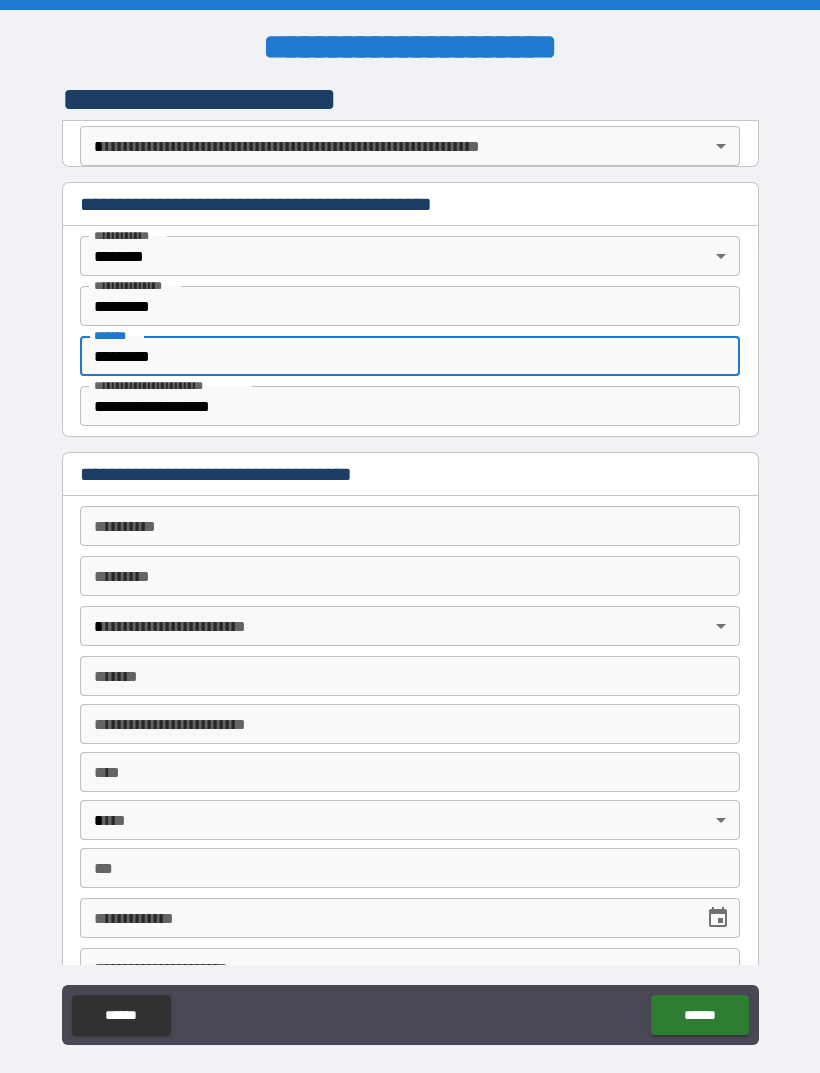 type on "*********" 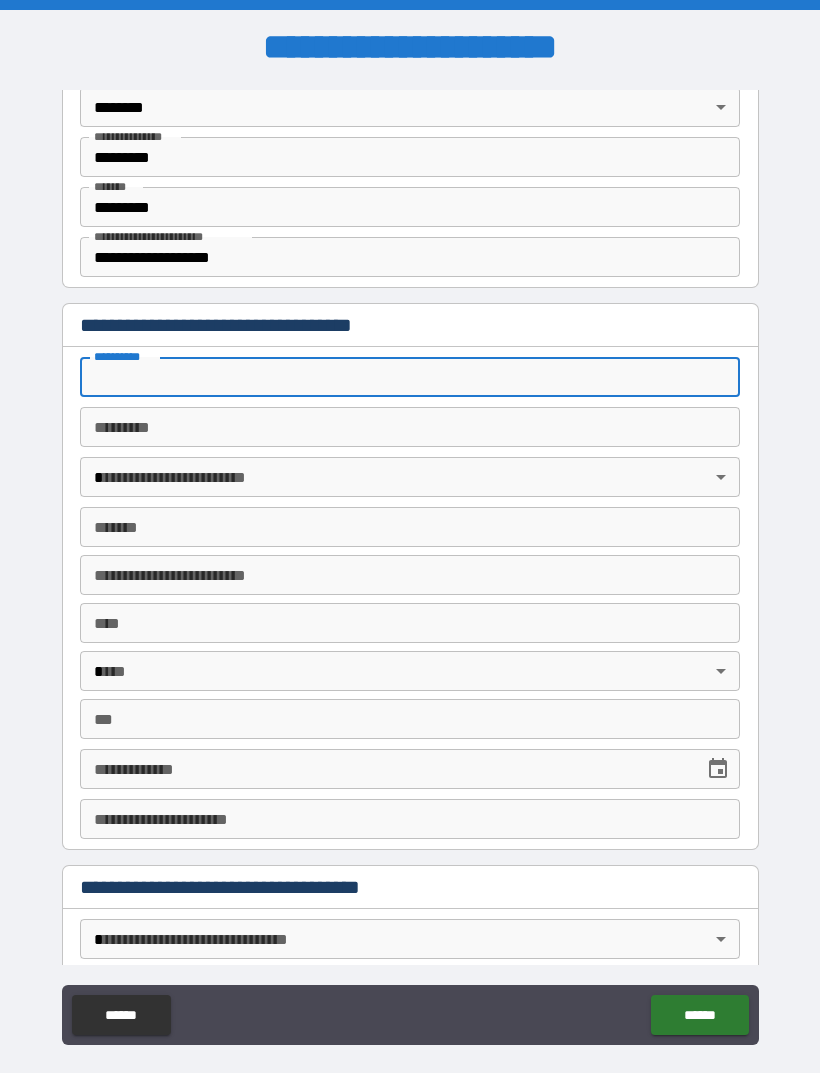 scroll, scrollTop: 318, scrollLeft: 0, axis: vertical 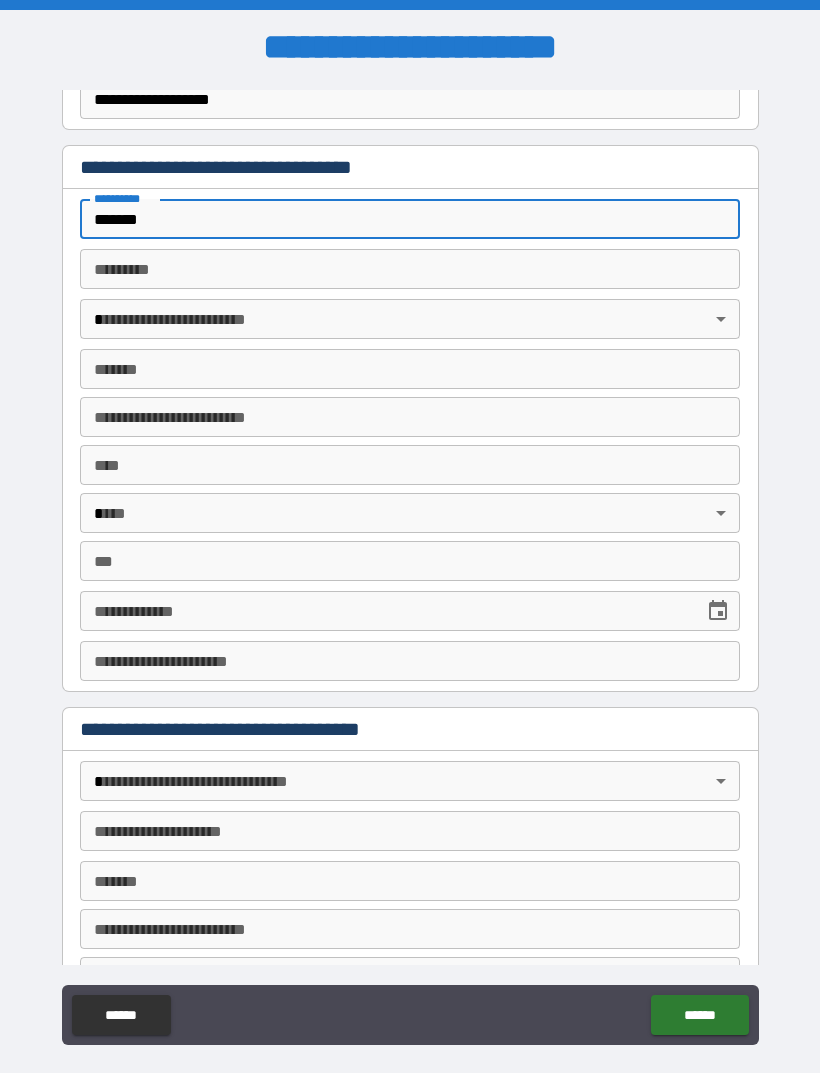 type on "*******" 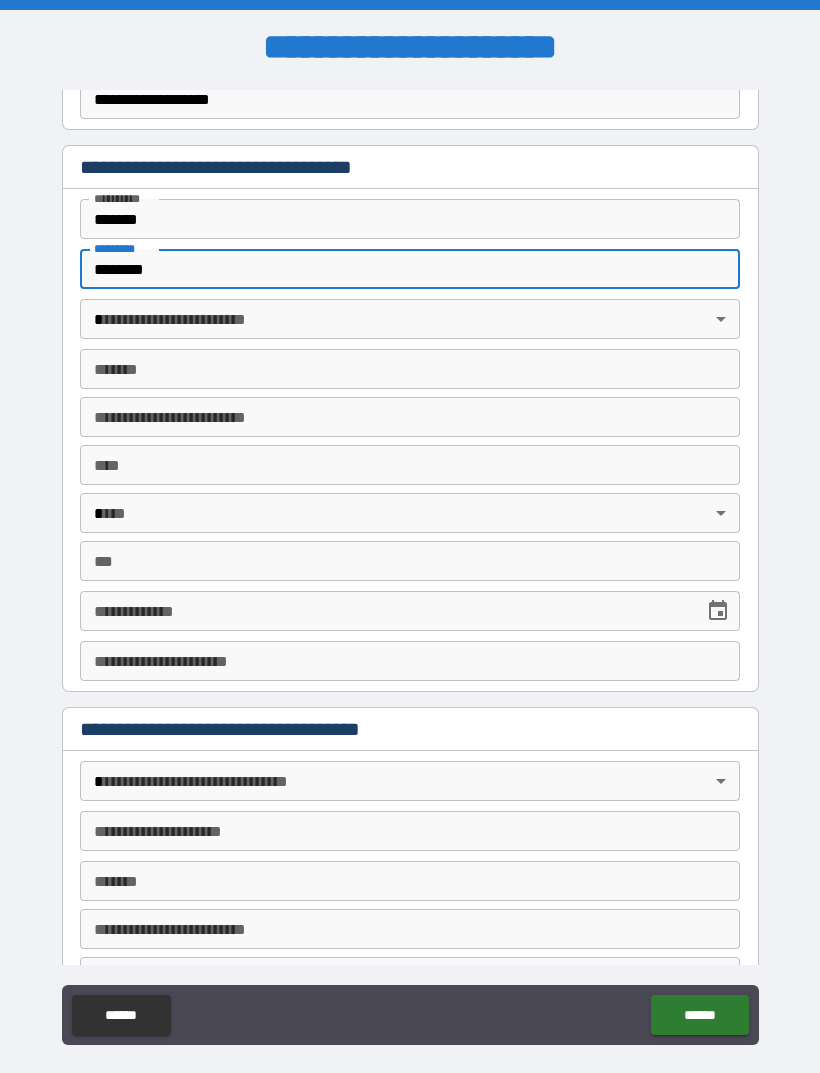 type on "********" 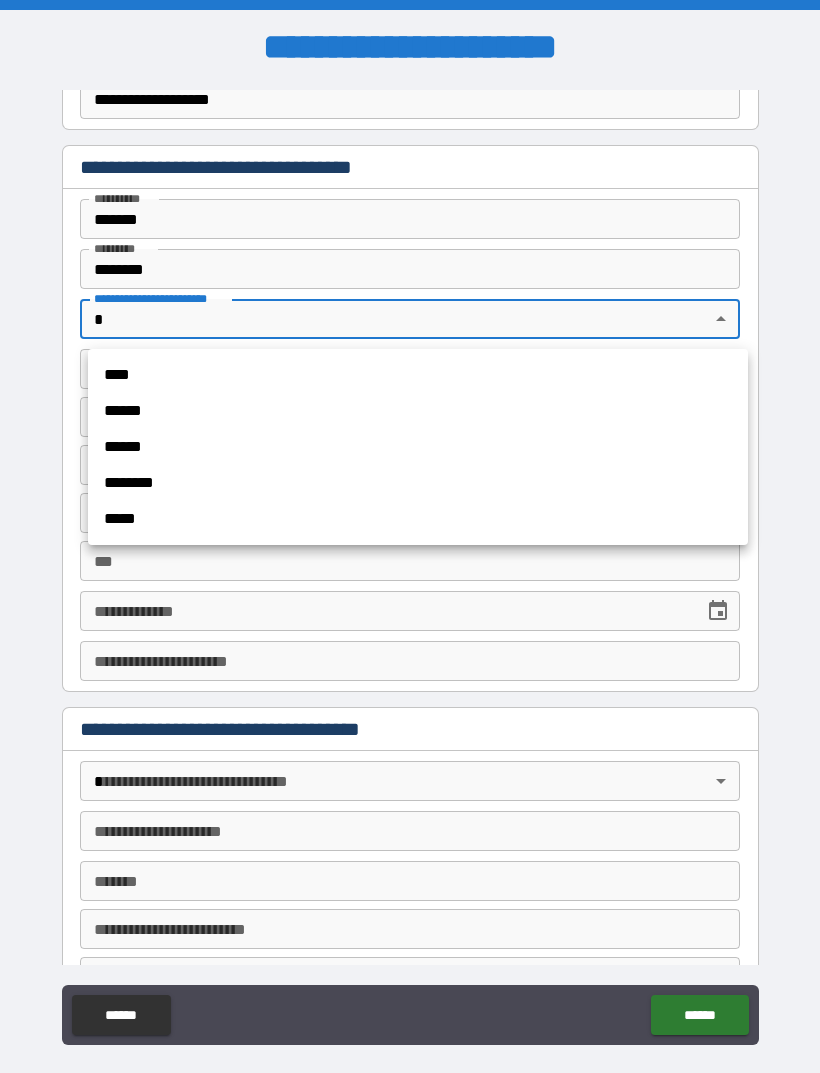 click on "******" at bounding box center [418, 411] 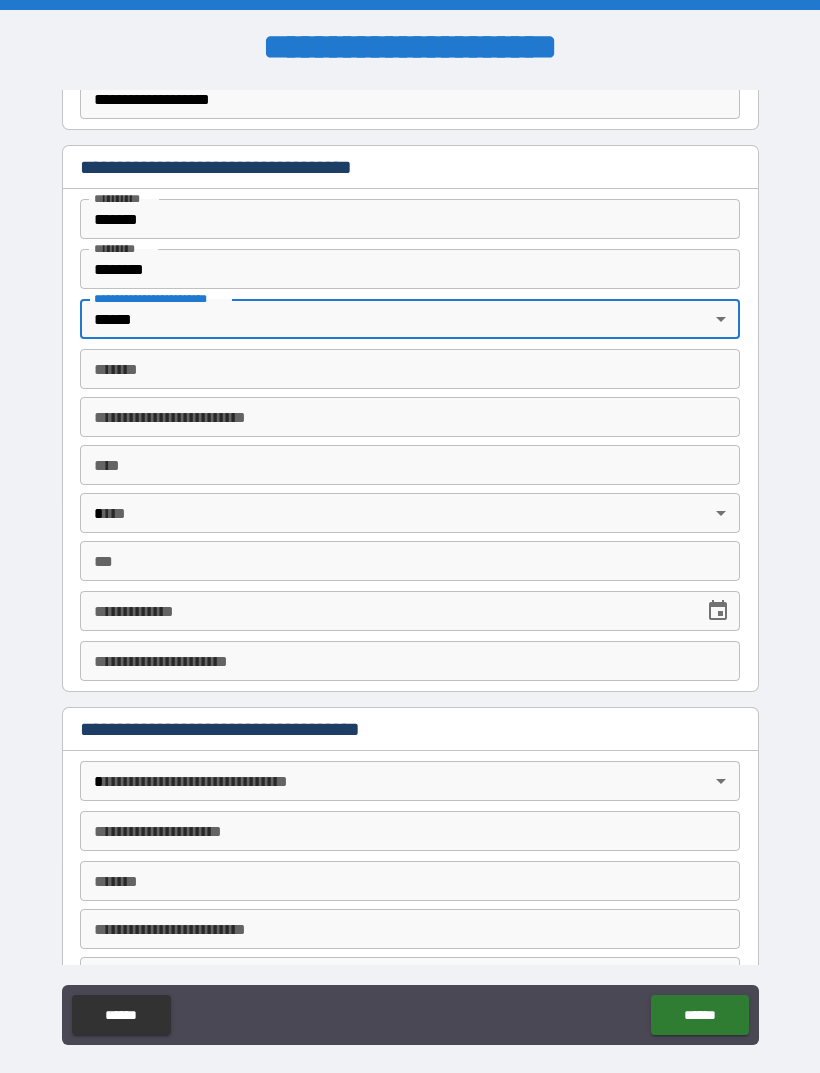 click on "*******" at bounding box center (410, 369) 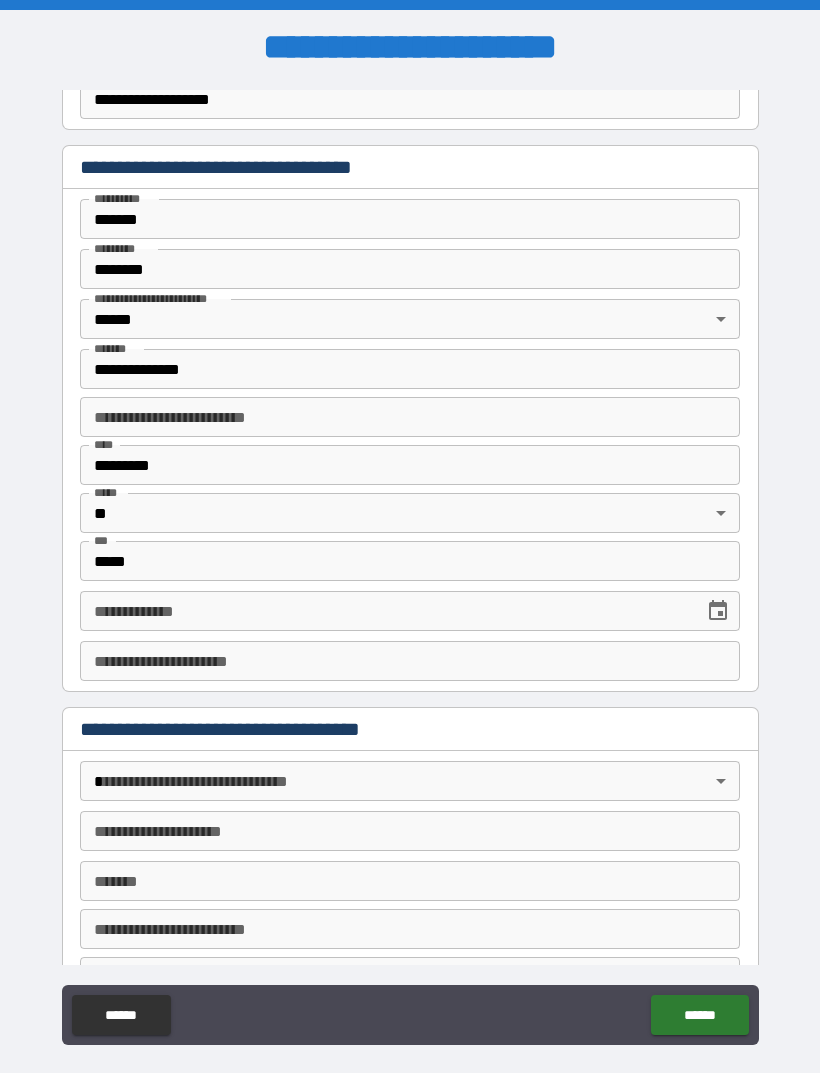 type on "**********" 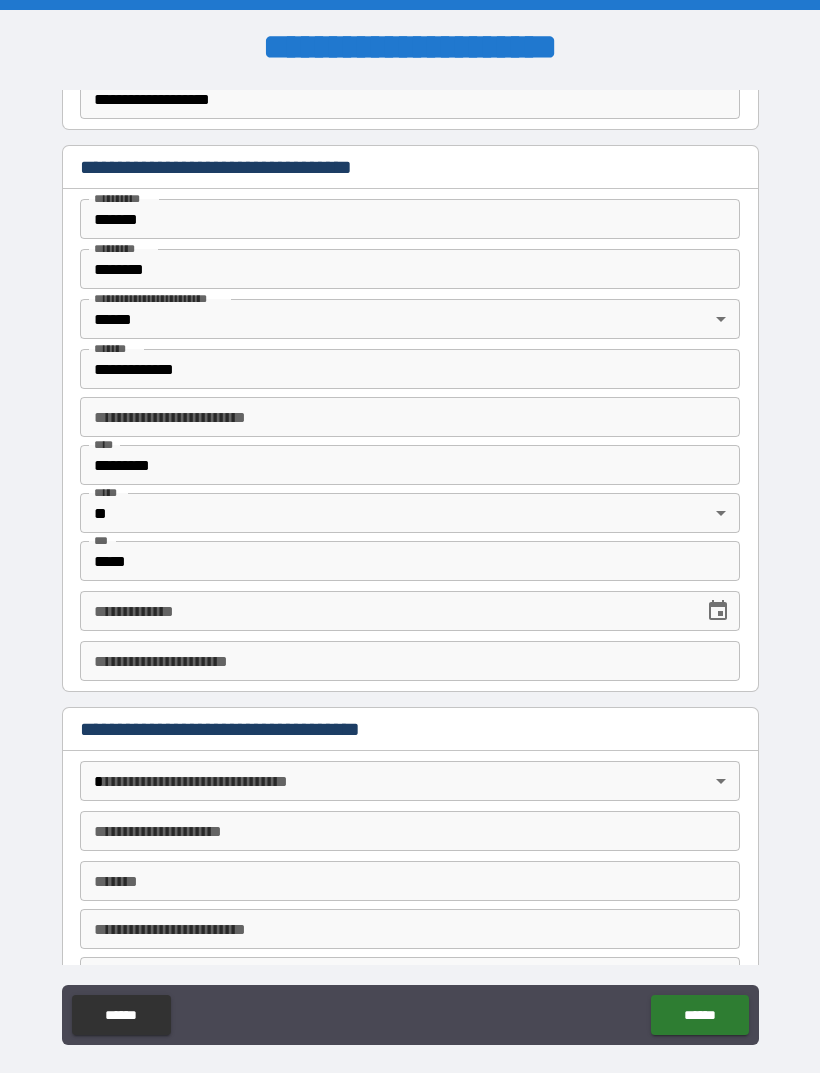 click on "**********" at bounding box center (410, 611) 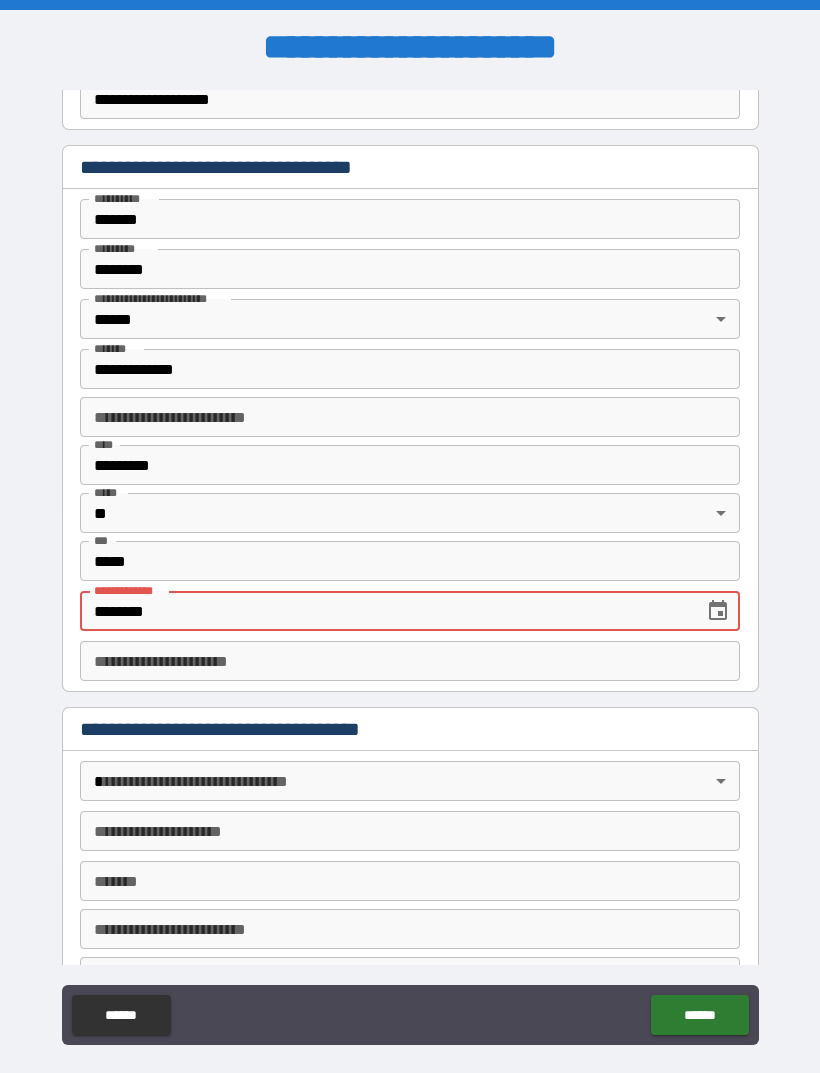 click on "**********" at bounding box center [410, 661] 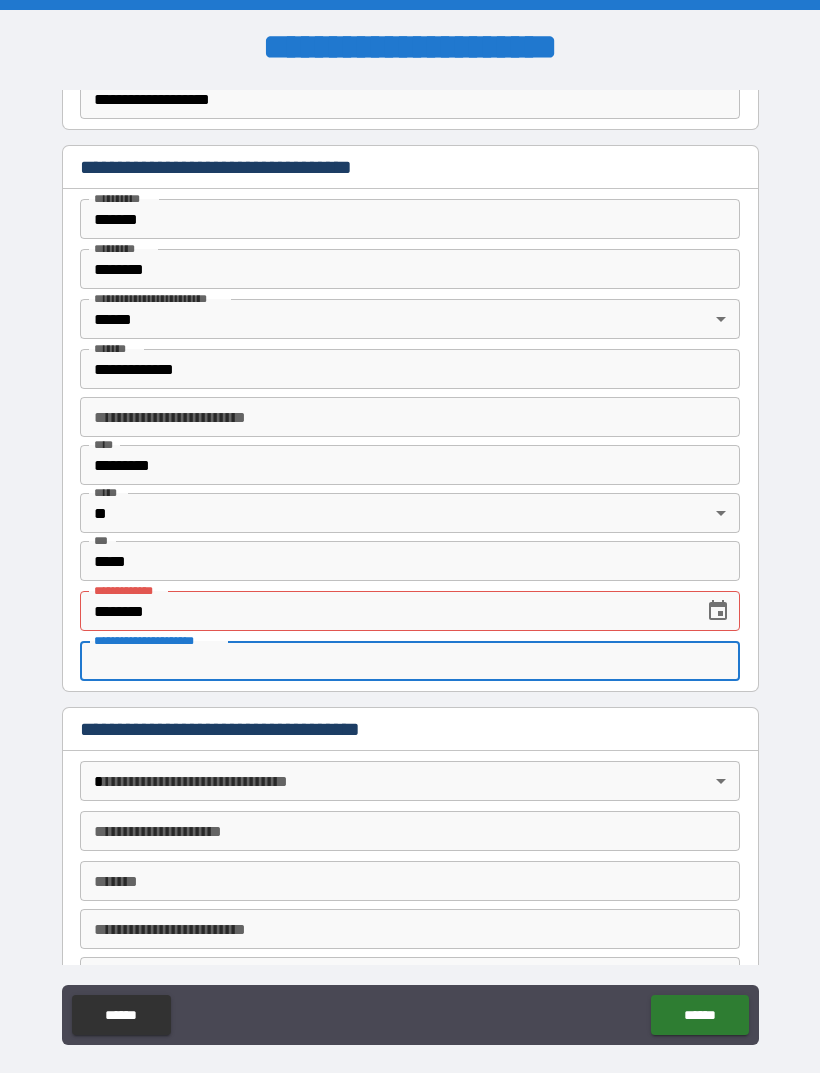 click on "********" at bounding box center [385, 611] 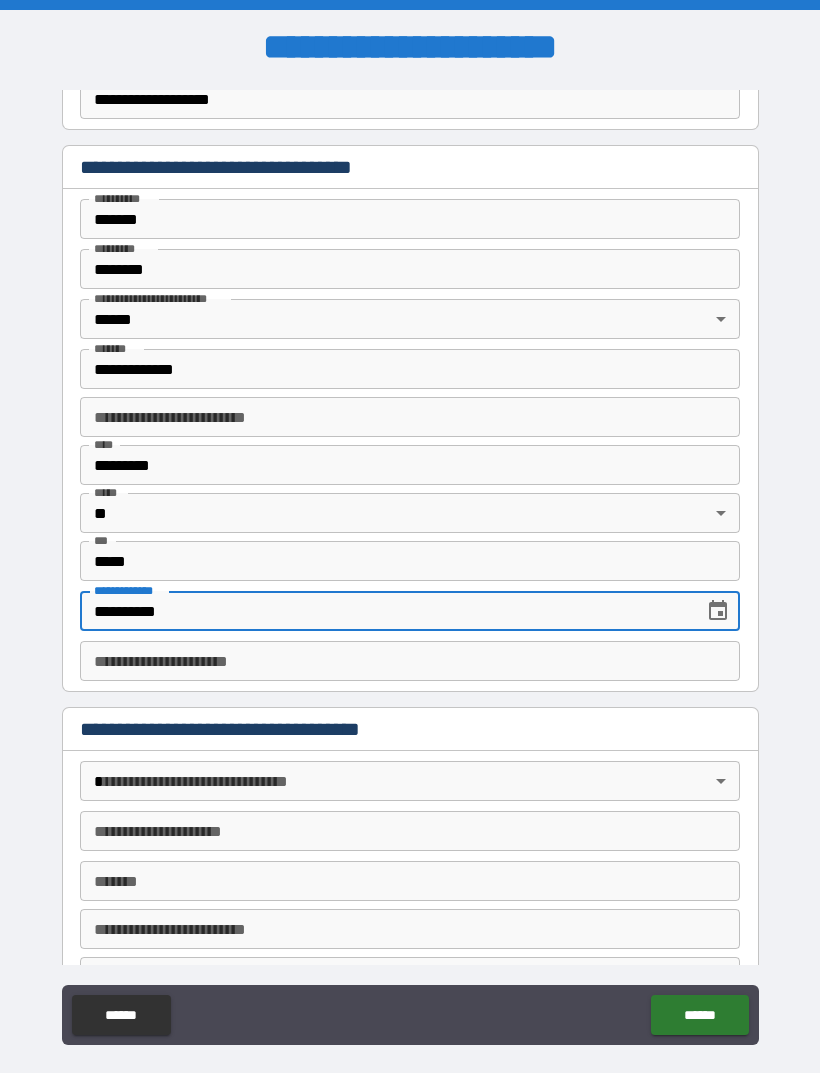 type on "**********" 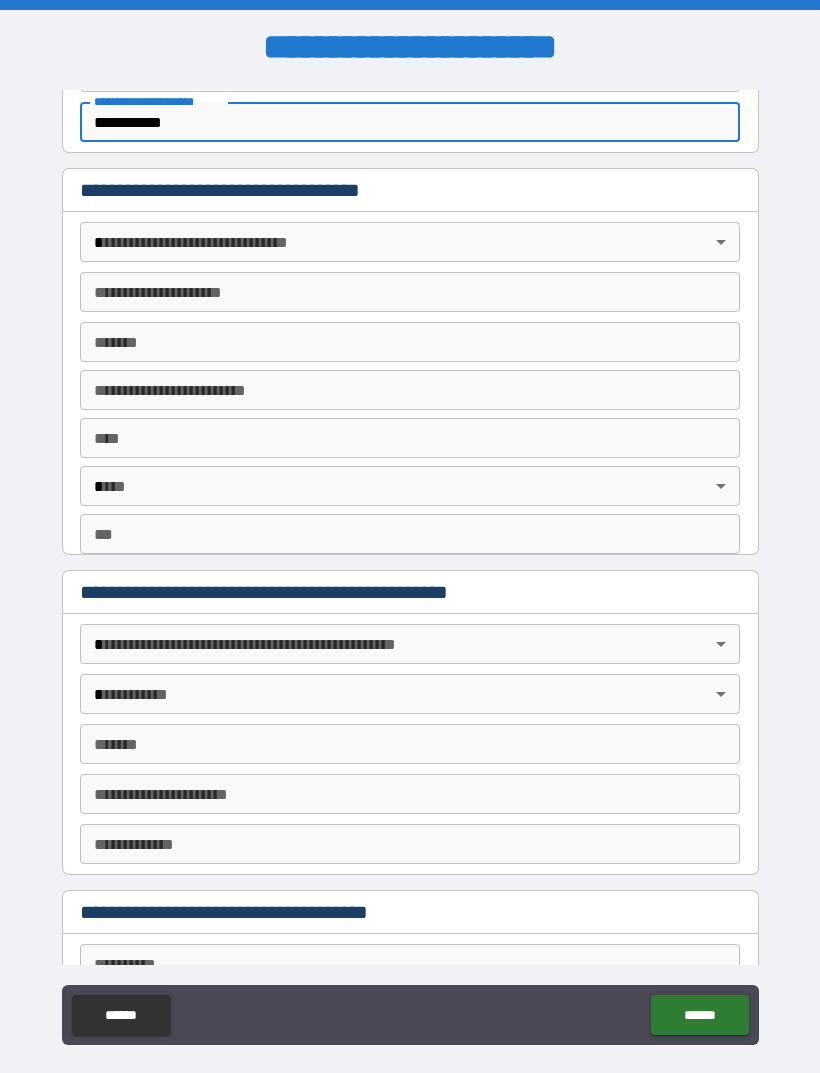 scroll, scrollTop: 859, scrollLeft: 0, axis: vertical 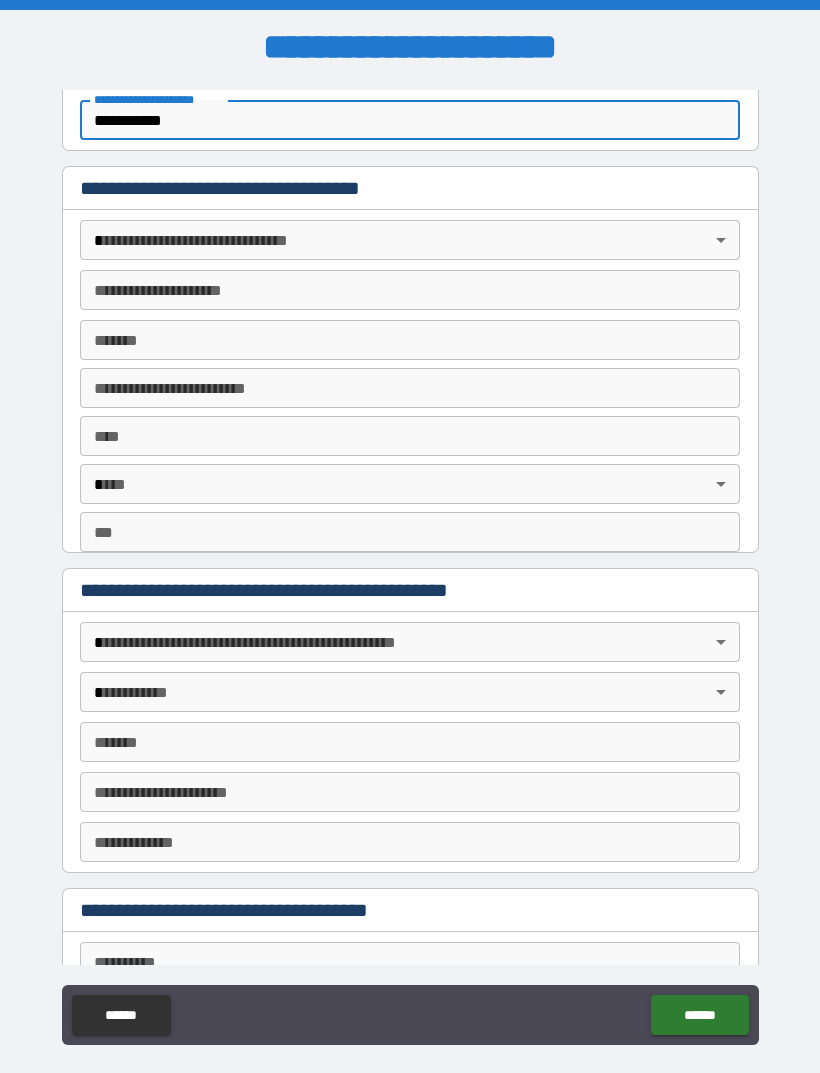 type on "**********" 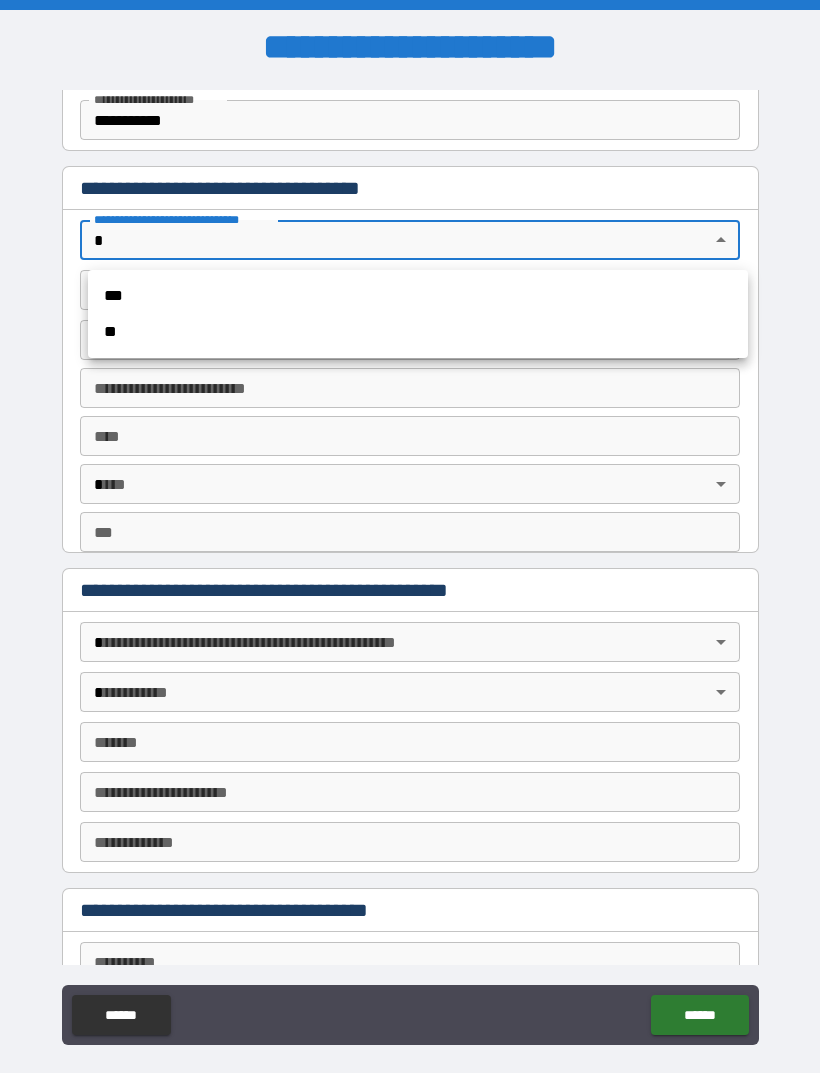 click on "**" at bounding box center (418, 332) 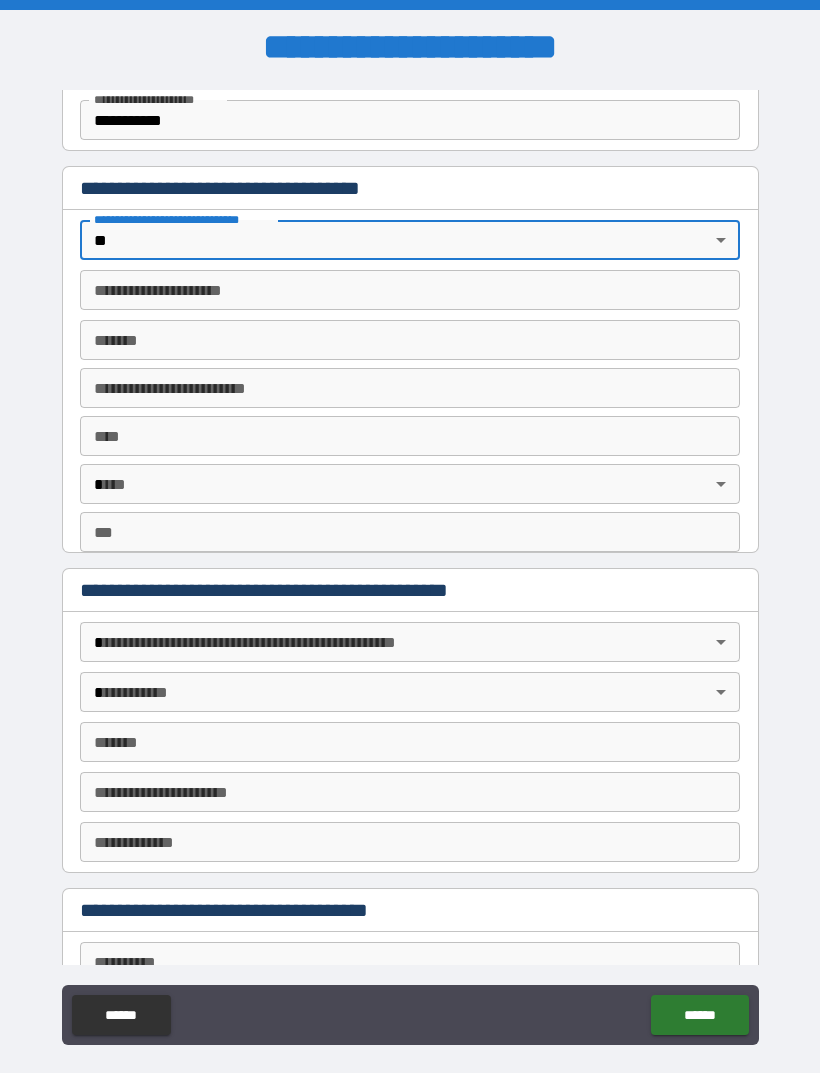 type on "*" 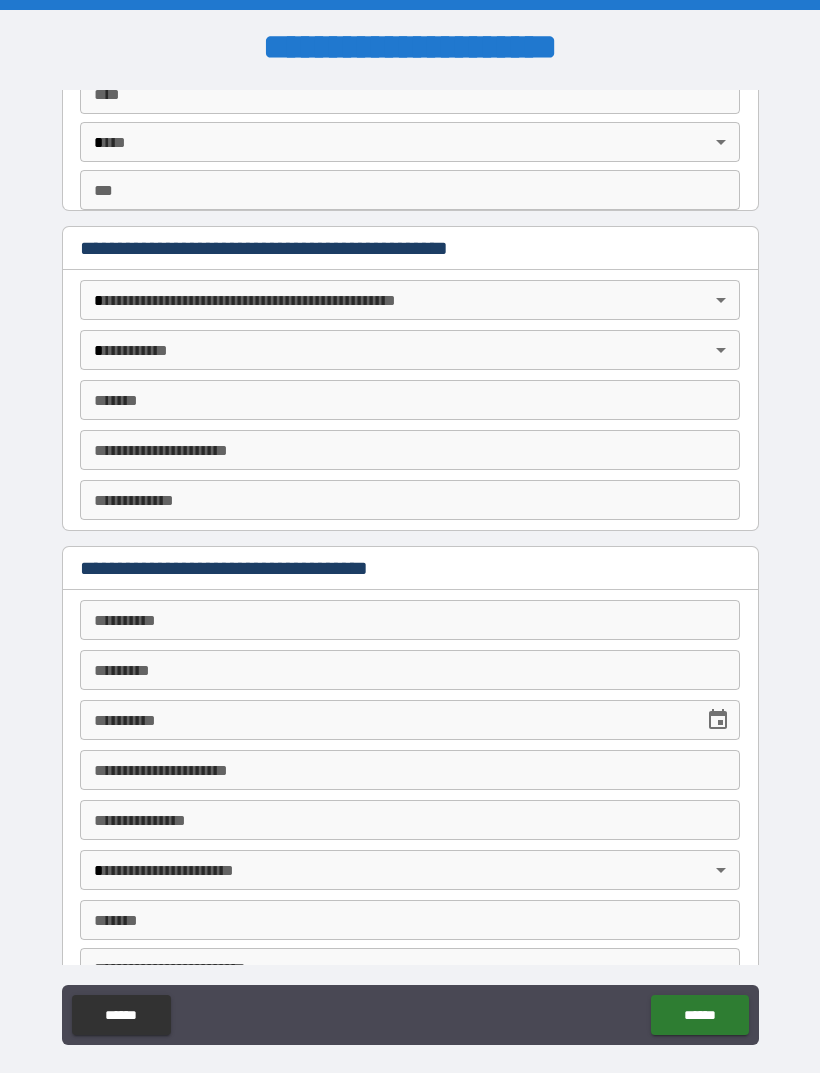 scroll, scrollTop: 1201, scrollLeft: 0, axis: vertical 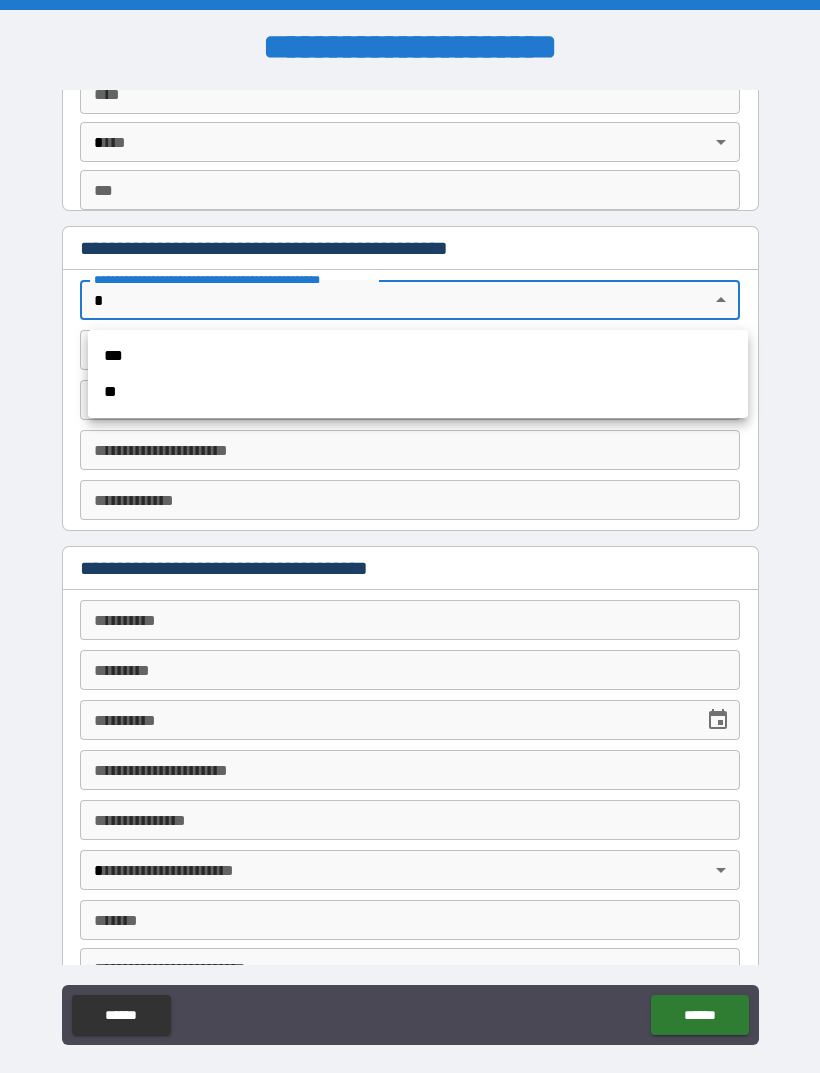click on "**" at bounding box center (418, 392) 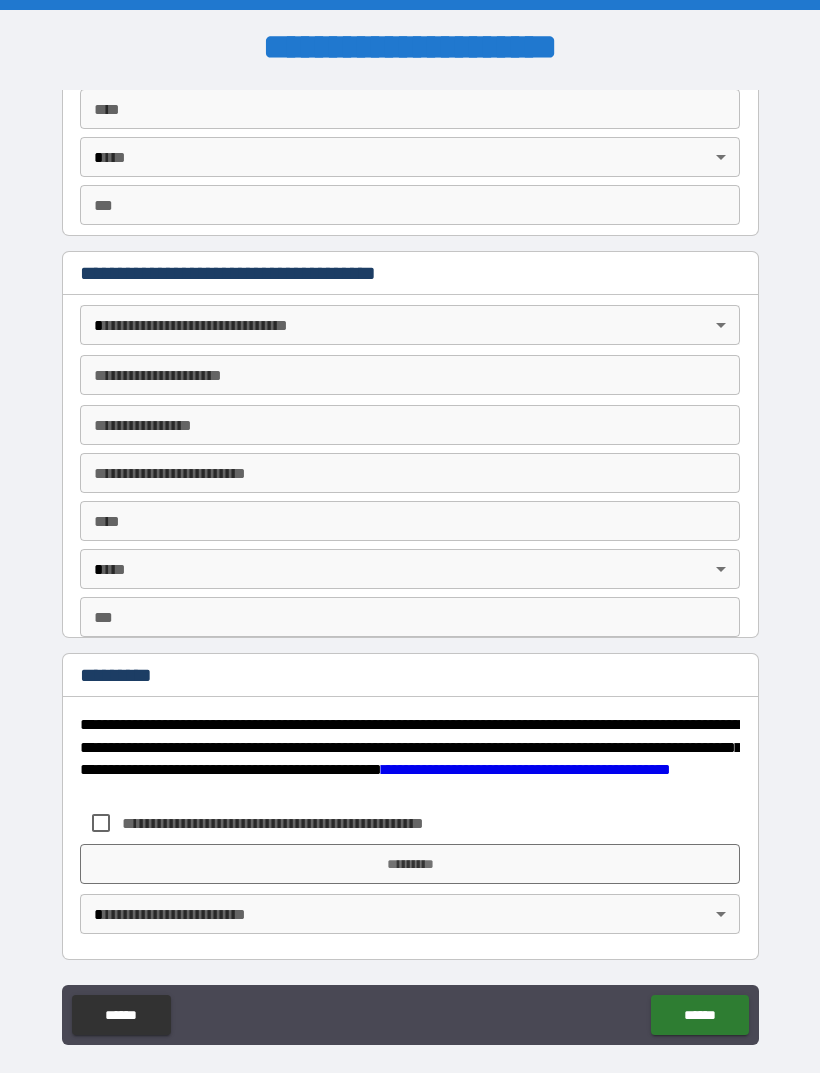 scroll, scrollTop: 2108, scrollLeft: 0, axis: vertical 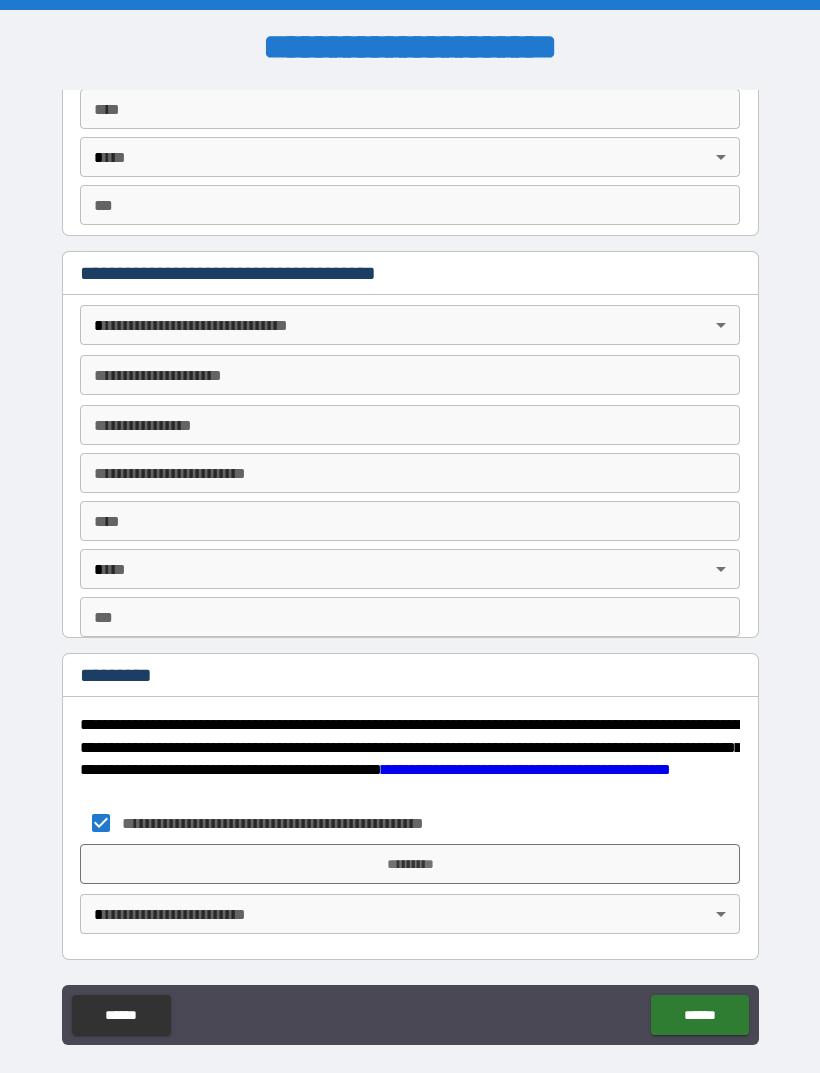 click on "*********" at bounding box center [410, 864] 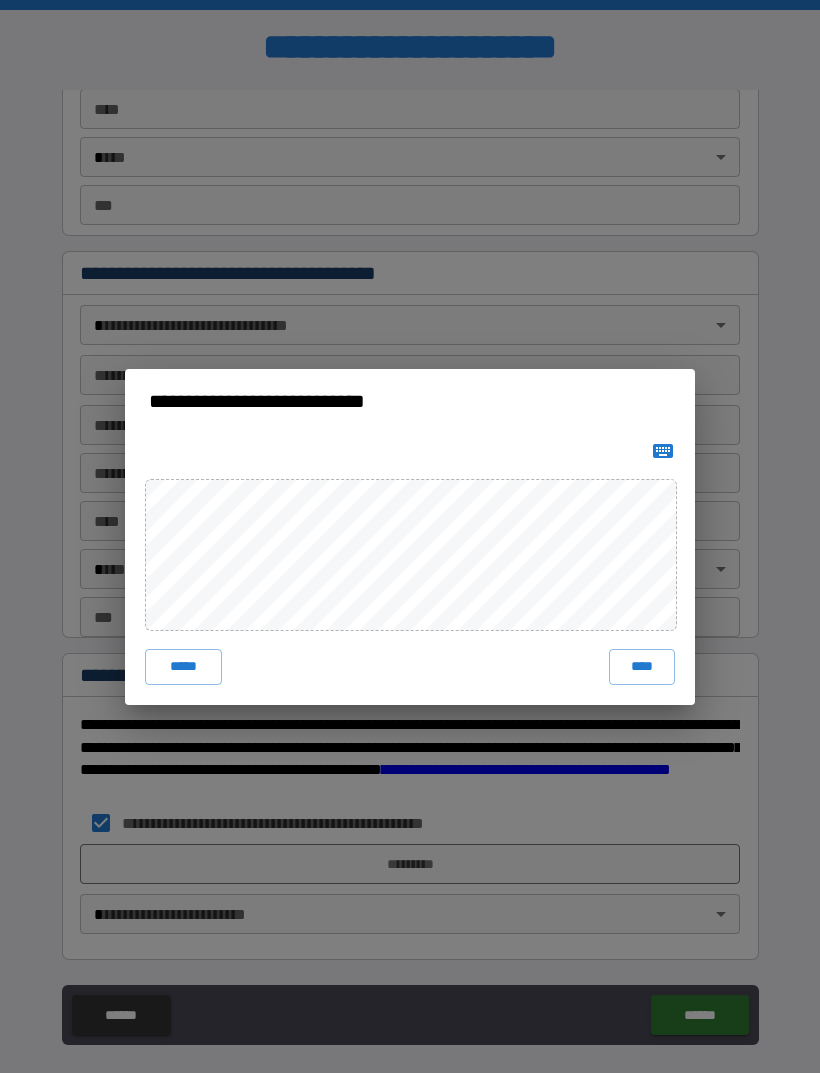 click on "****" at bounding box center [642, 667] 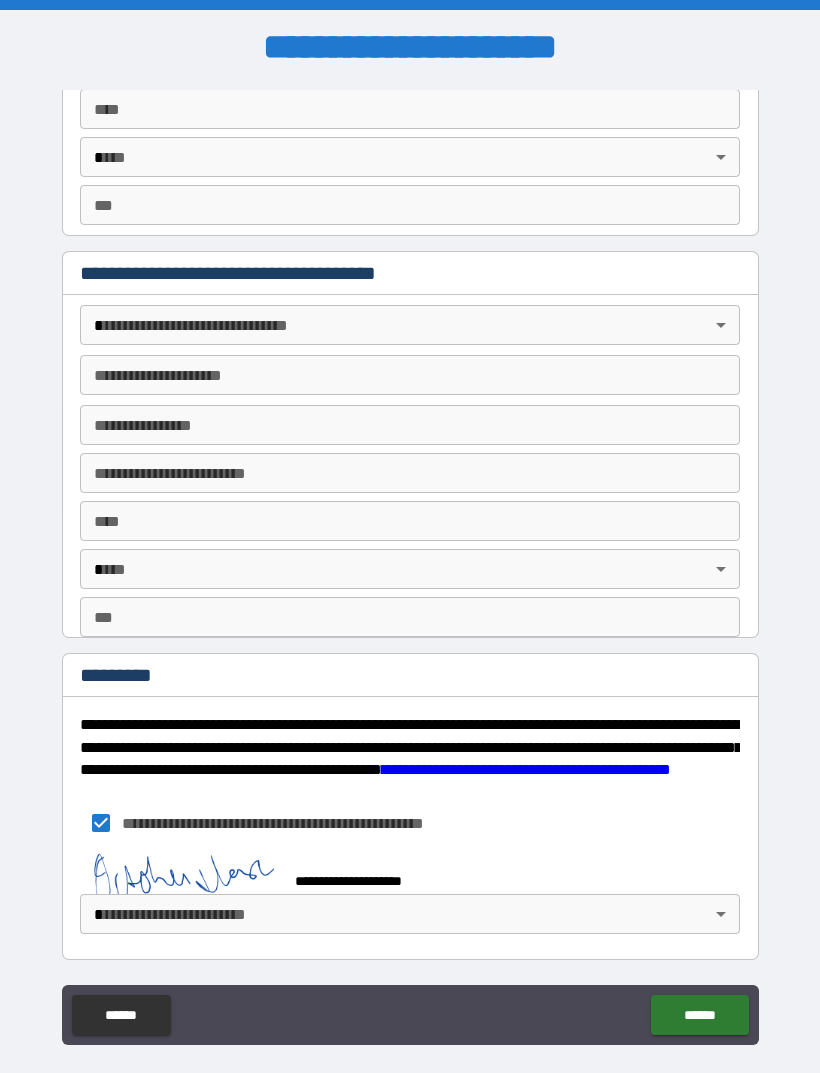 scroll, scrollTop: 2098, scrollLeft: 0, axis: vertical 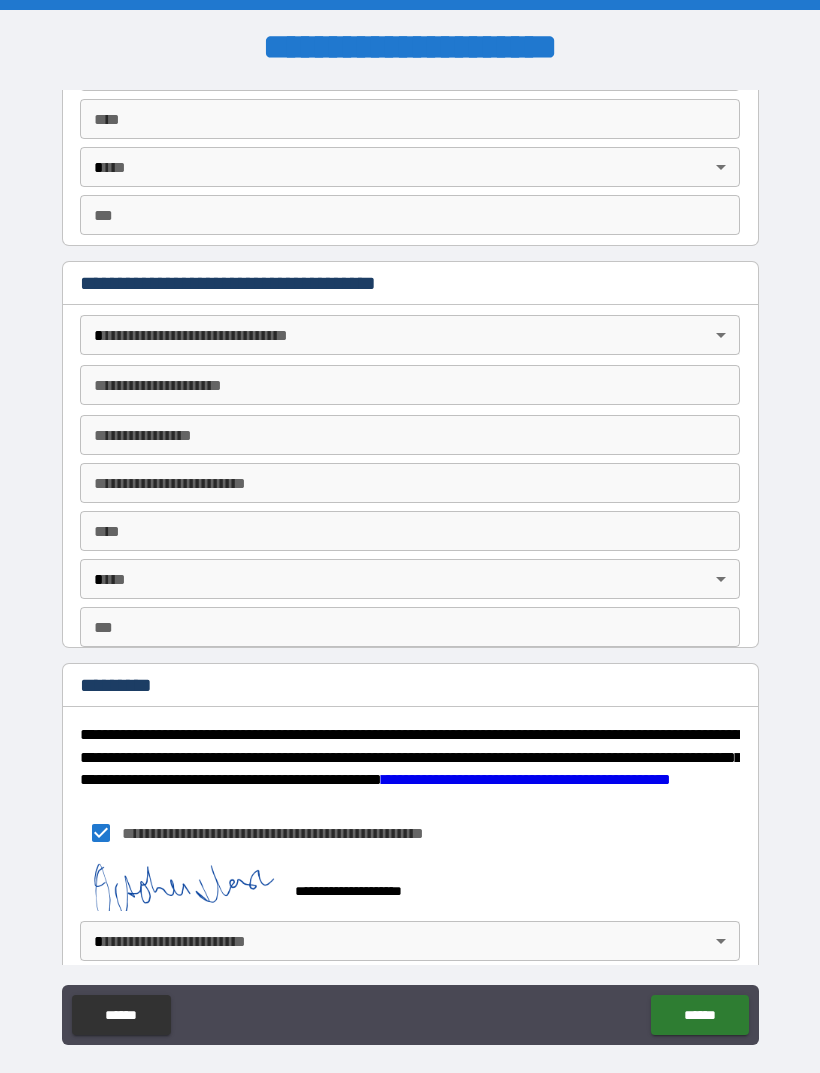 click on "**********" at bounding box center (410, 568) 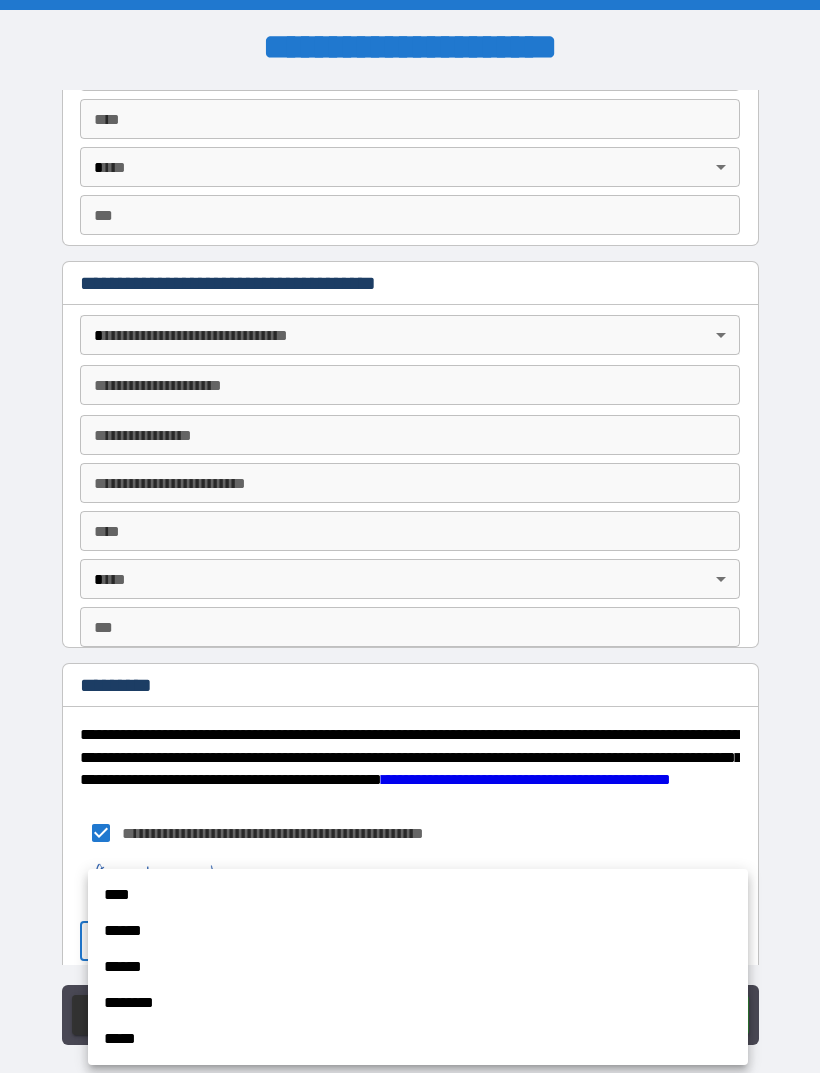 click on "******" at bounding box center [418, 931] 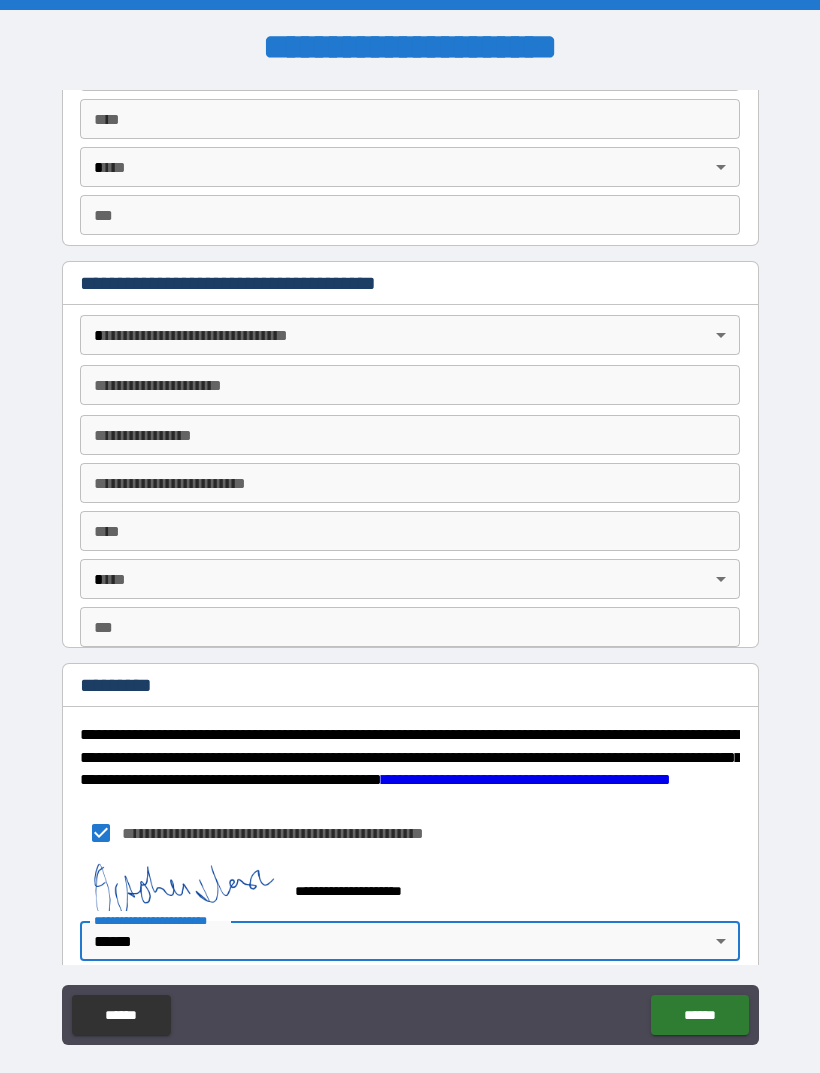 click on "******" at bounding box center [699, 1015] 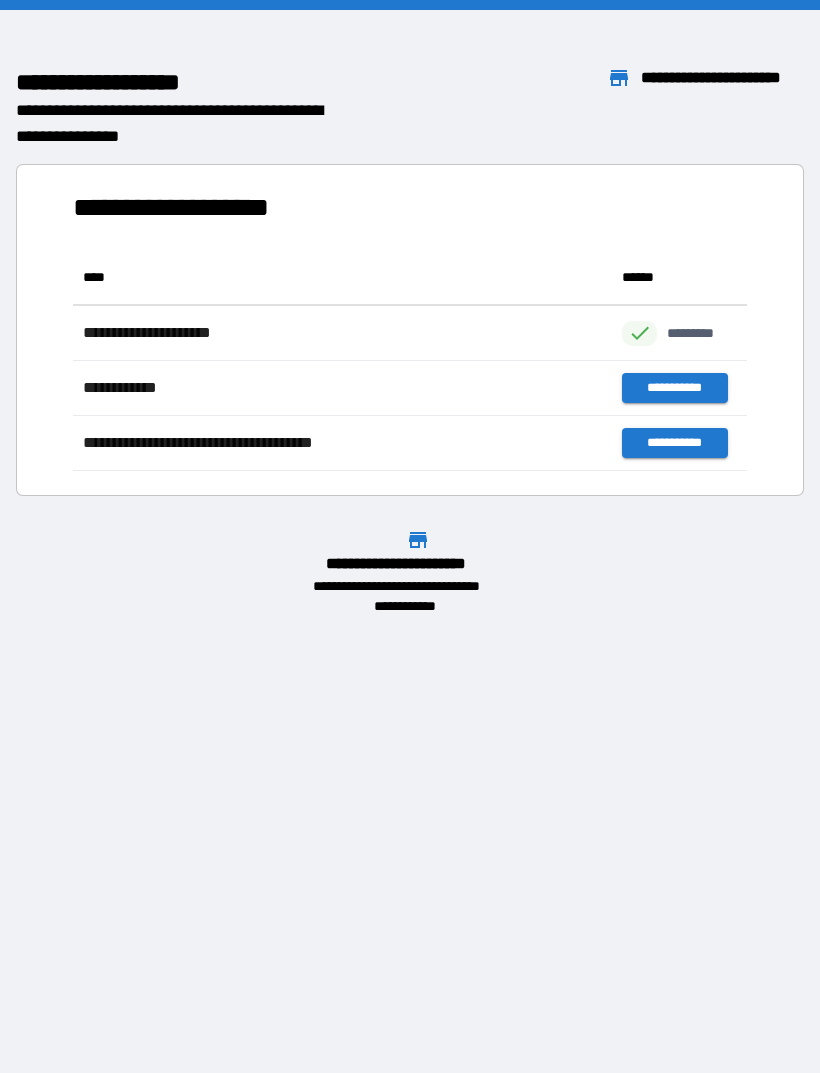 scroll, scrollTop: 1, scrollLeft: 1, axis: both 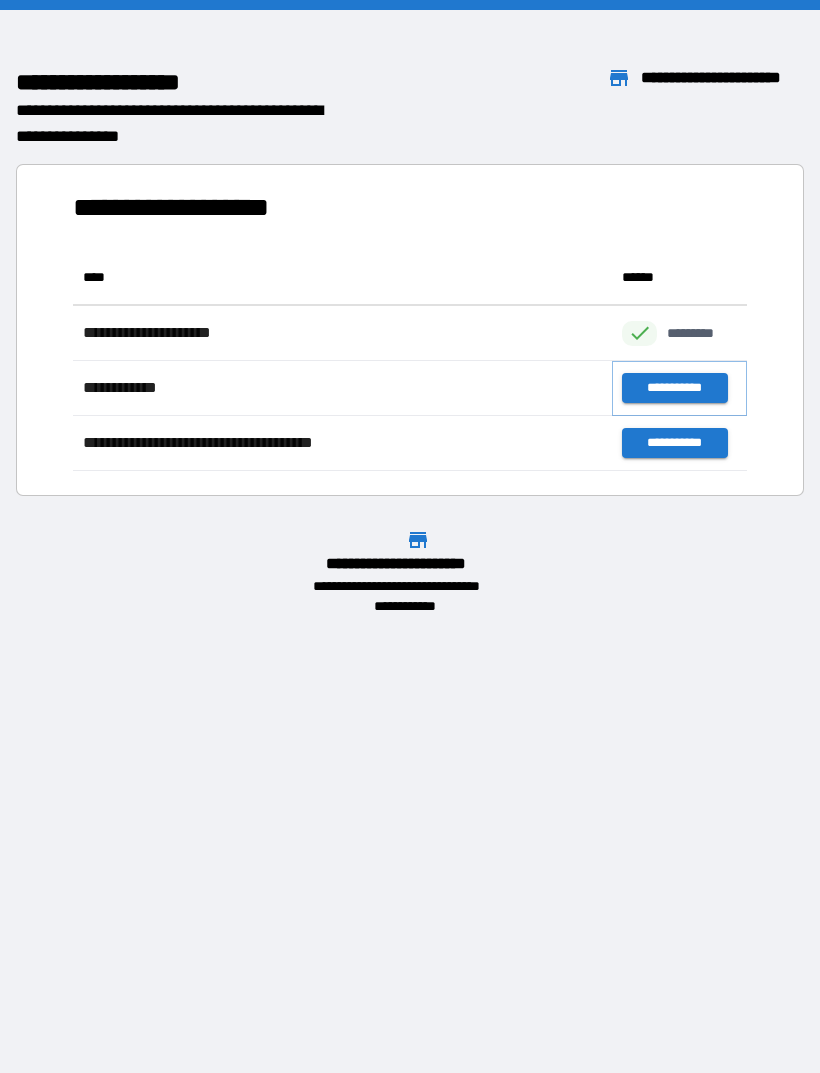 click on "**********" at bounding box center [674, 388] 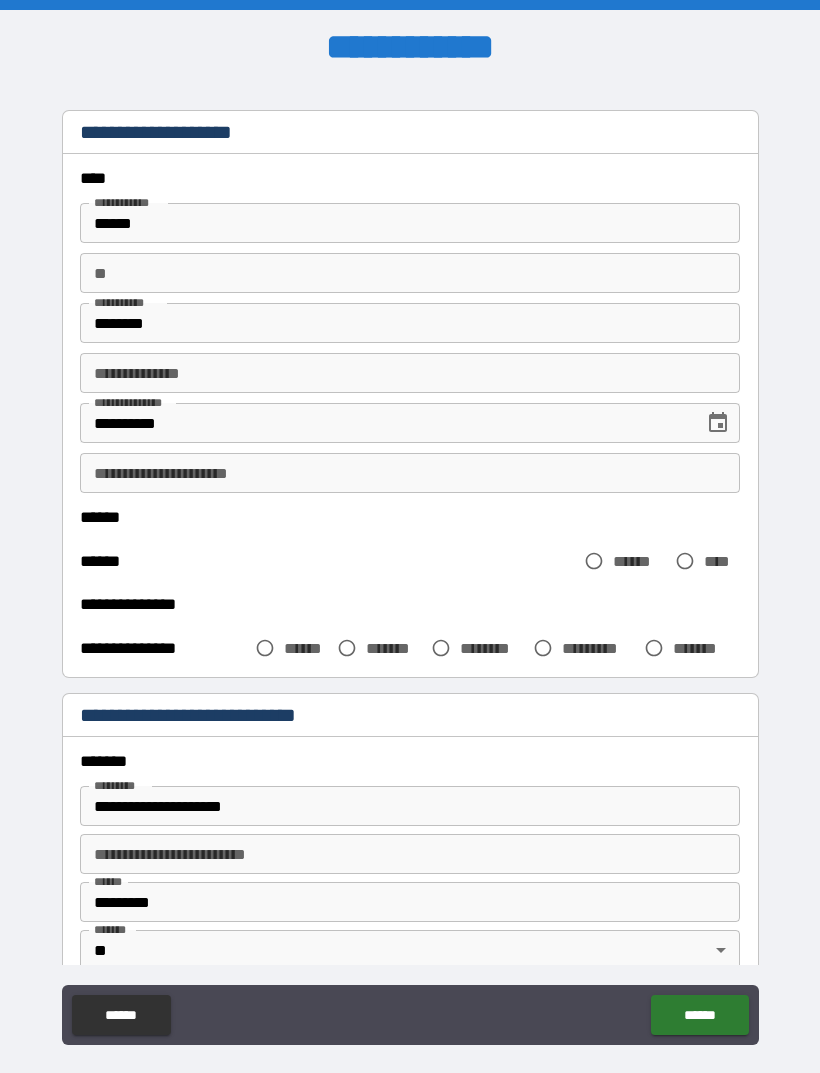 scroll, scrollTop: 39, scrollLeft: 0, axis: vertical 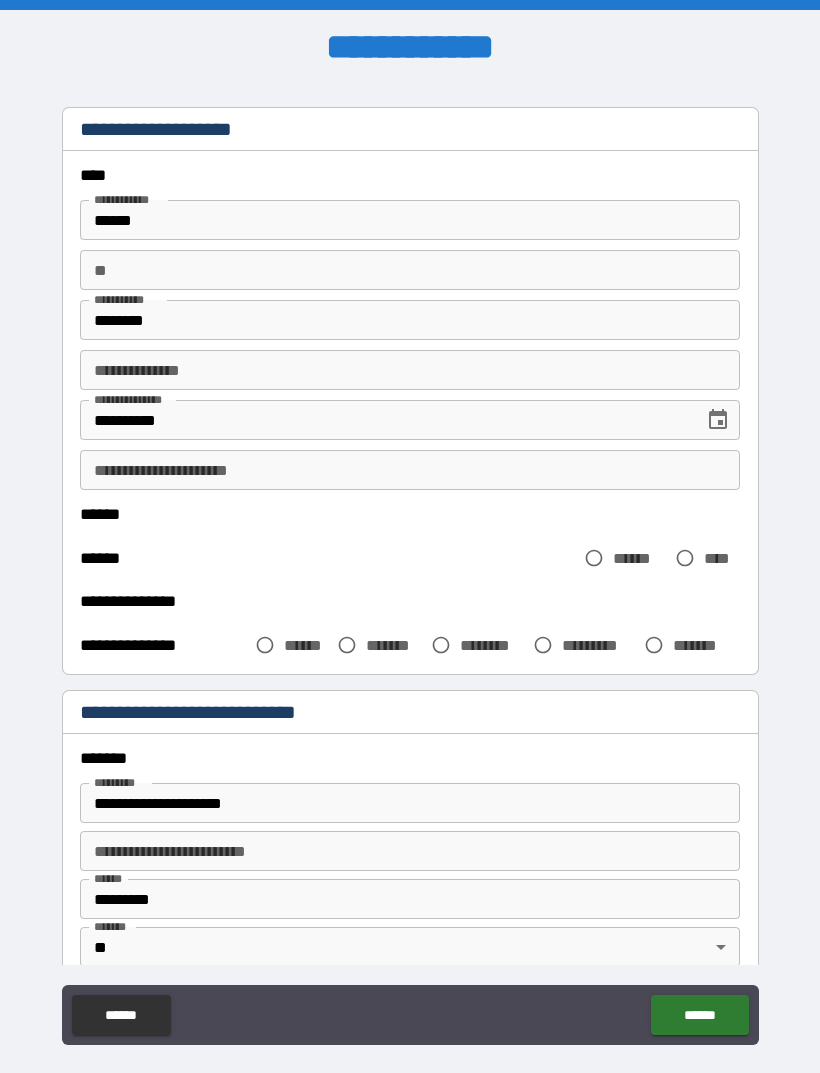 click on "**********" at bounding box center (410, 470) 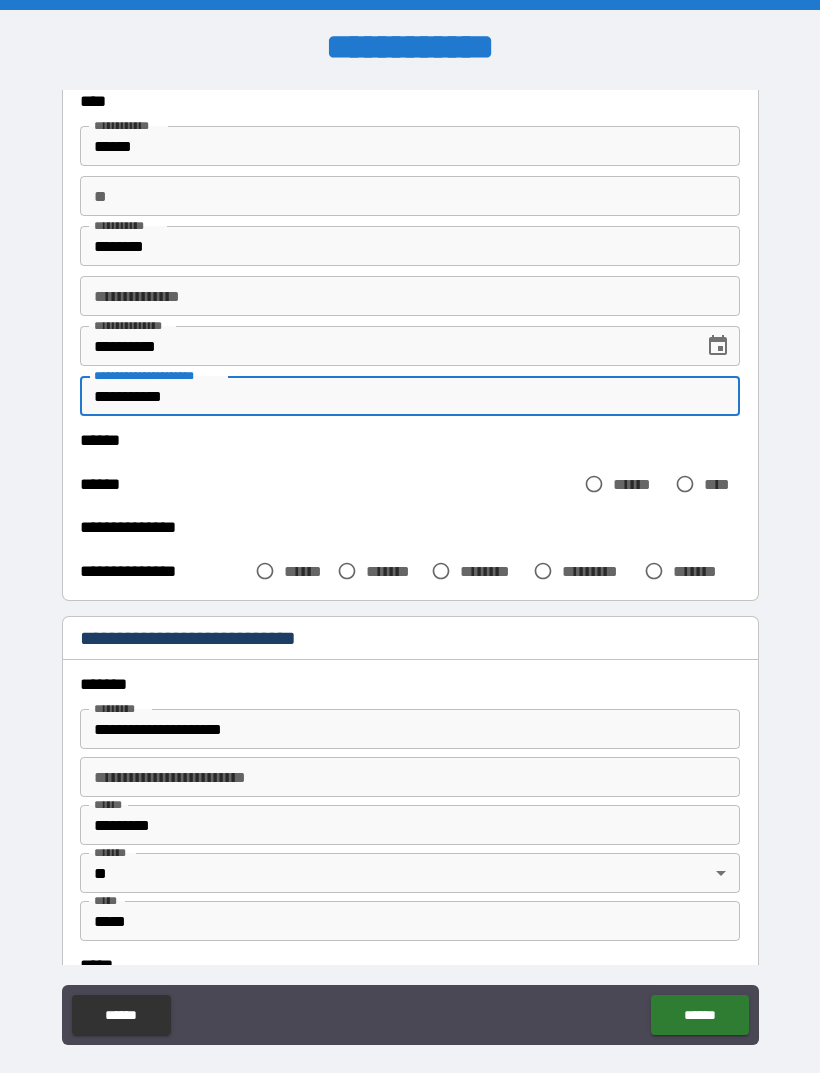 scroll, scrollTop: 111, scrollLeft: 0, axis: vertical 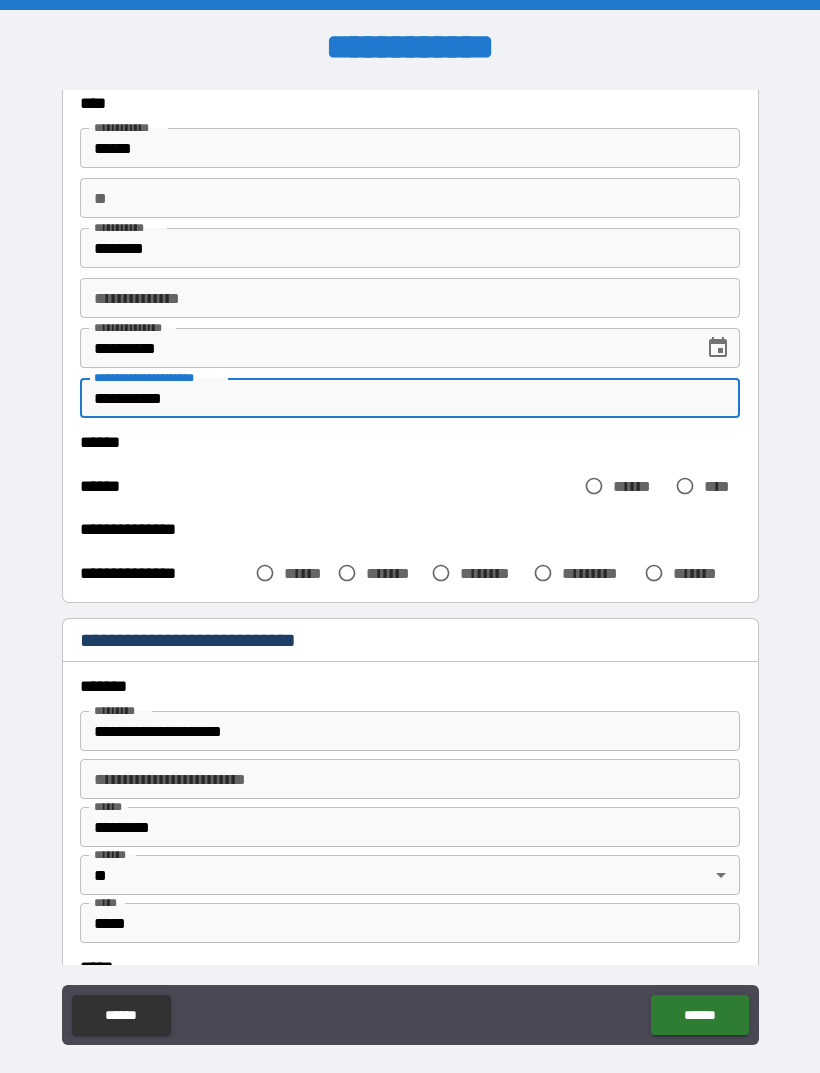 type on "**********" 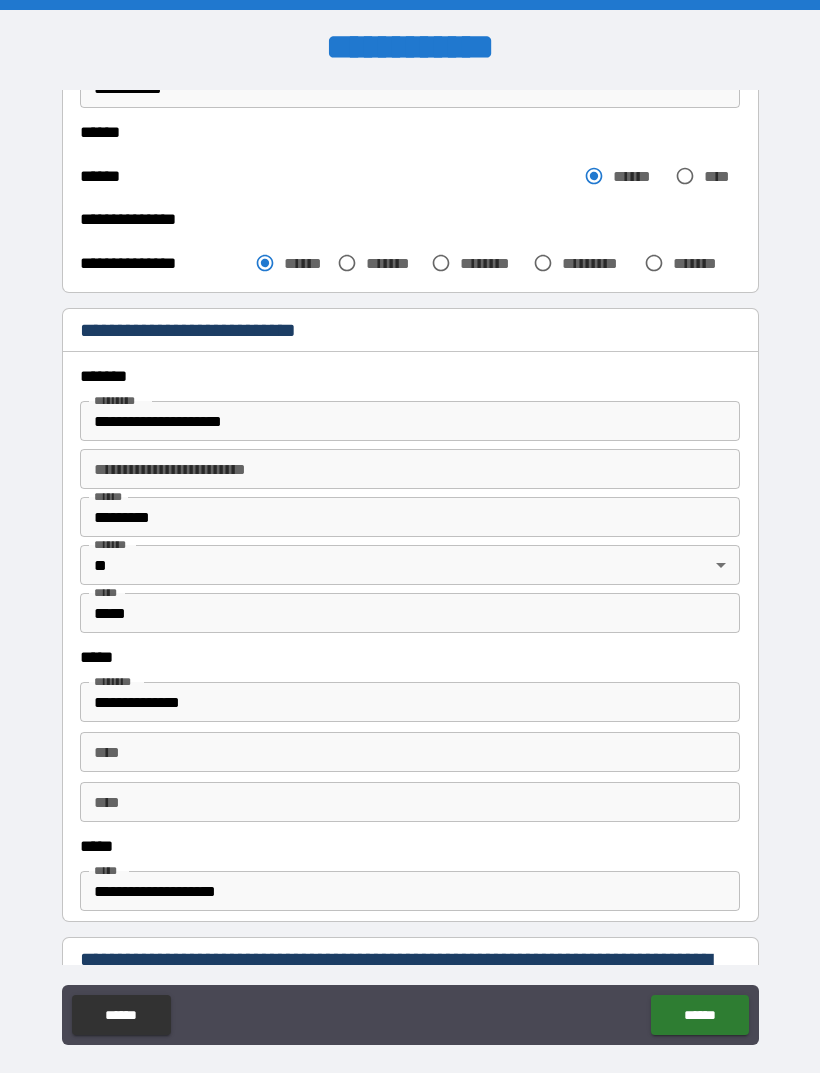 scroll, scrollTop: 422, scrollLeft: 0, axis: vertical 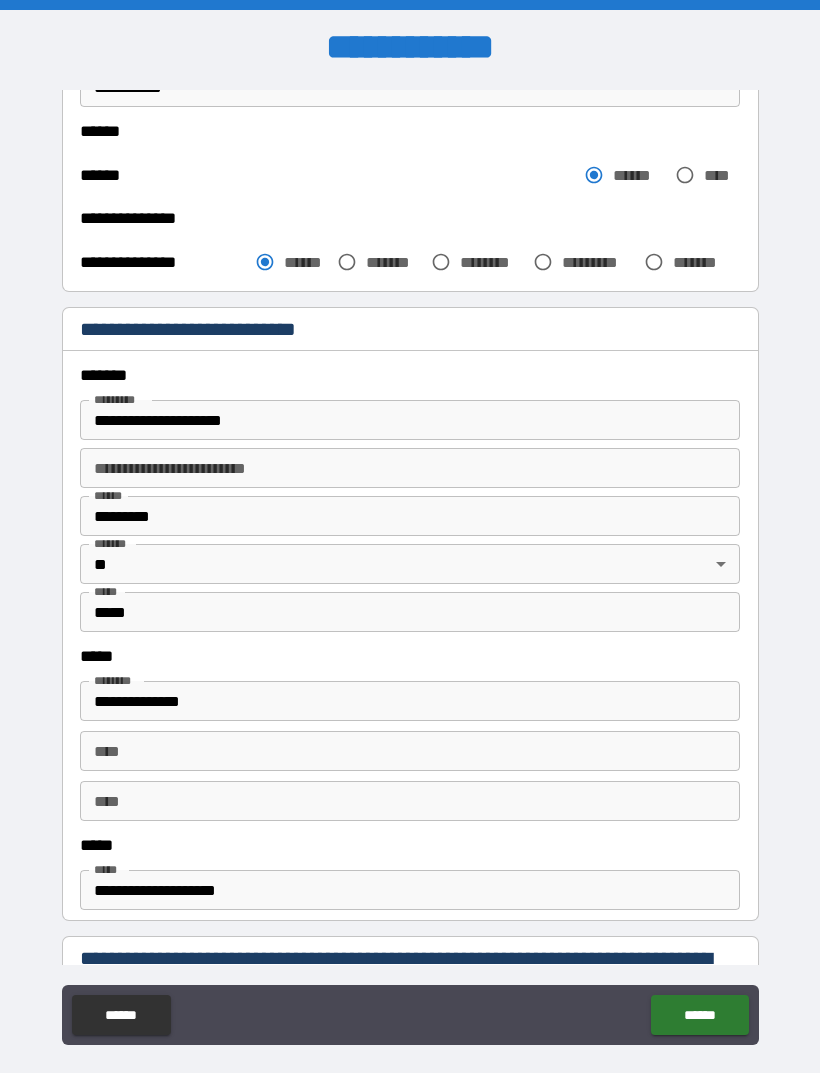 click on "**********" at bounding box center (410, 420) 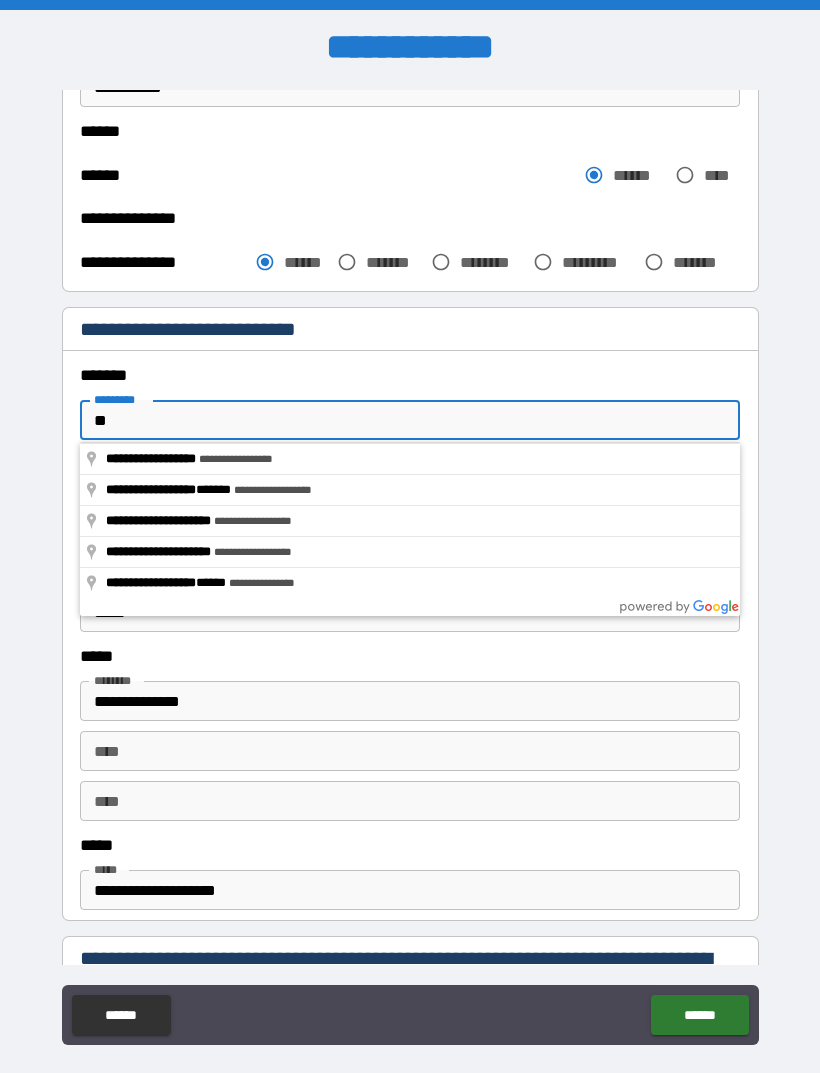 type on "*" 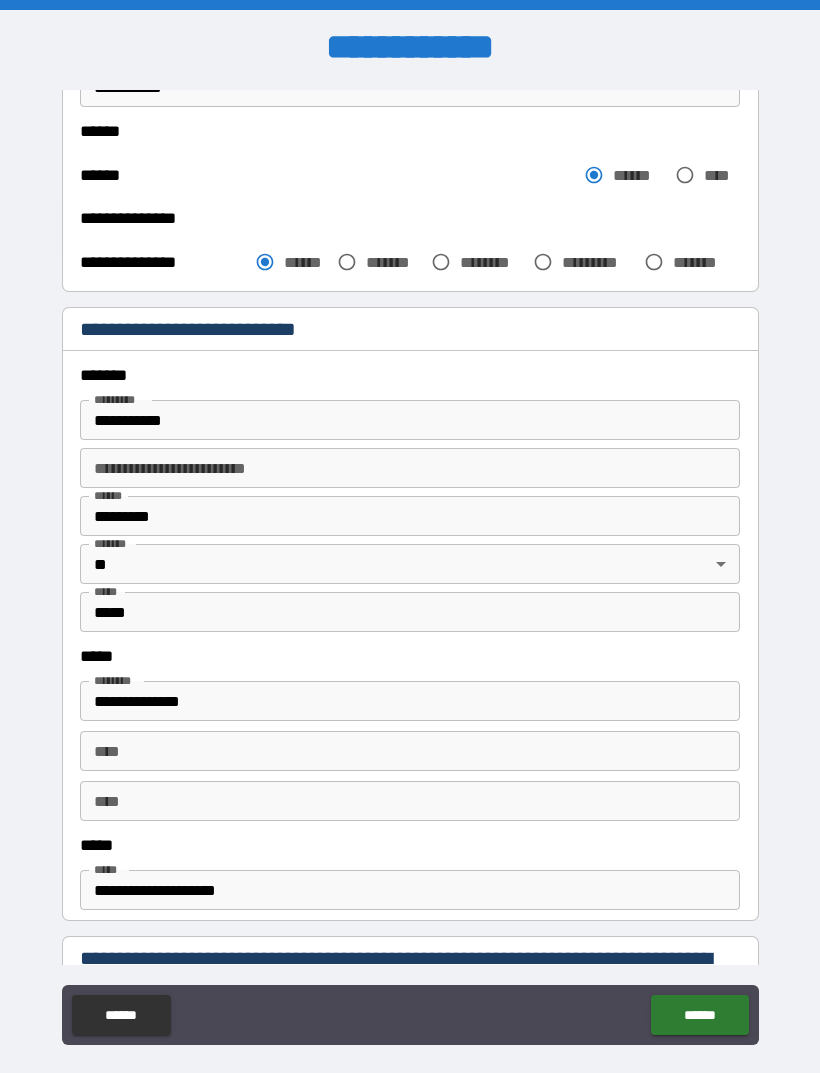 type on "**********" 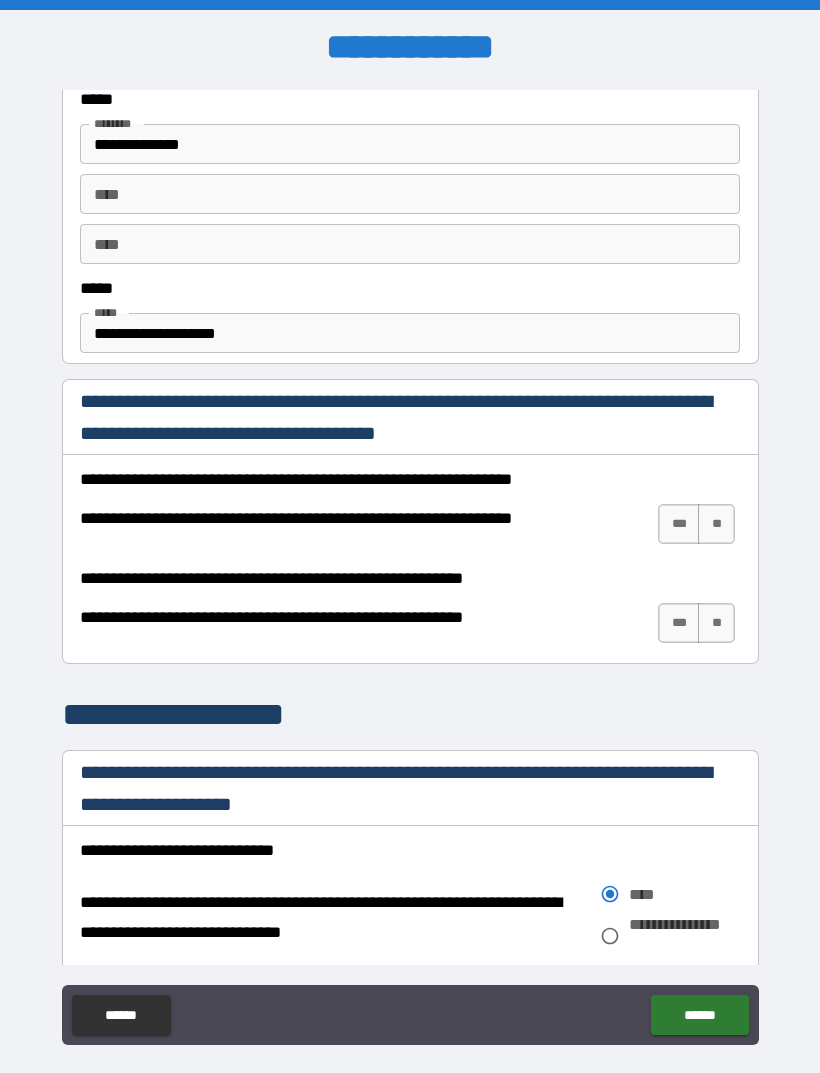 scroll, scrollTop: 983, scrollLeft: 0, axis: vertical 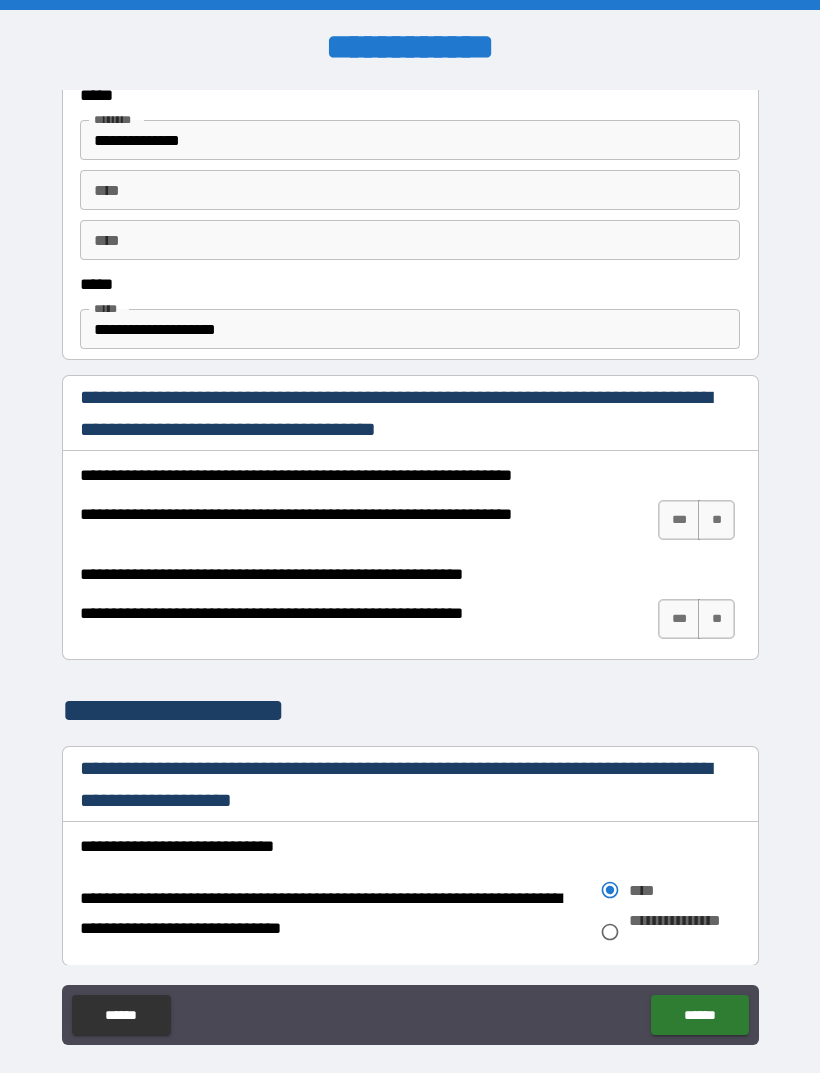 click on "***" at bounding box center (679, 520) 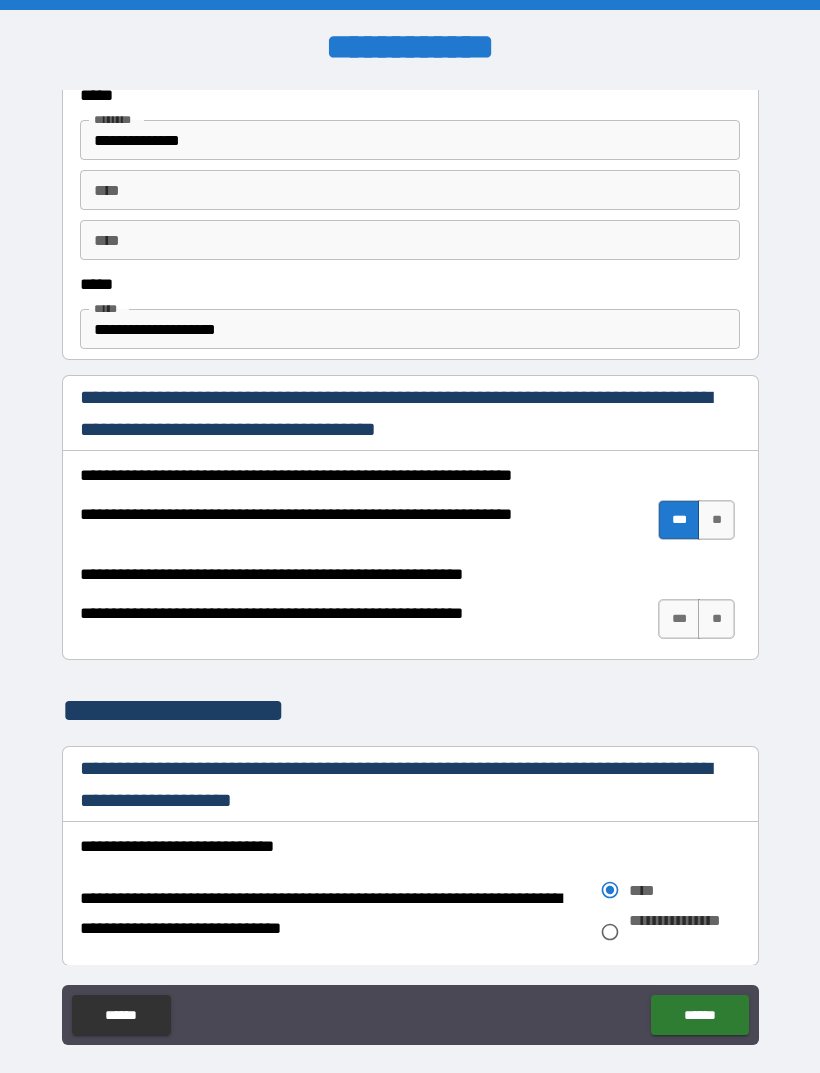click on "***" at bounding box center (679, 619) 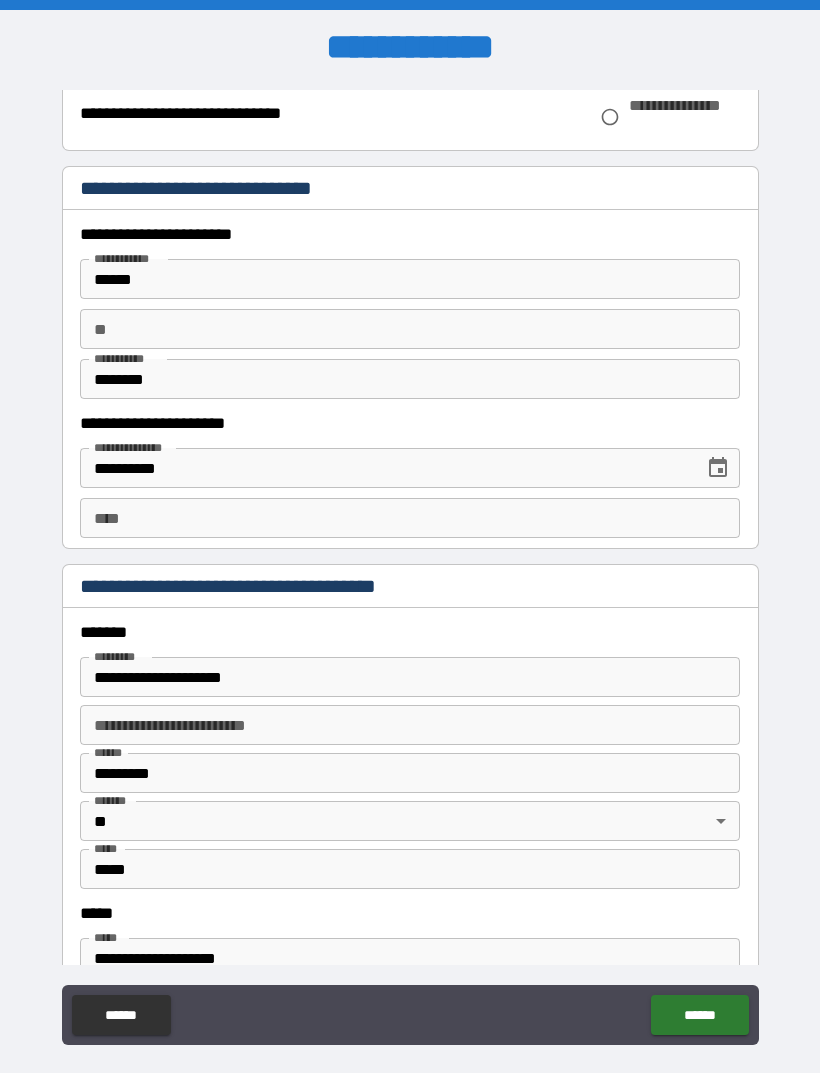 scroll, scrollTop: 1800, scrollLeft: 0, axis: vertical 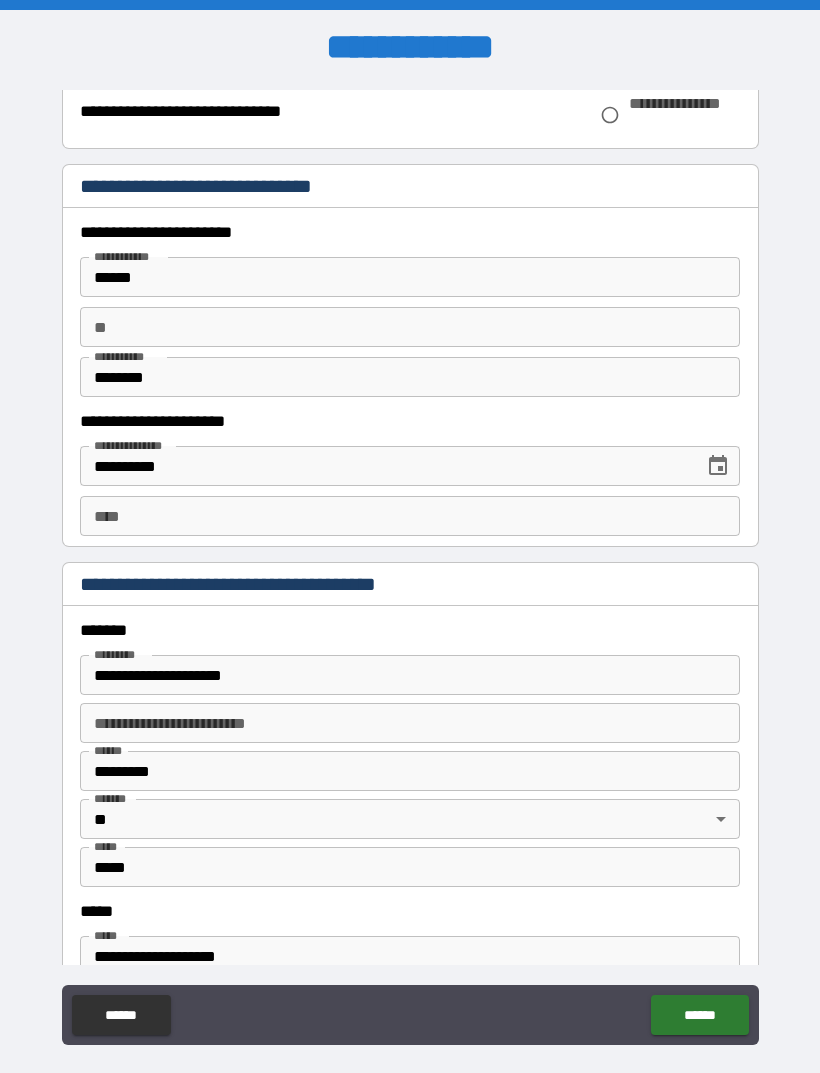 click on "****" at bounding box center [410, 516] 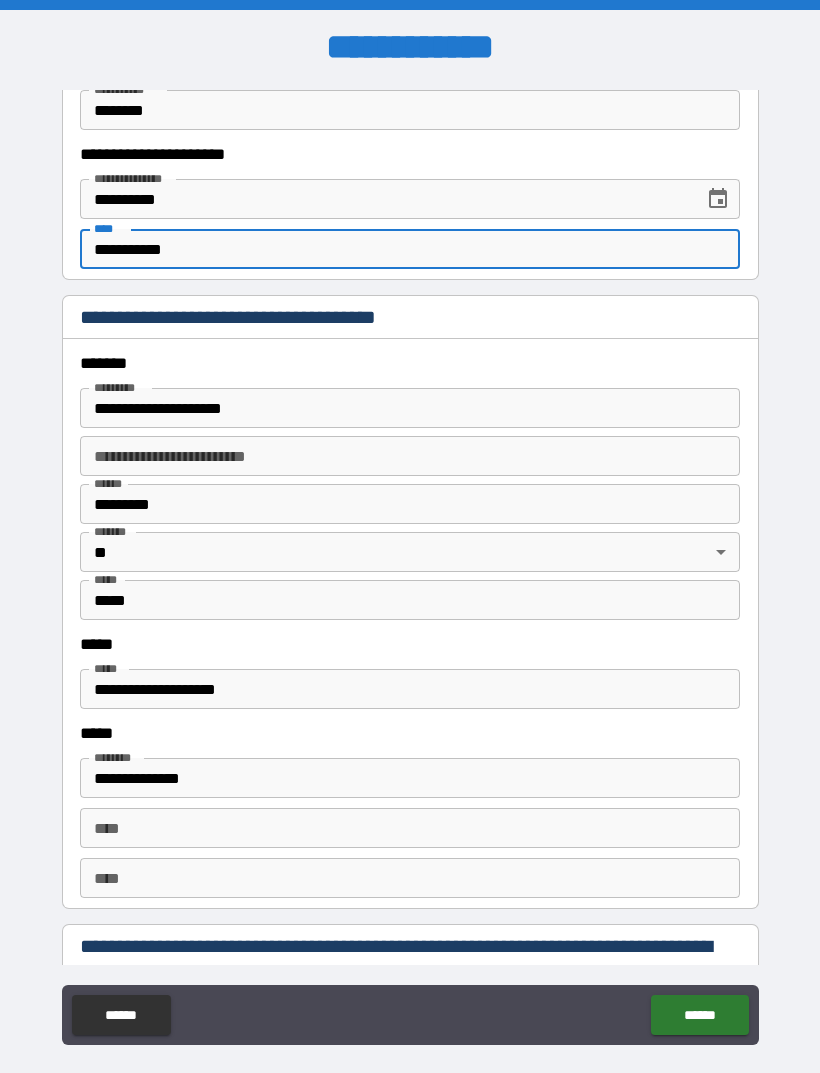 scroll, scrollTop: 2062, scrollLeft: 0, axis: vertical 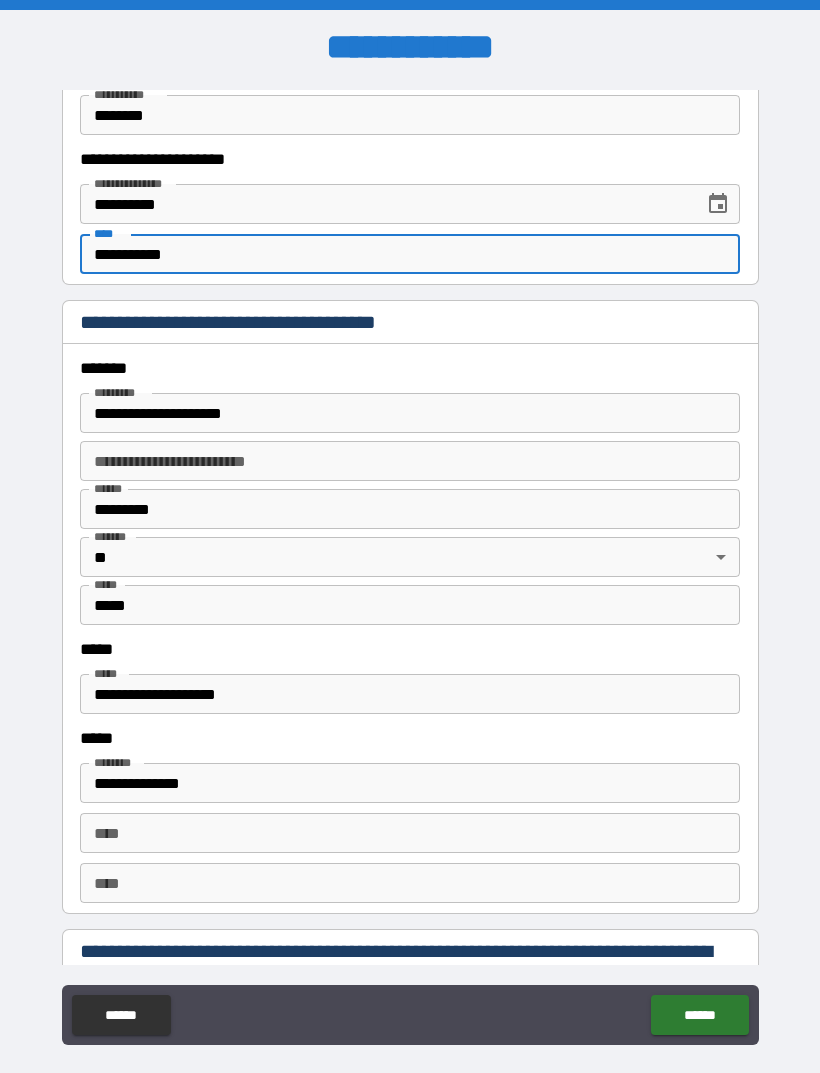 type on "**********" 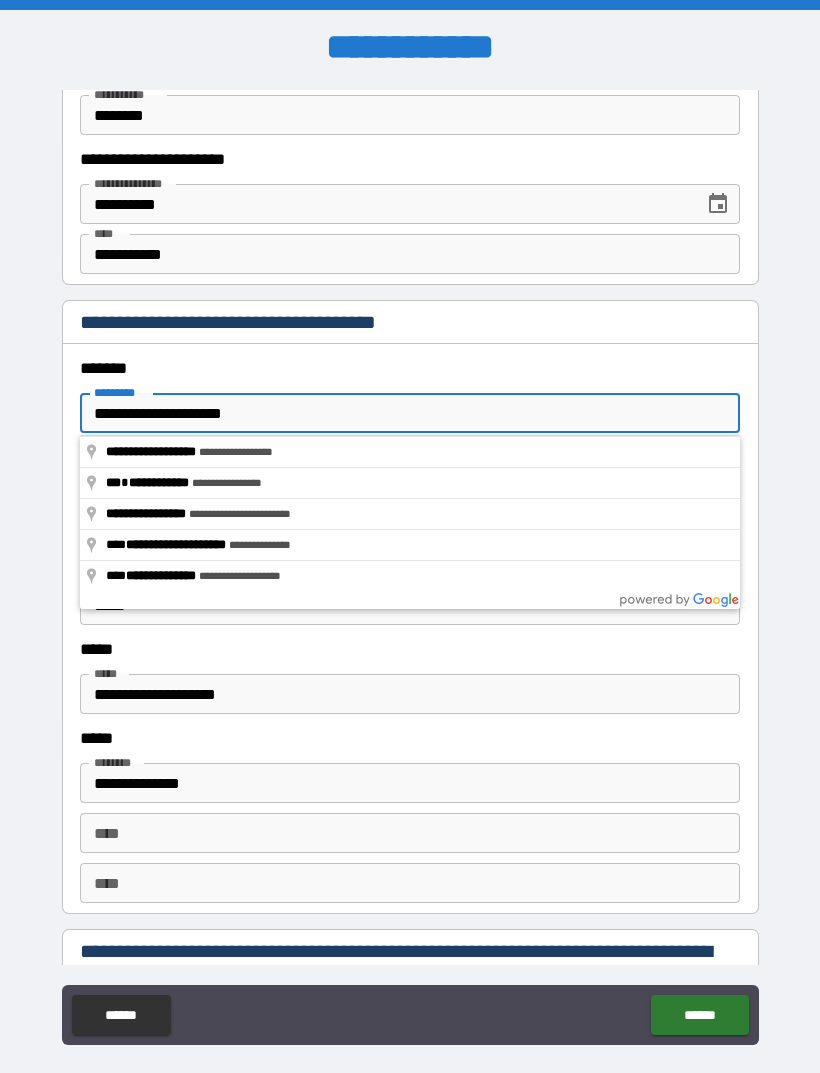 click on "**********" at bounding box center (410, 413) 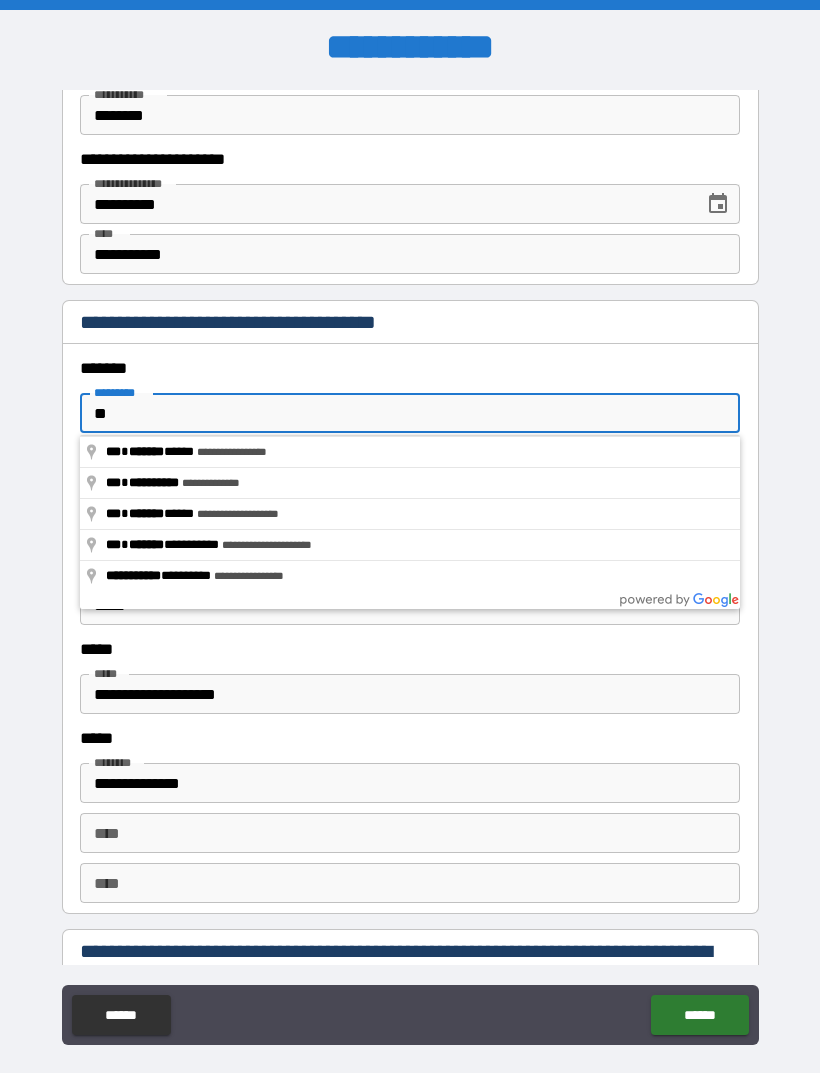 type on "*" 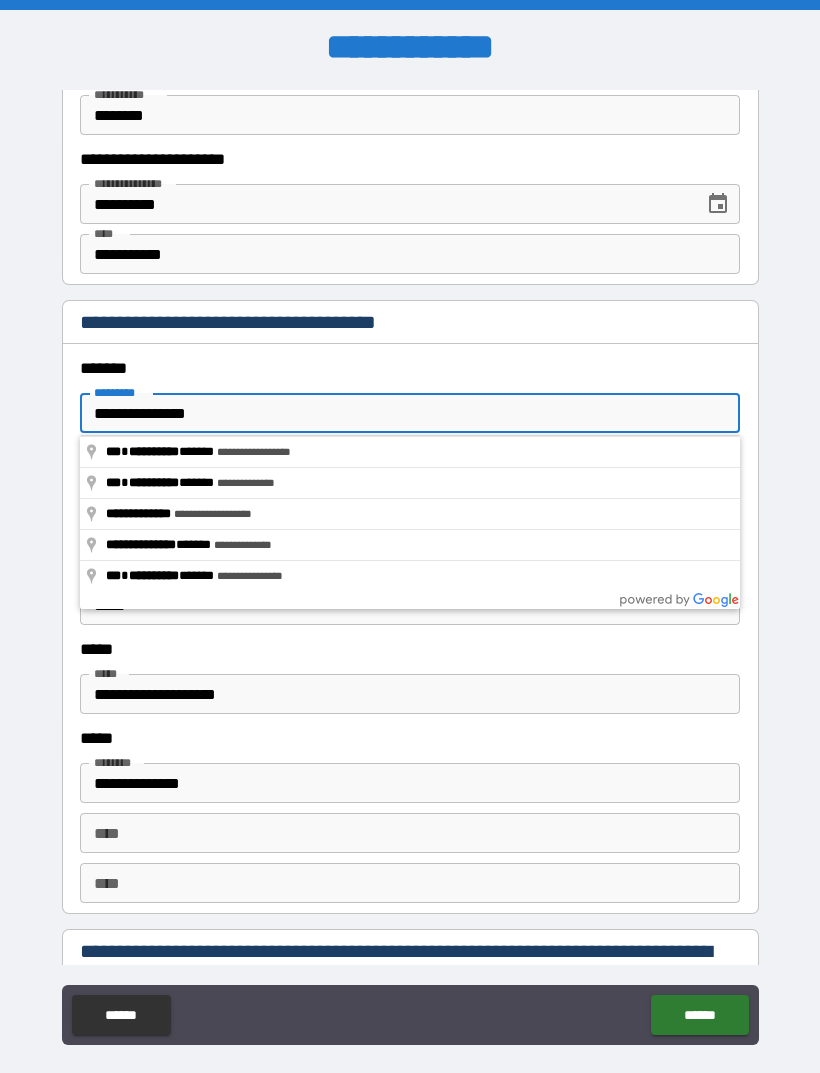 type on "**********" 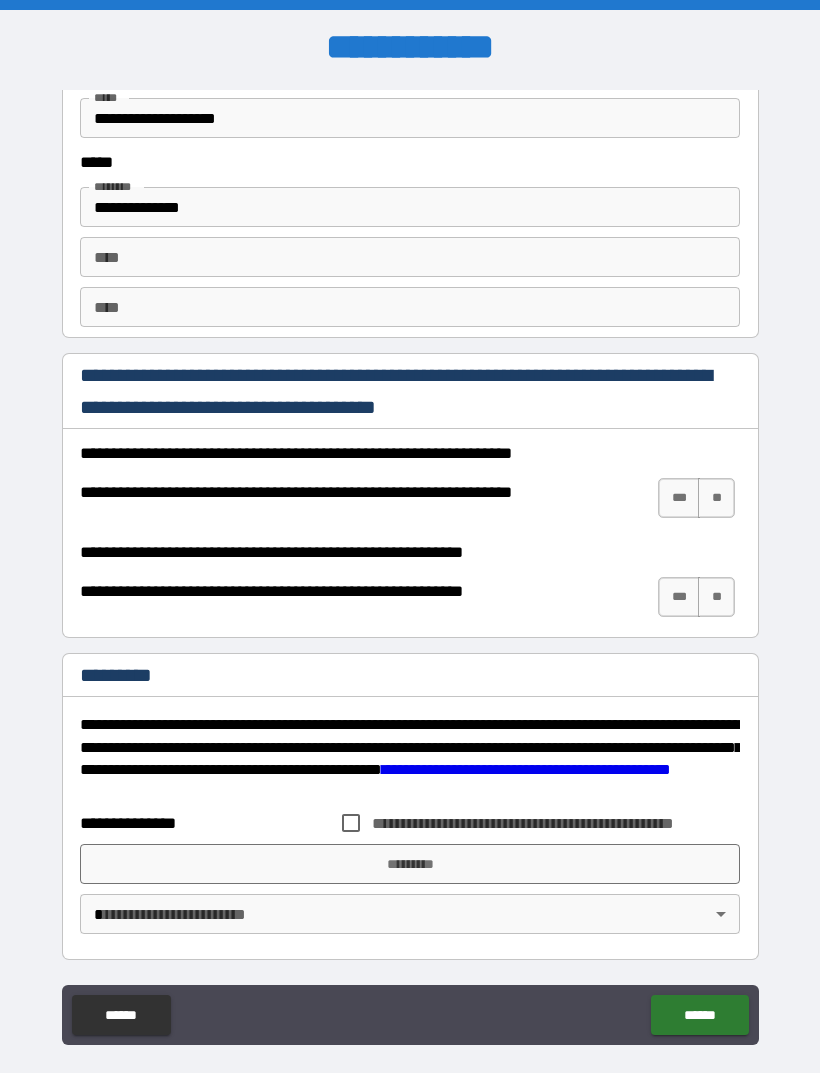 scroll, scrollTop: 2638, scrollLeft: 0, axis: vertical 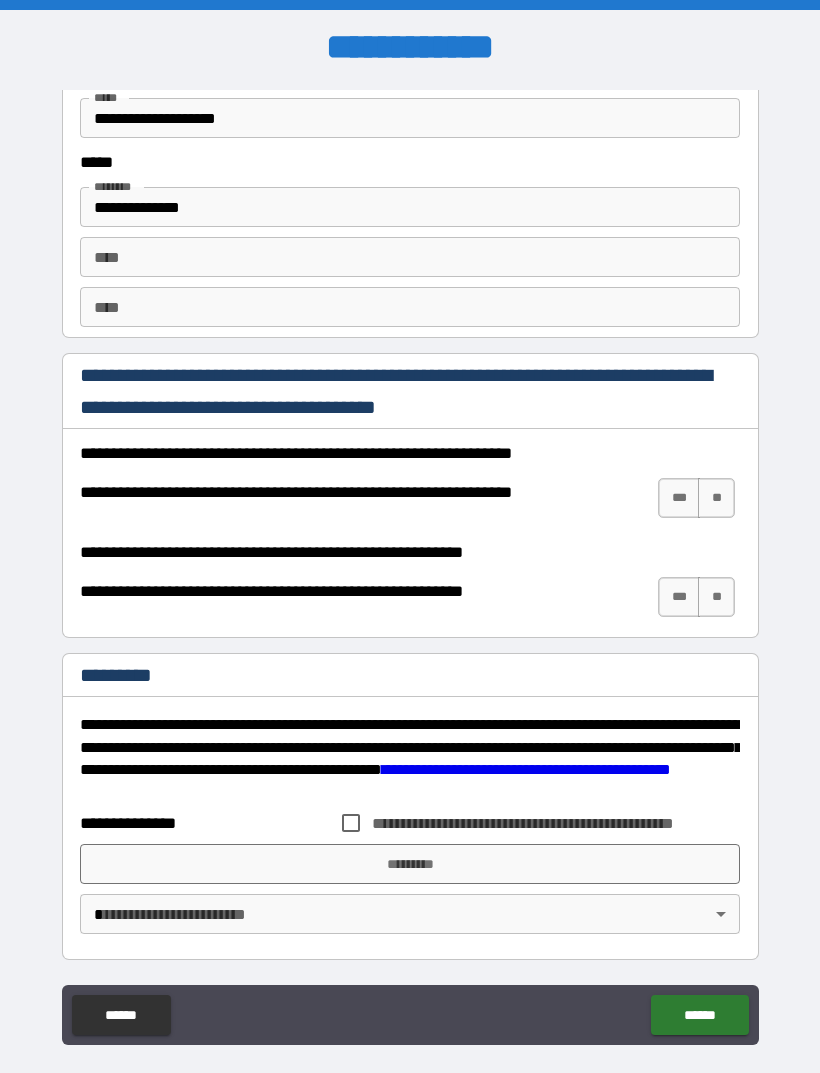 click on "***" at bounding box center (679, 498) 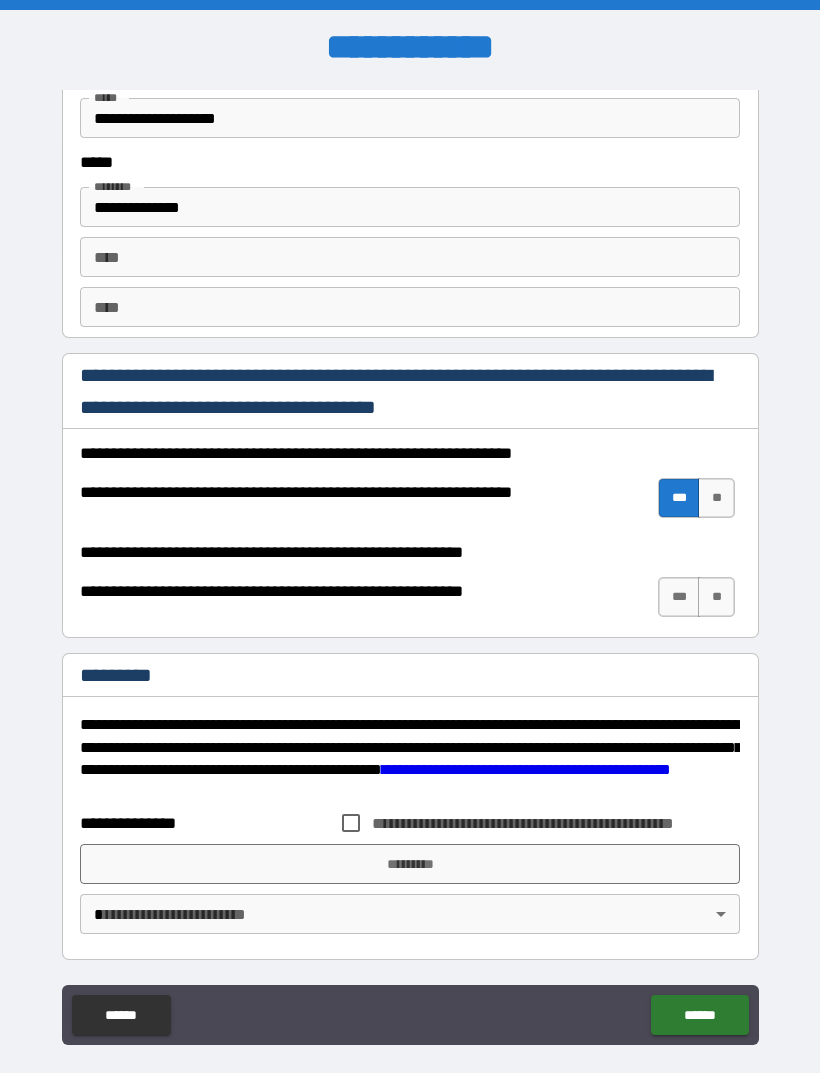 click on "***" at bounding box center (679, 597) 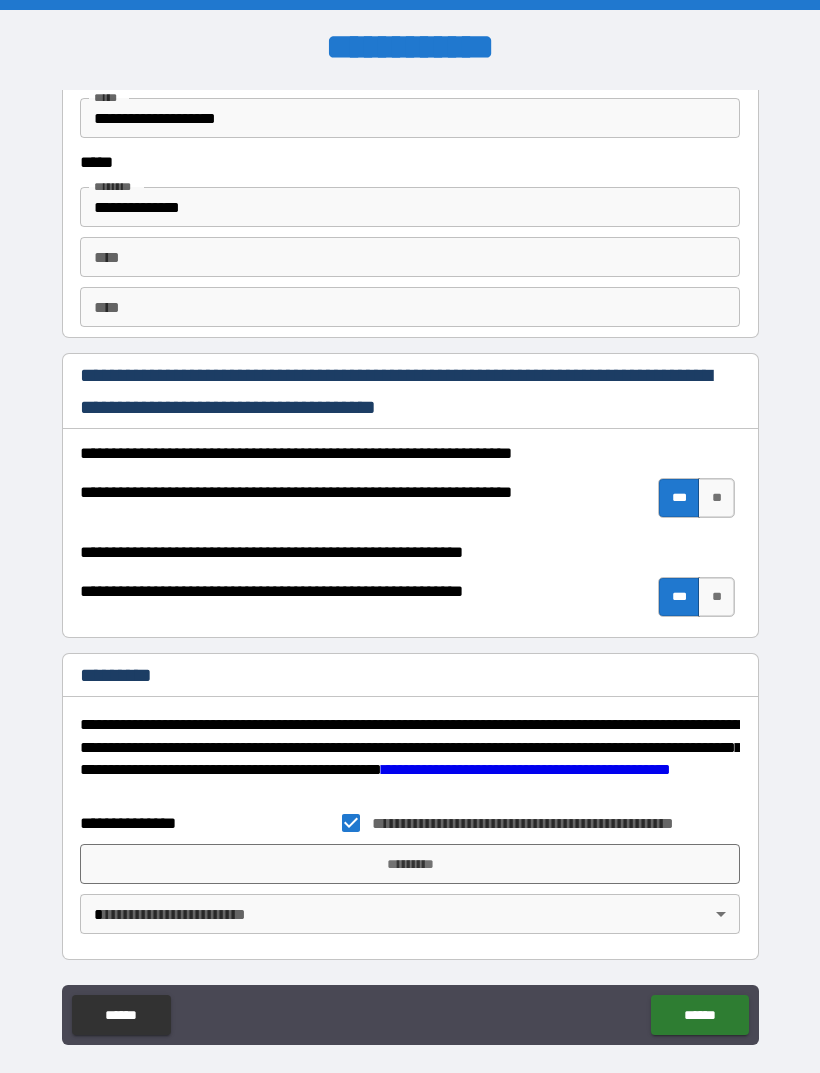 click on "*********" at bounding box center (410, 864) 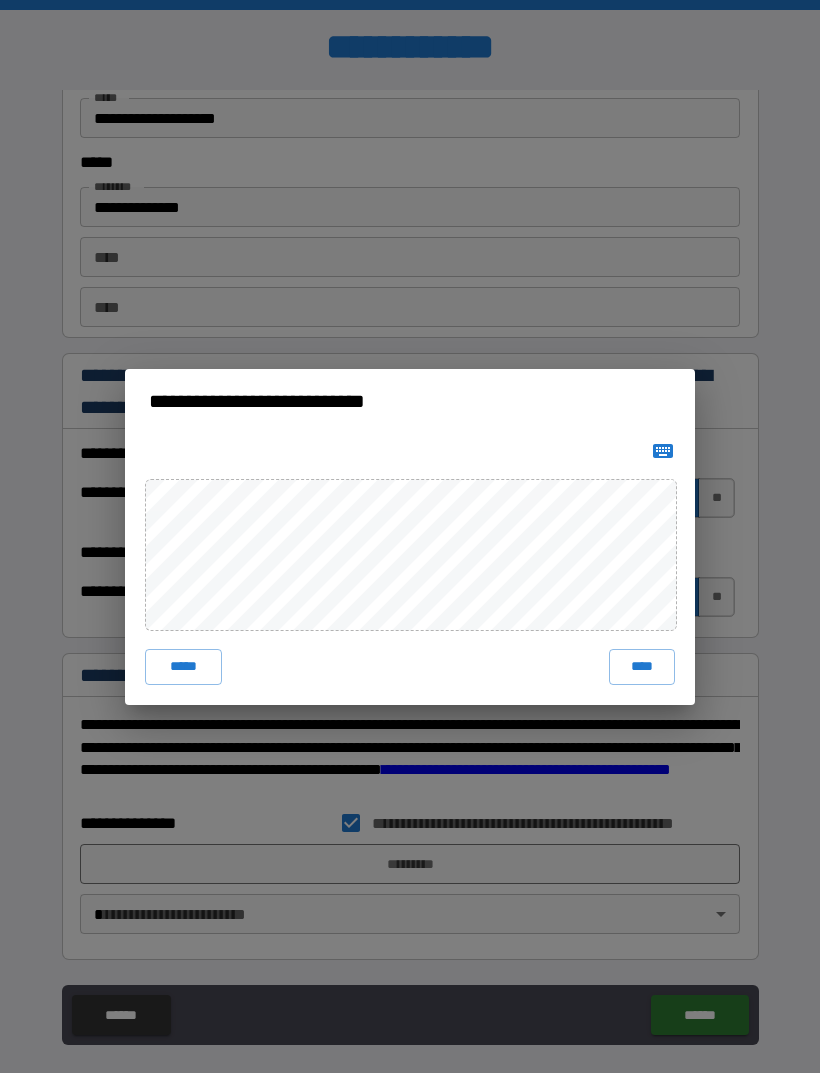 click on "***** ****" at bounding box center [410, 569] 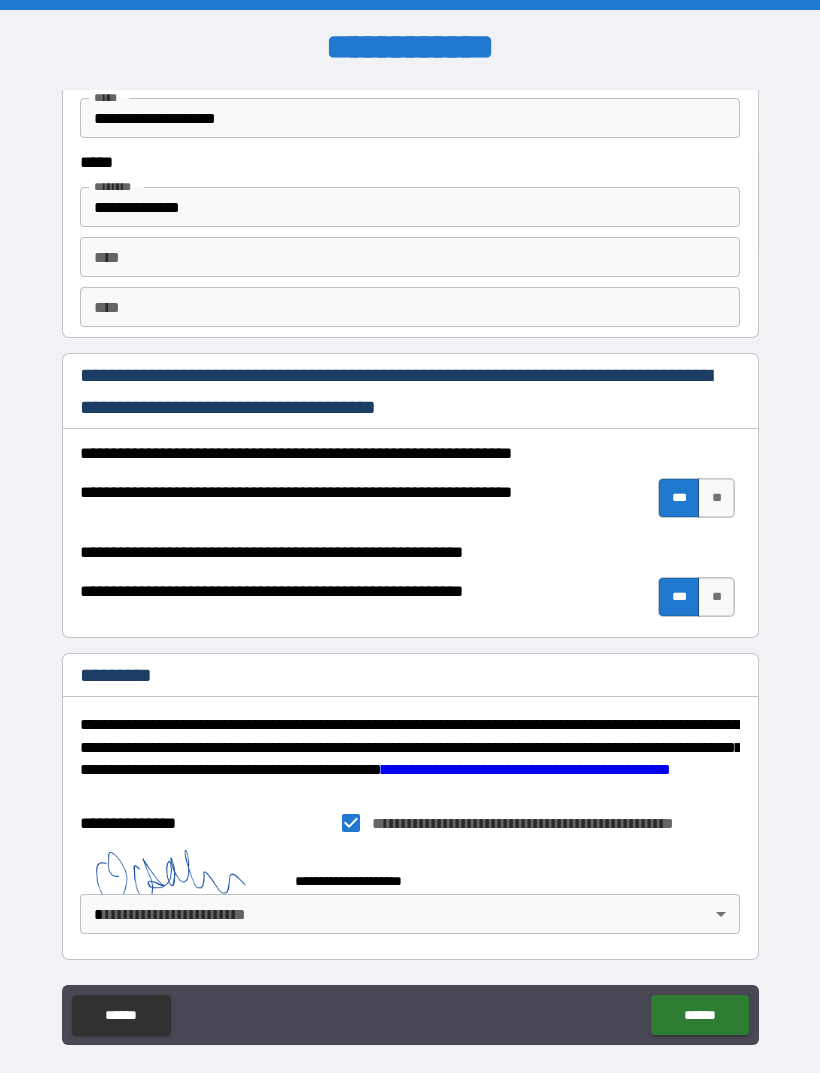scroll, scrollTop: 2628, scrollLeft: 0, axis: vertical 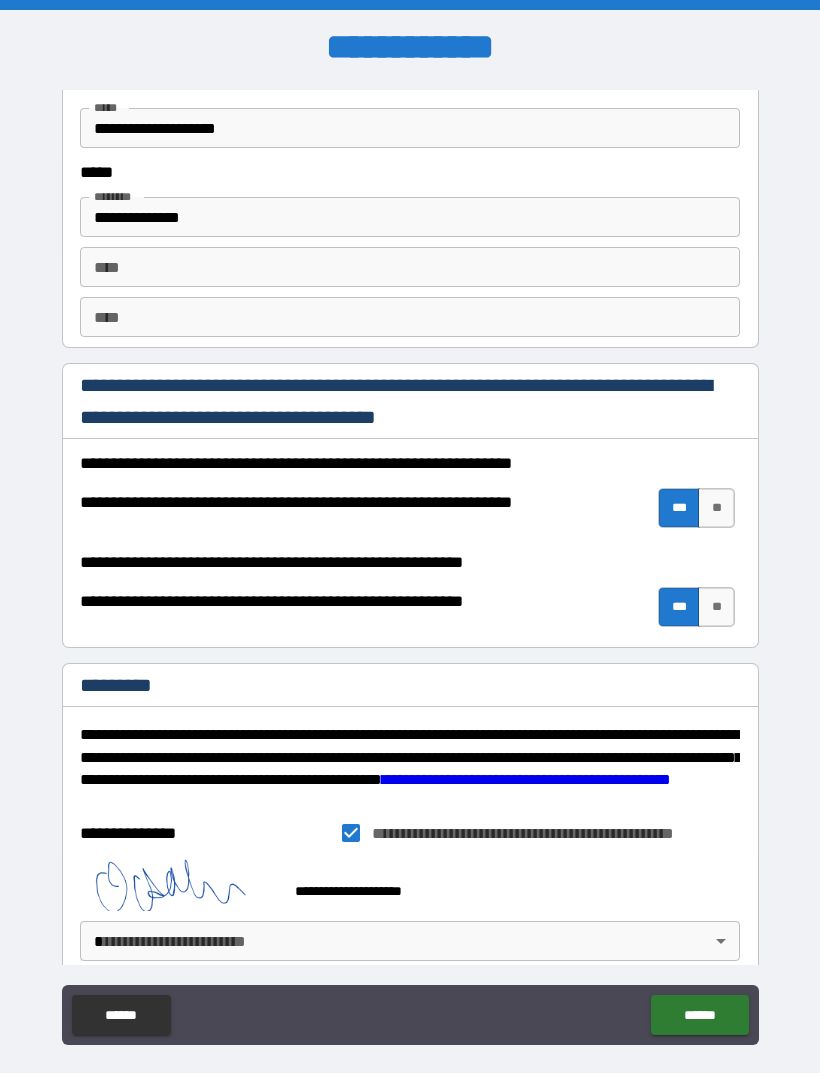click on "**********" at bounding box center [410, 568] 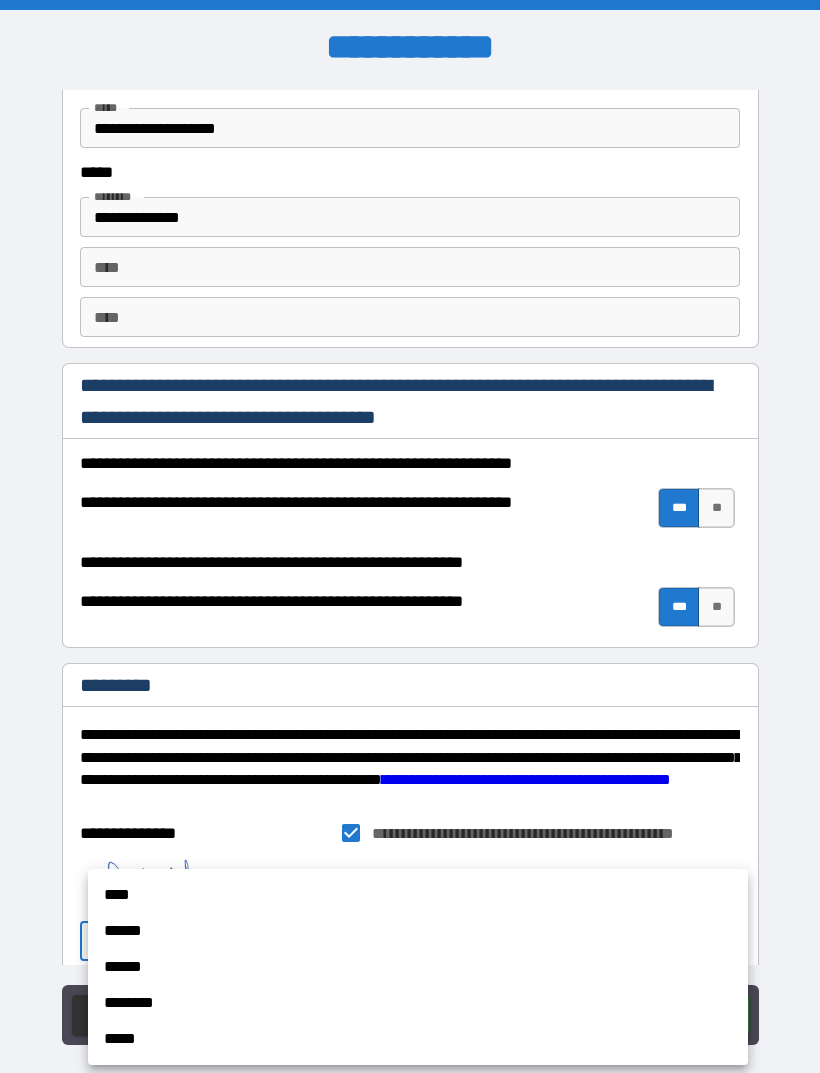 click on "******" at bounding box center (418, 931) 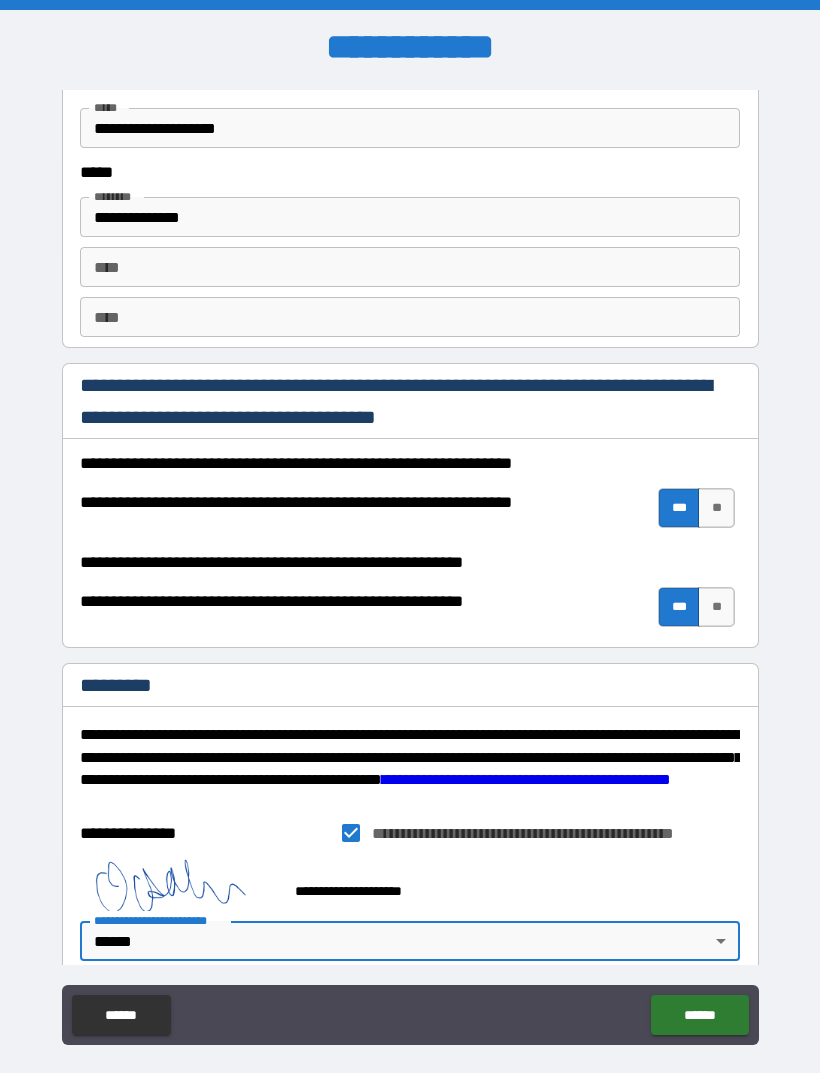 click on "******" at bounding box center (699, 1015) 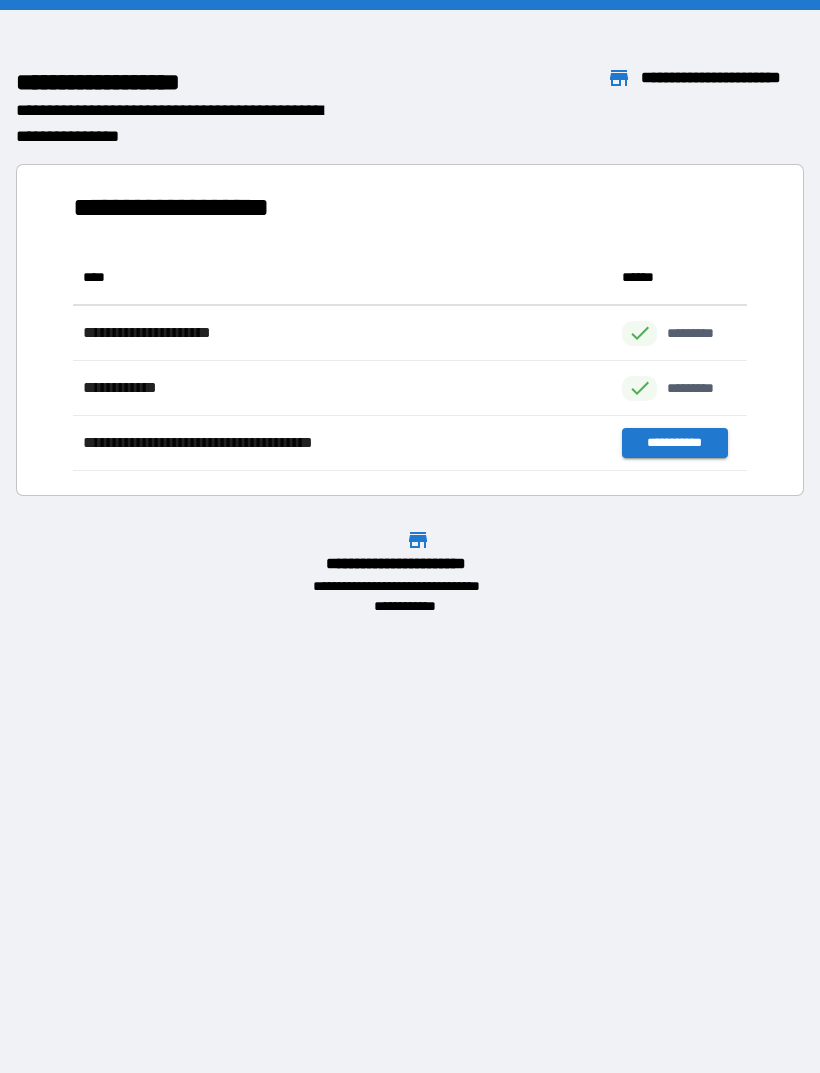 scroll, scrollTop: 1, scrollLeft: 1, axis: both 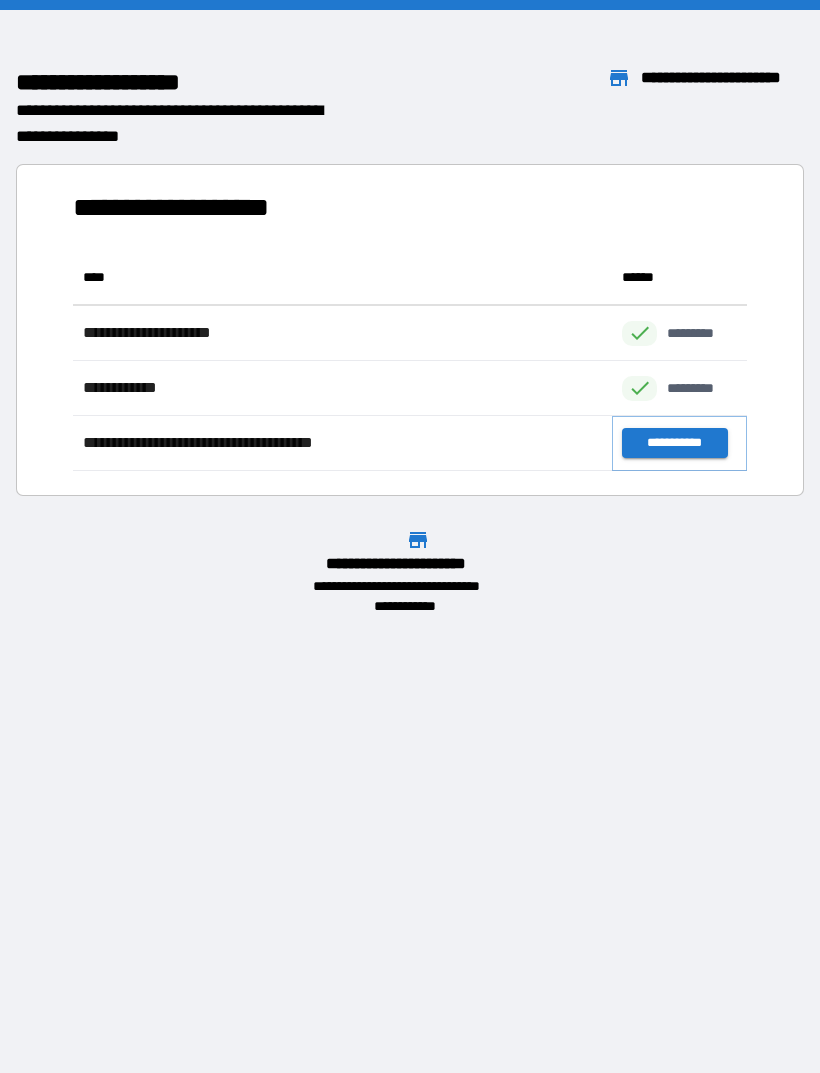 click on "**********" at bounding box center [674, 443] 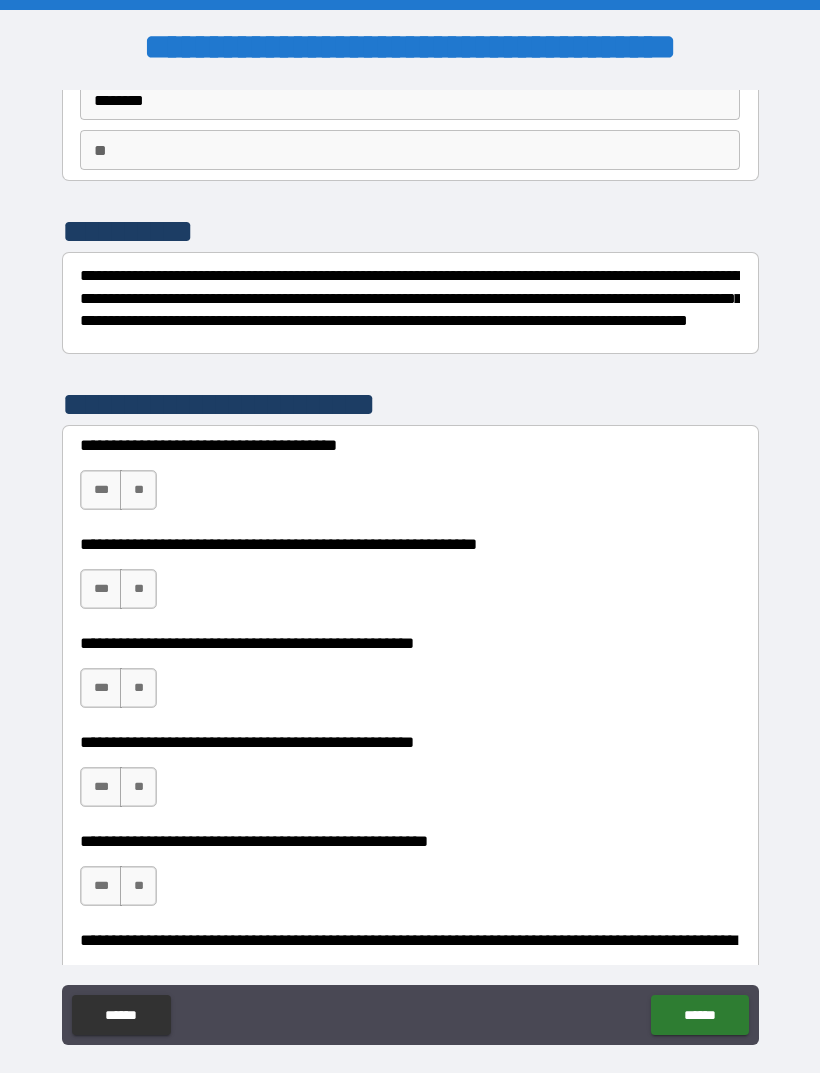scroll, scrollTop: 172, scrollLeft: 0, axis: vertical 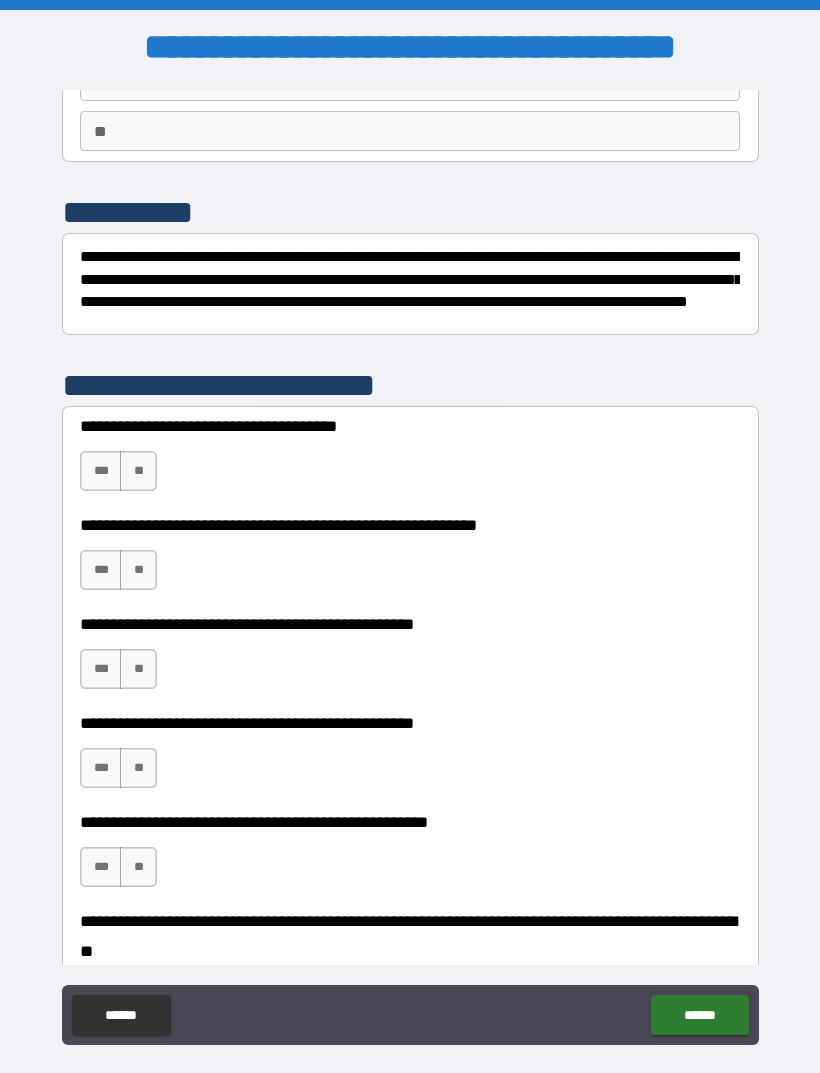 click on "***" at bounding box center (101, 471) 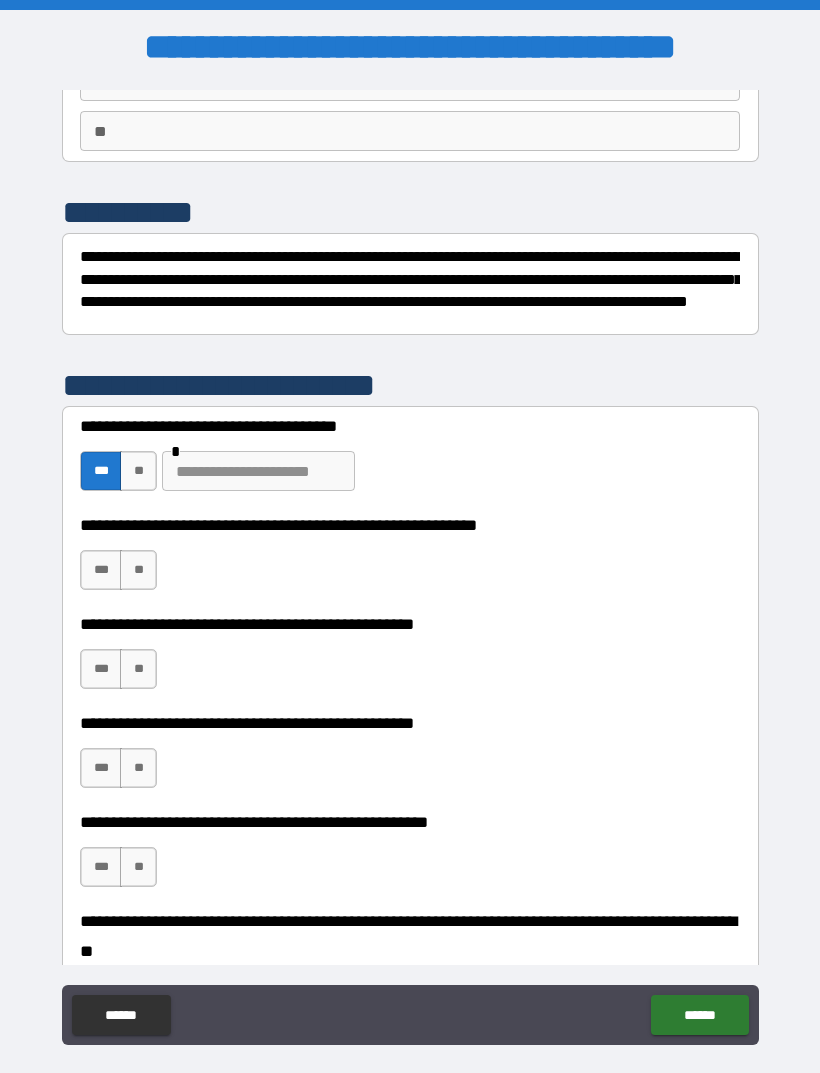 click on "**" at bounding box center (138, 570) 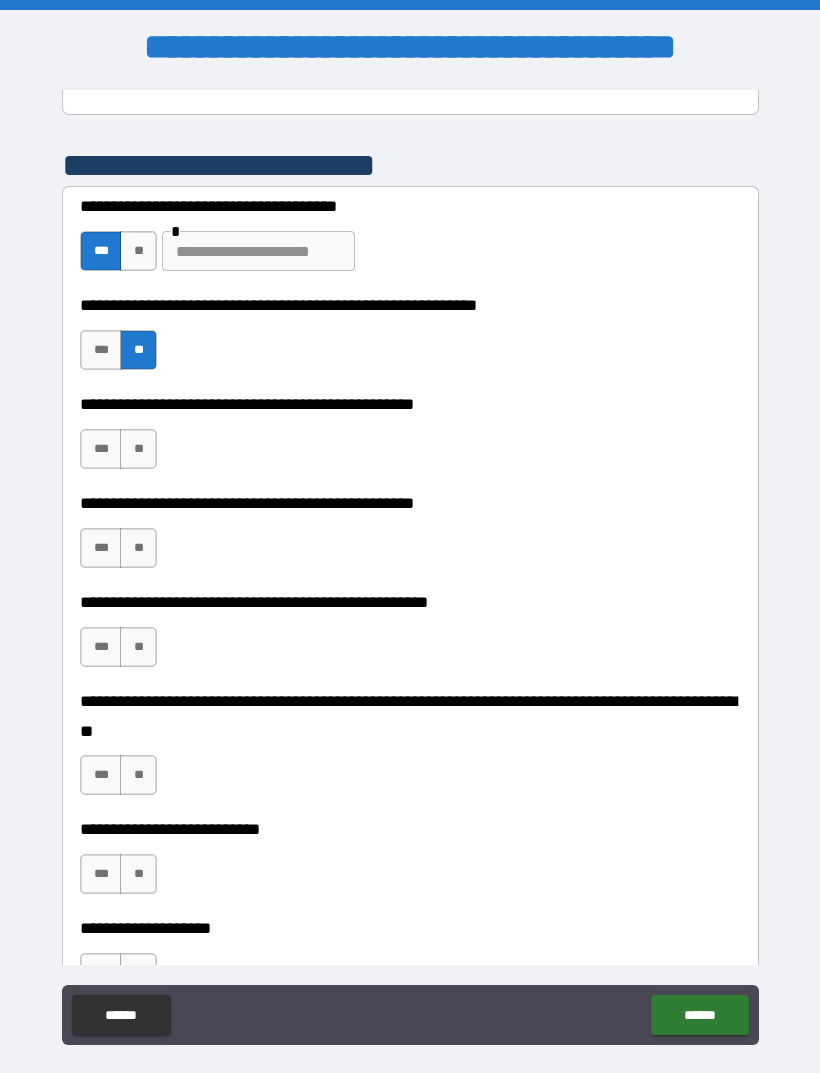 scroll, scrollTop: 399, scrollLeft: 0, axis: vertical 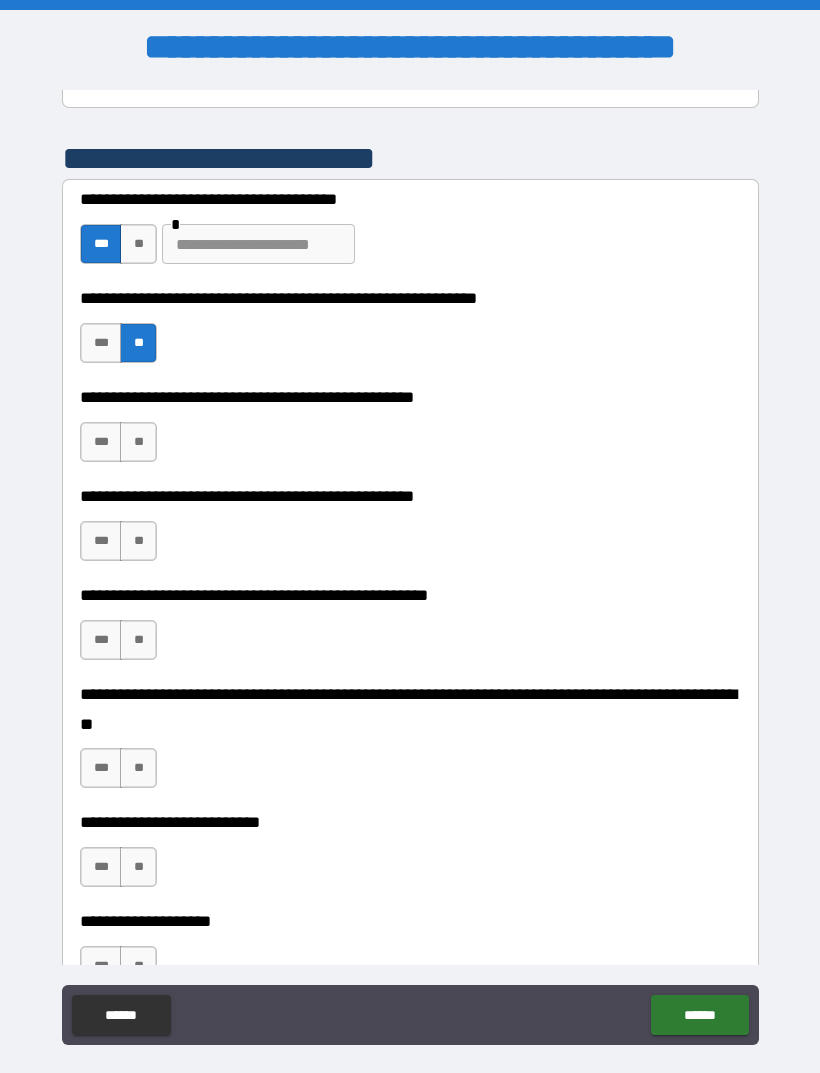 click on "**" at bounding box center (138, 442) 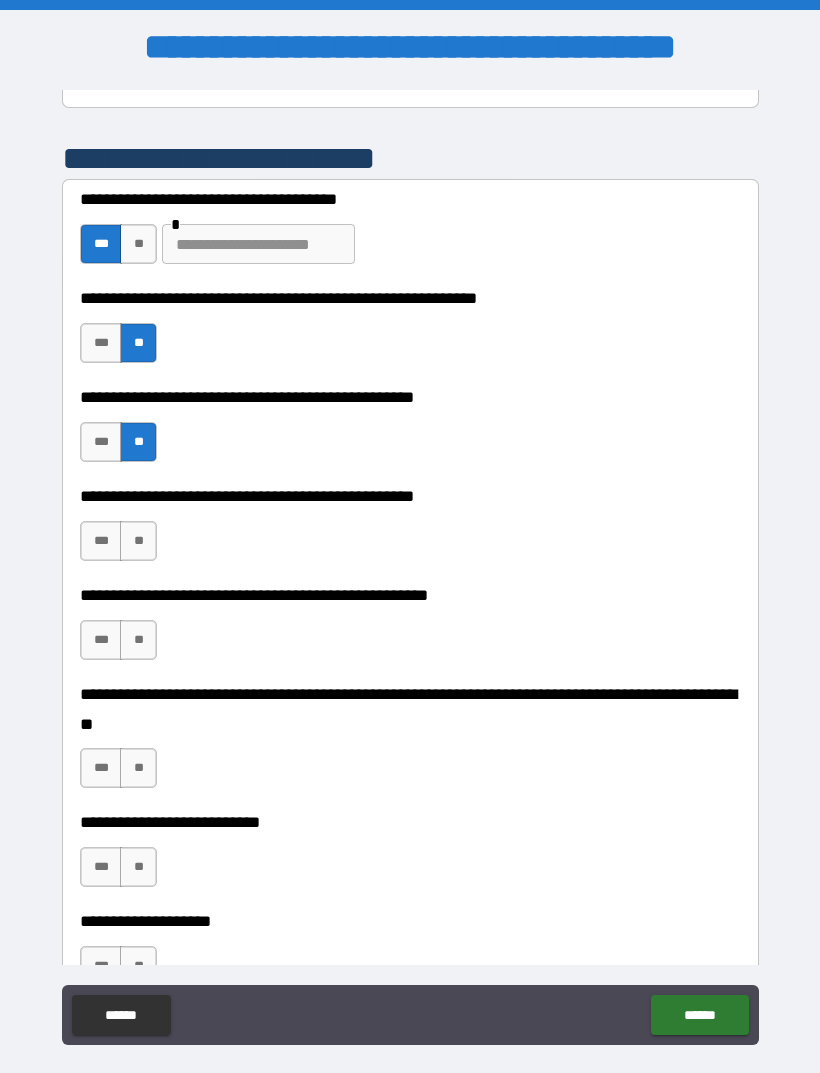 click on "***" at bounding box center (101, 343) 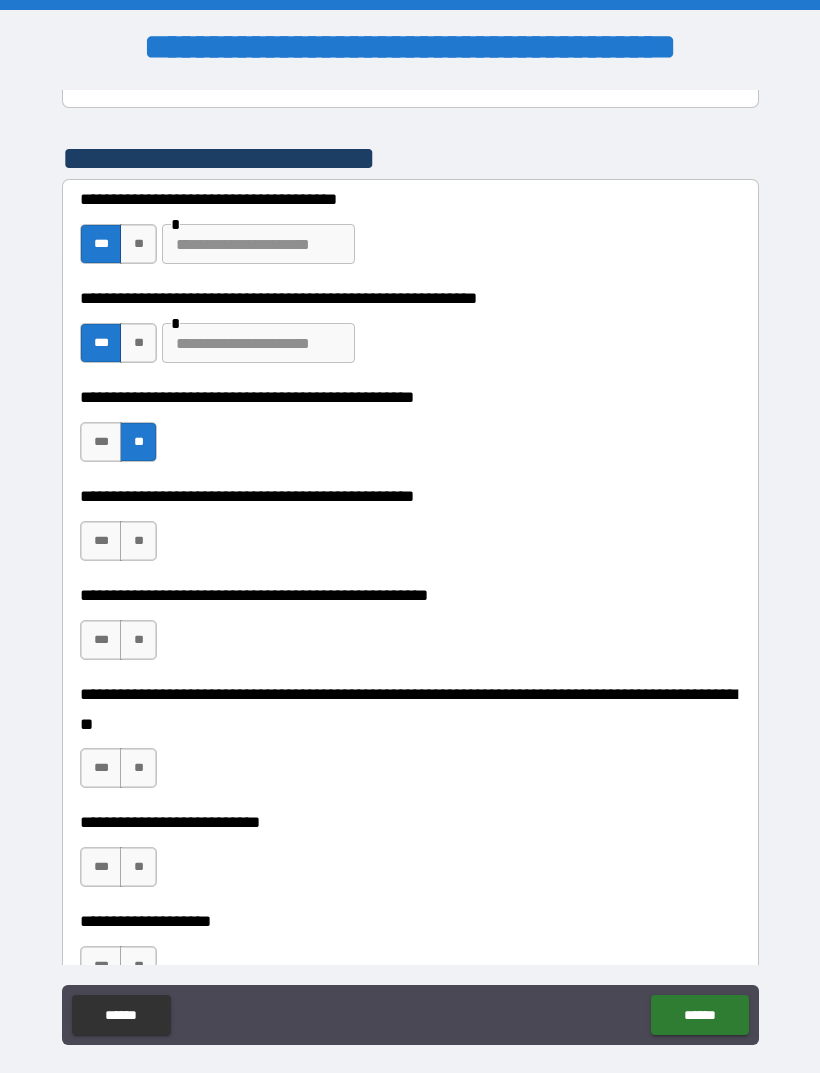 click on "**" at bounding box center (138, 343) 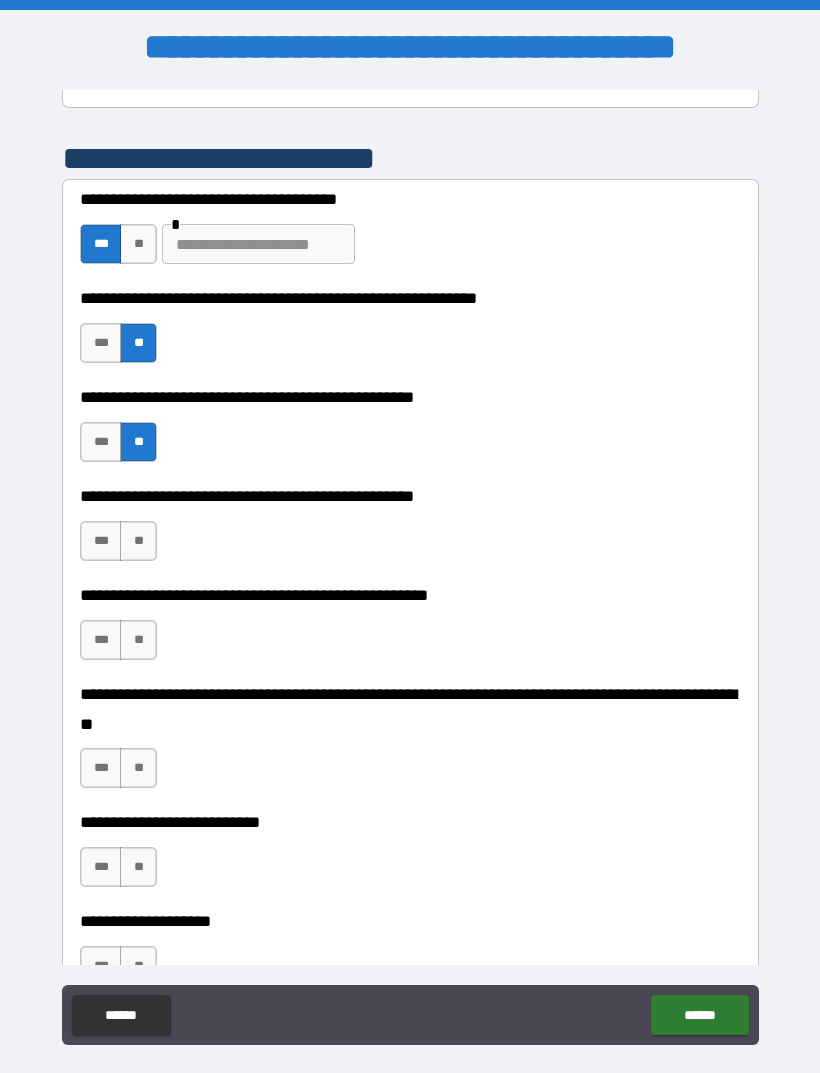 click on "**" at bounding box center (138, 541) 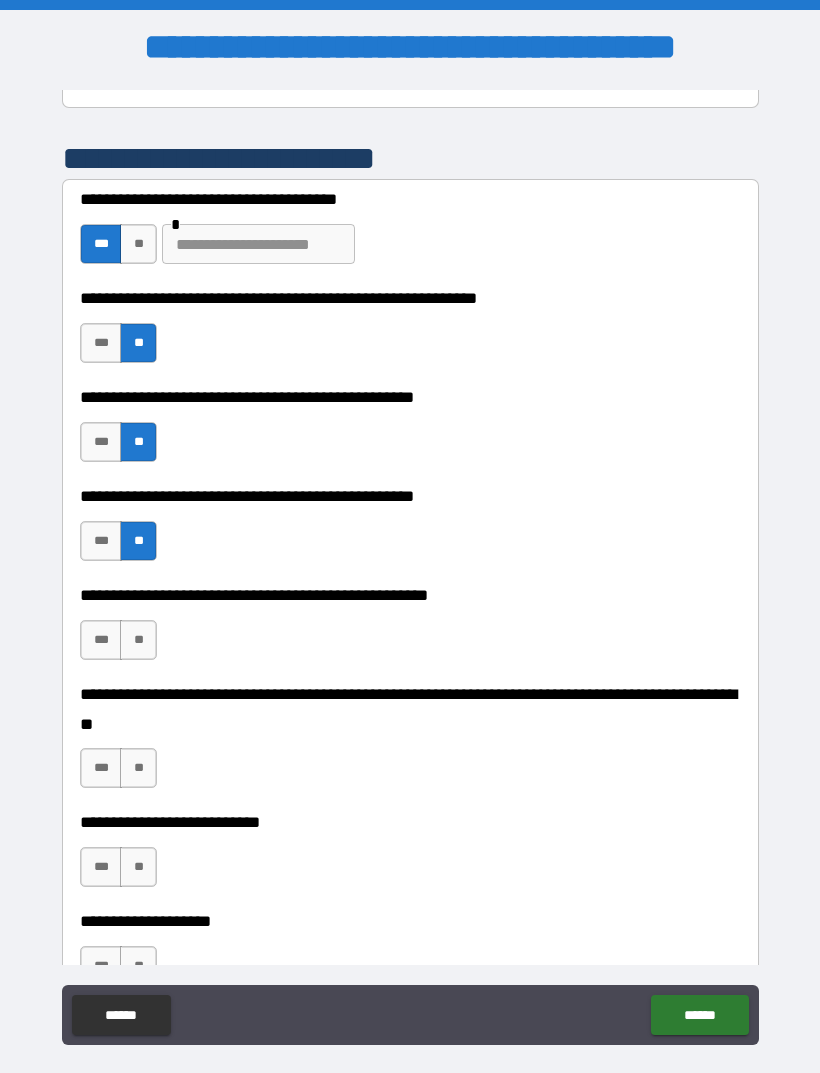 click on "**" at bounding box center [138, 640] 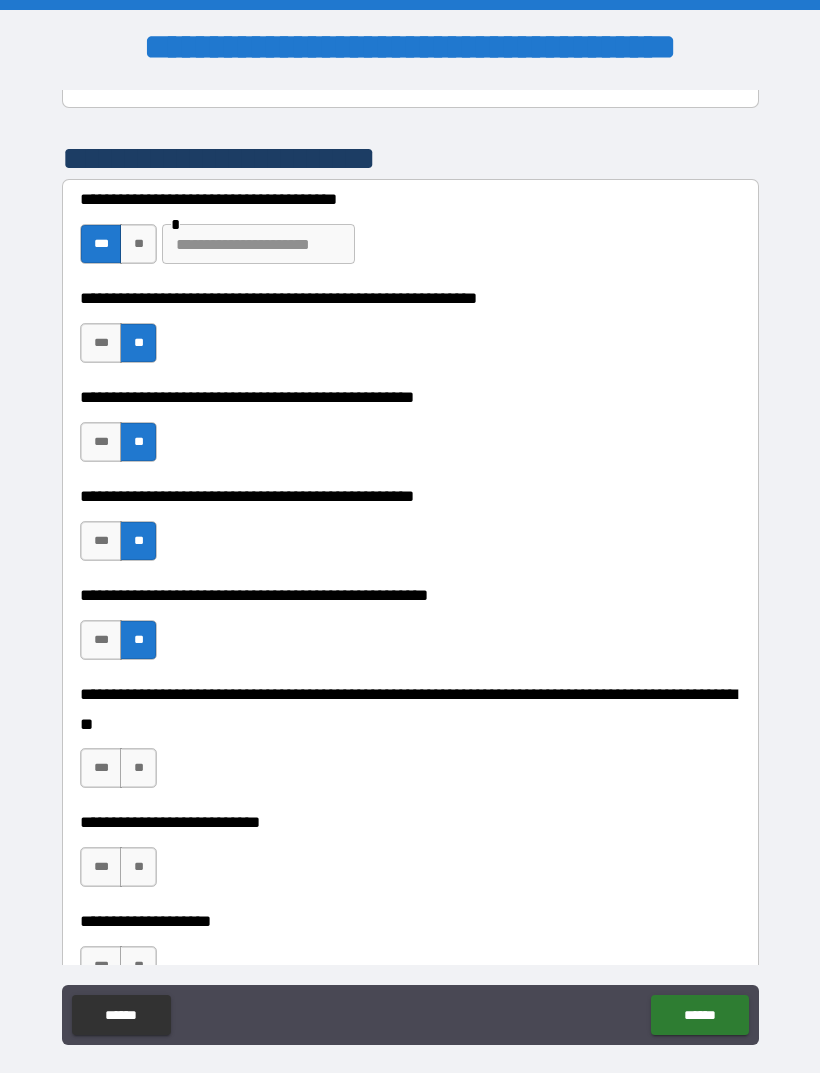 click on "**" at bounding box center (138, 768) 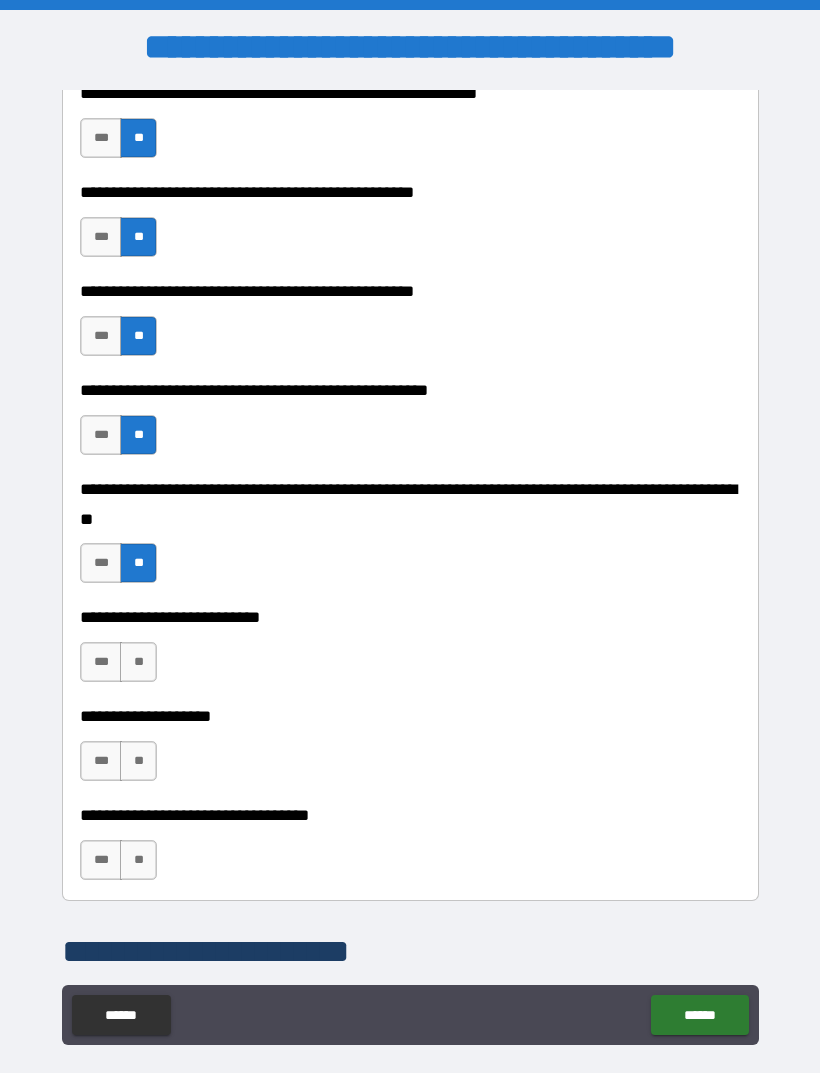 scroll, scrollTop: 644, scrollLeft: 0, axis: vertical 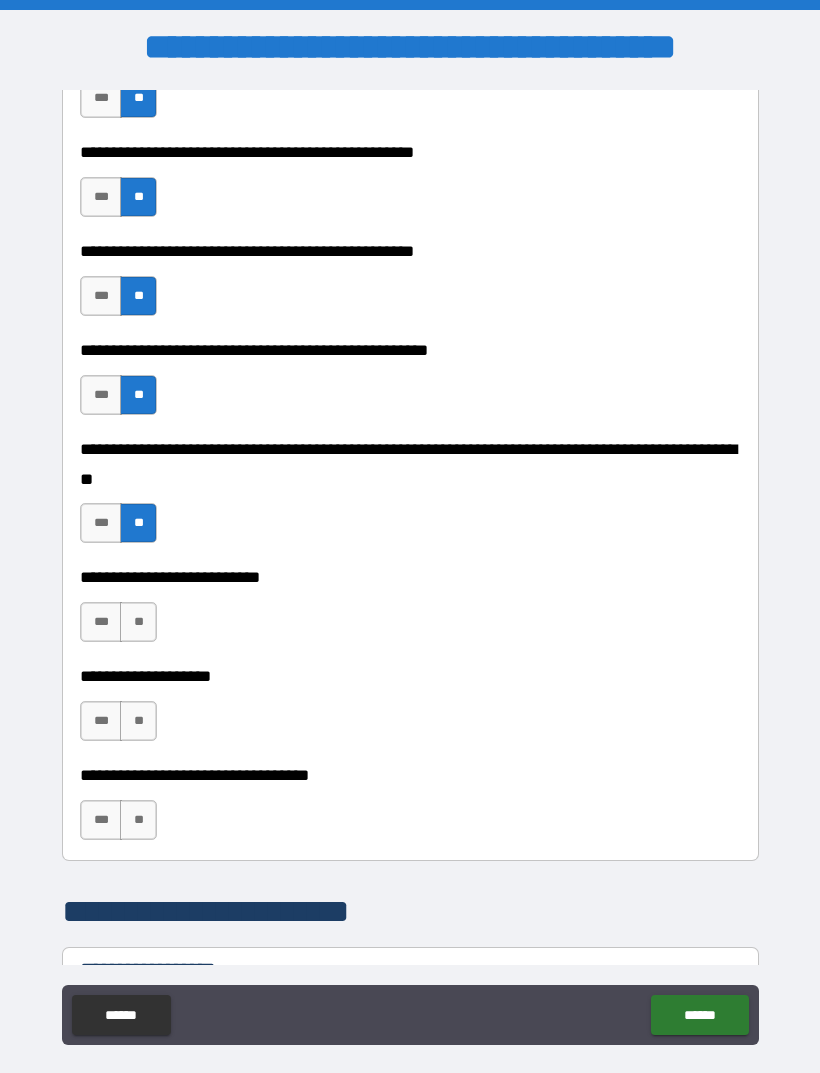 click on "**" at bounding box center (138, 622) 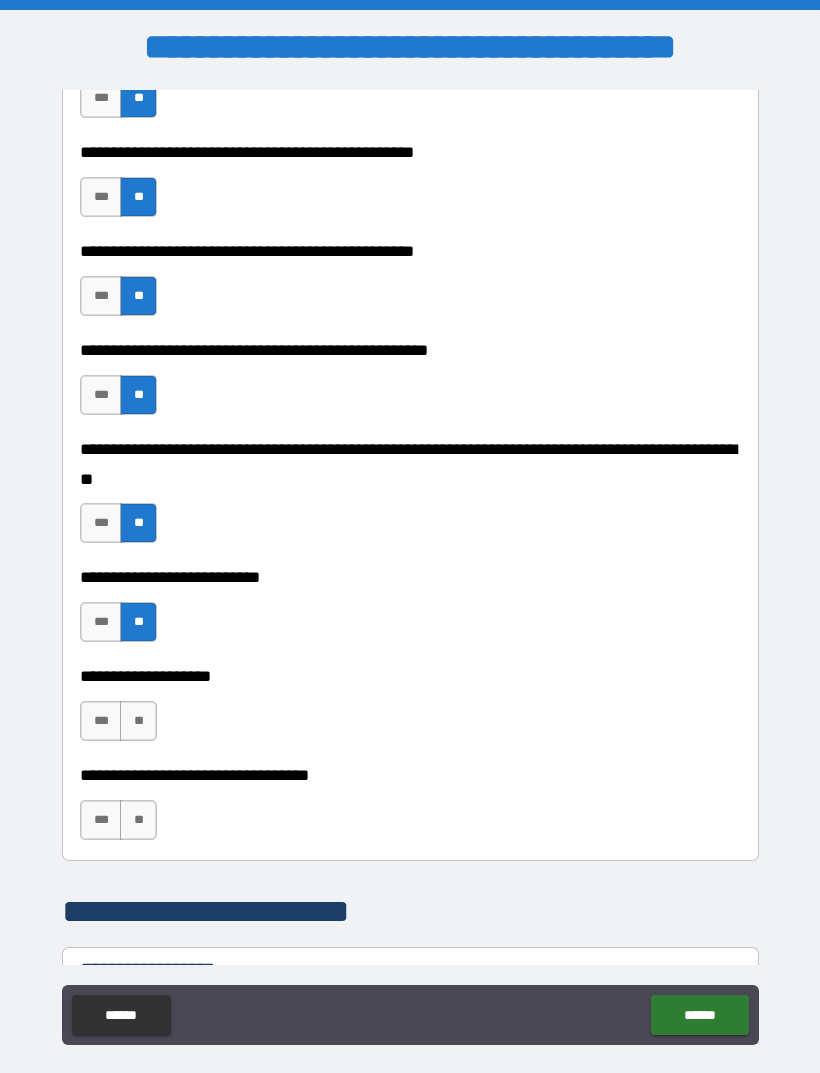 click on "**" at bounding box center [138, 721] 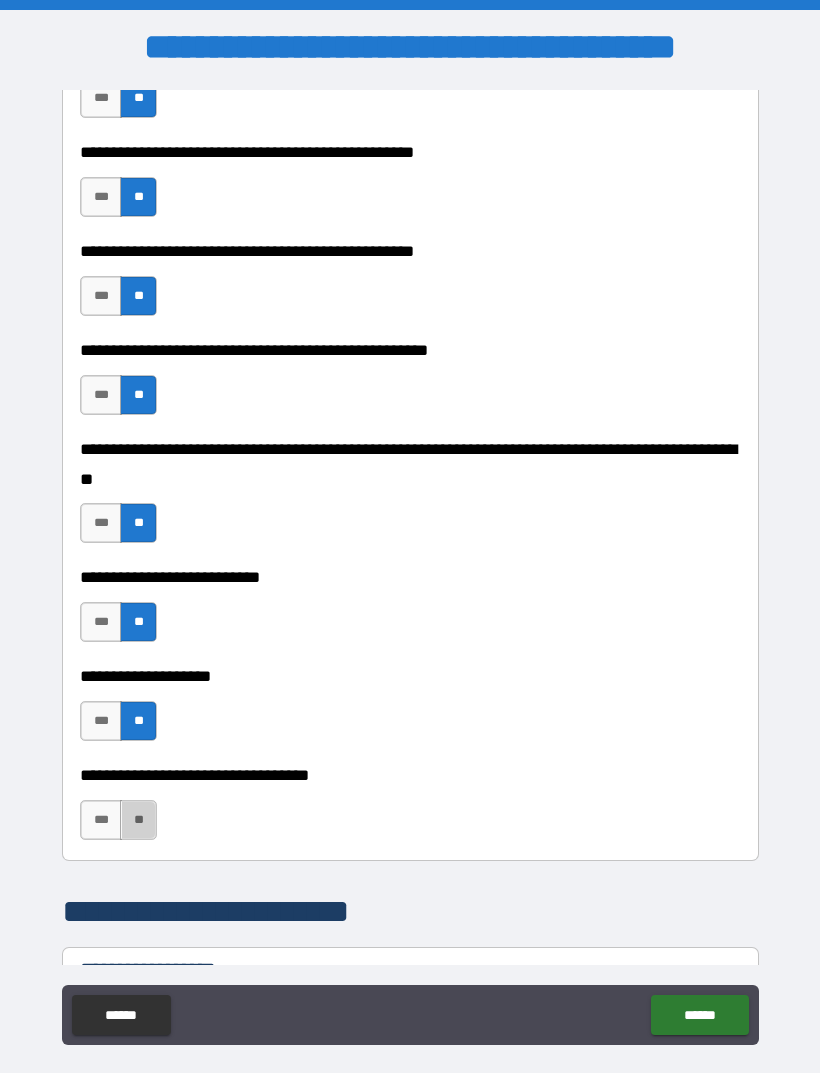 click on "**" at bounding box center [138, 820] 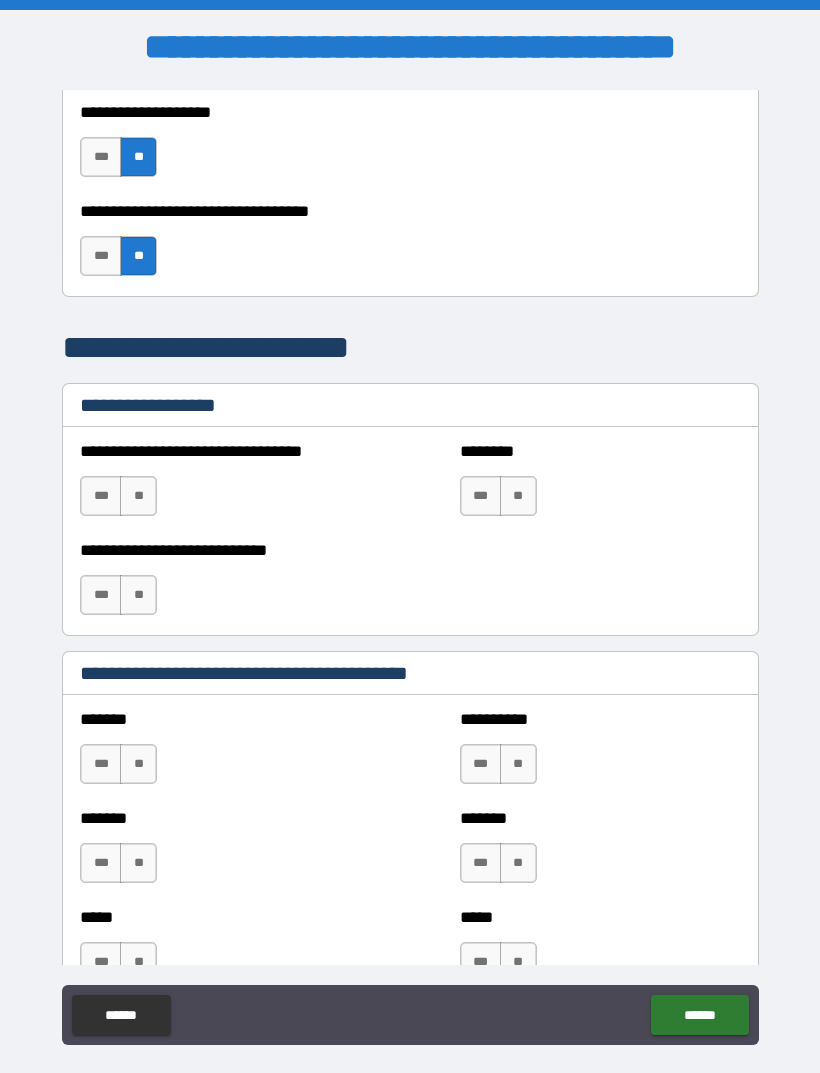 scroll, scrollTop: 1206, scrollLeft: 0, axis: vertical 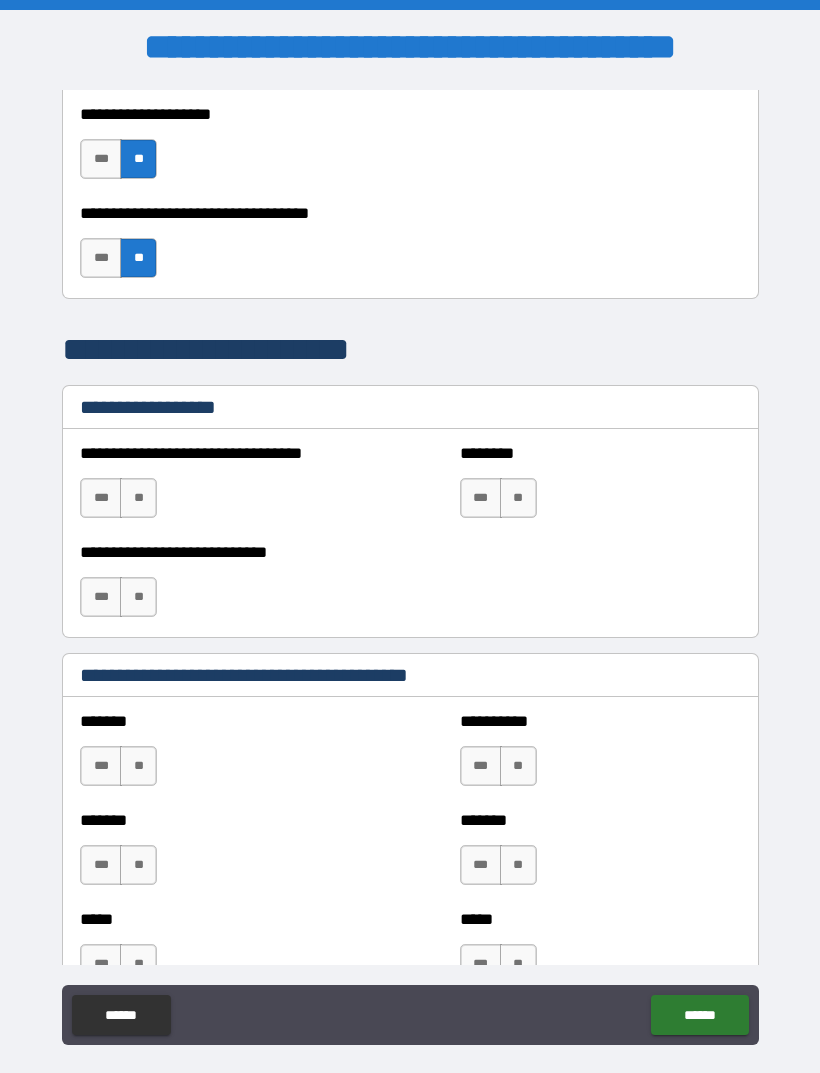 click on "**" at bounding box center (138, 498) 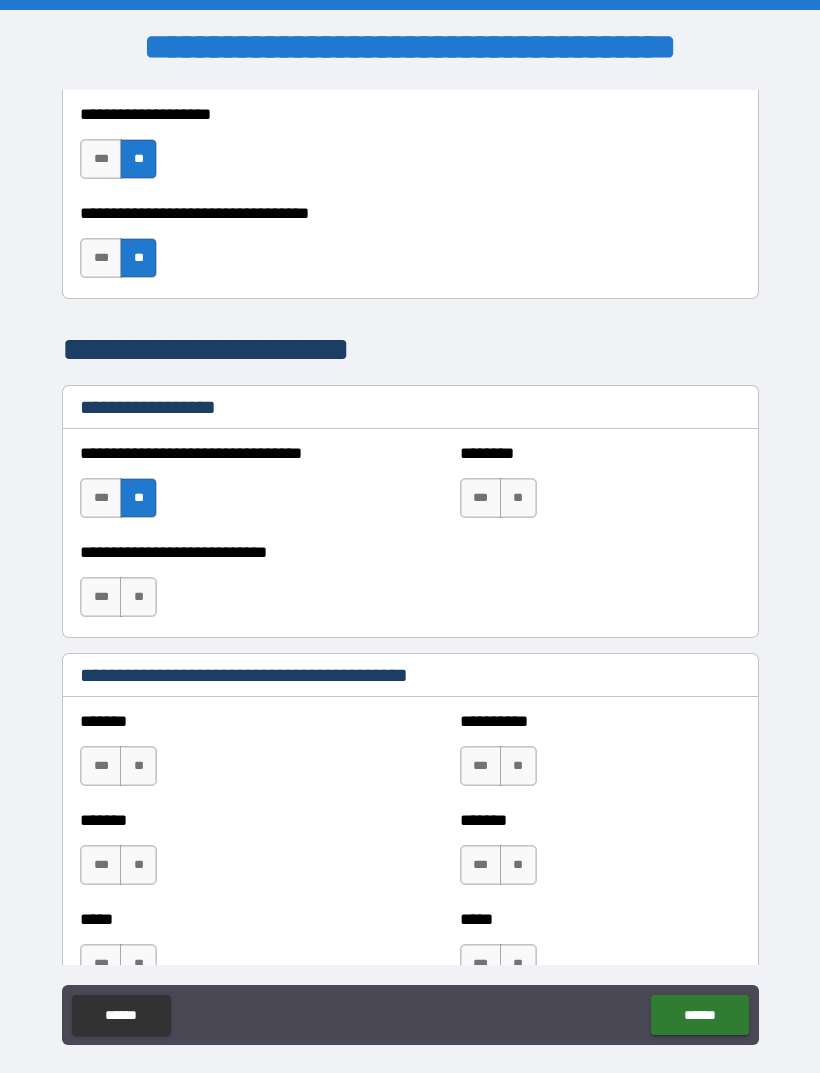 click on "**" at bounding box center [518, 498] 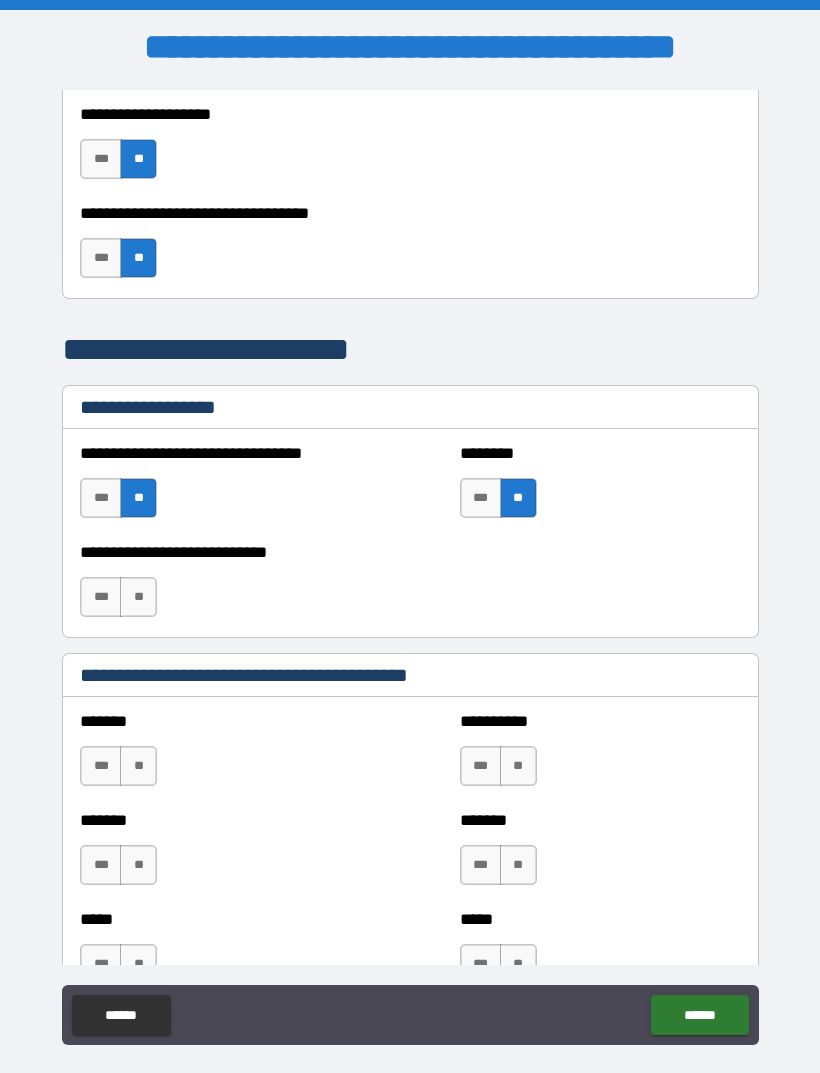 click on "**" at bounding box center [138, 597] 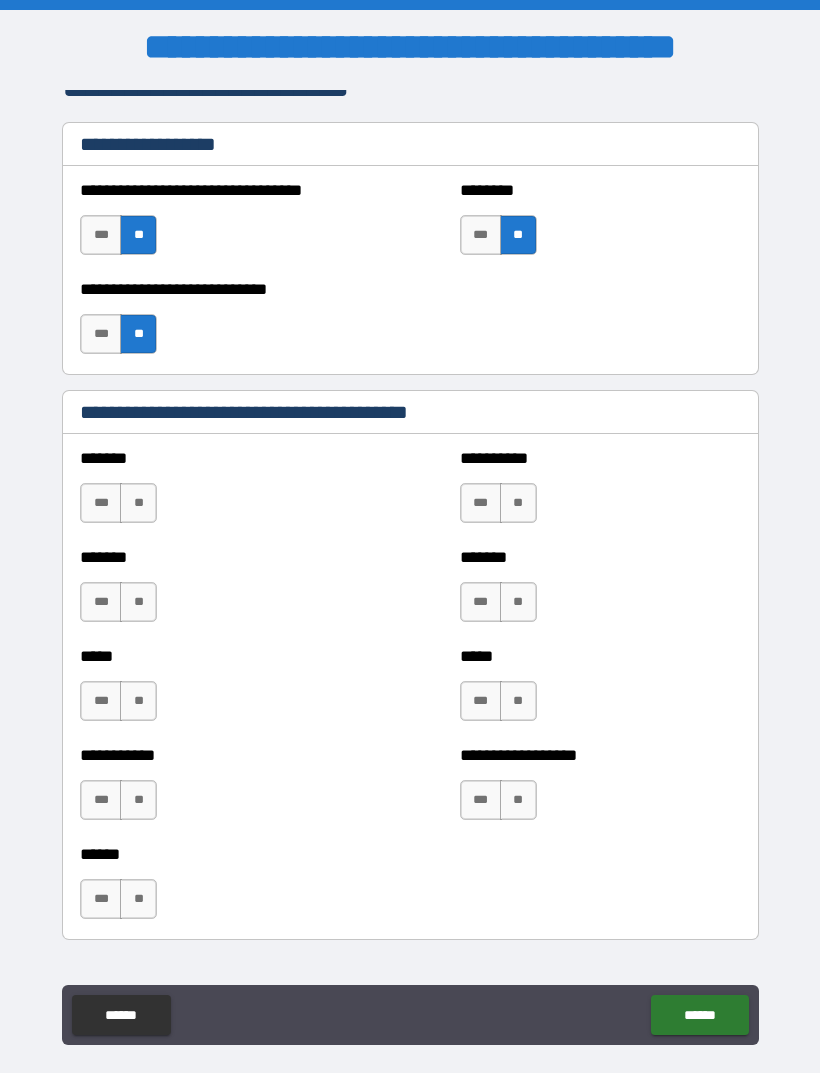 scroll, scrollTop: 1467, scrollLeft: 0, axis: vertical 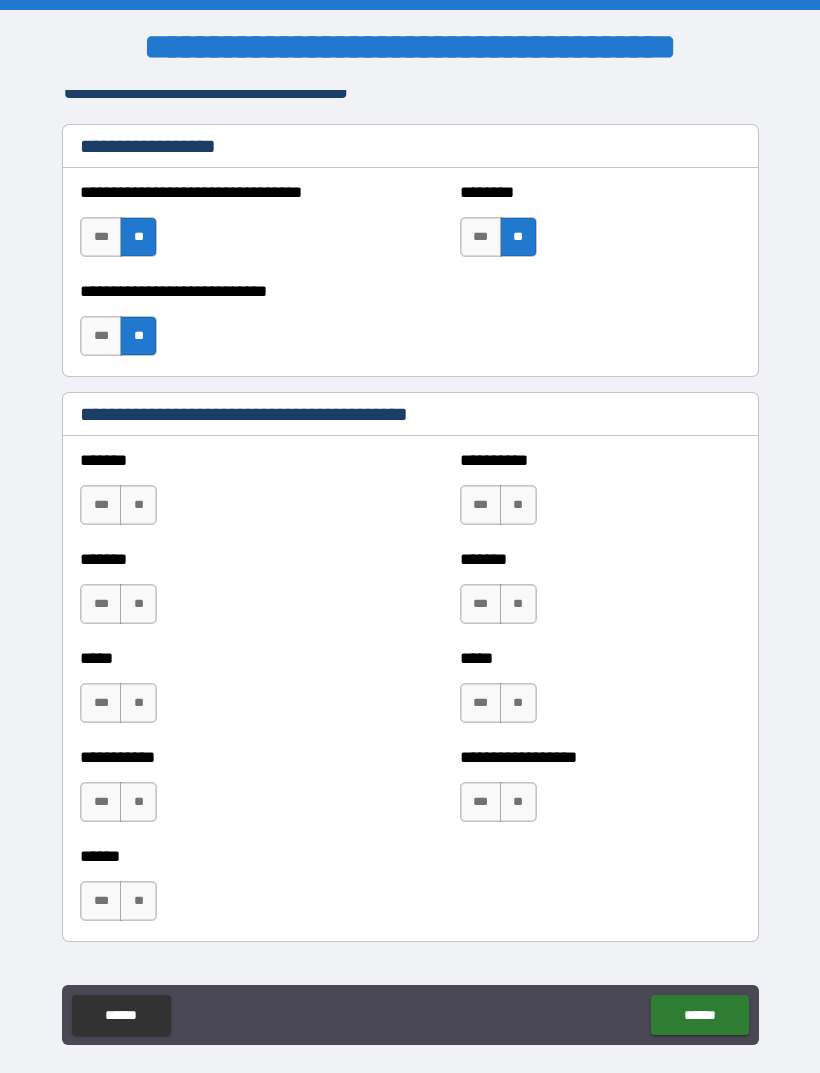 click on "**" at bounding box center (138, 505) 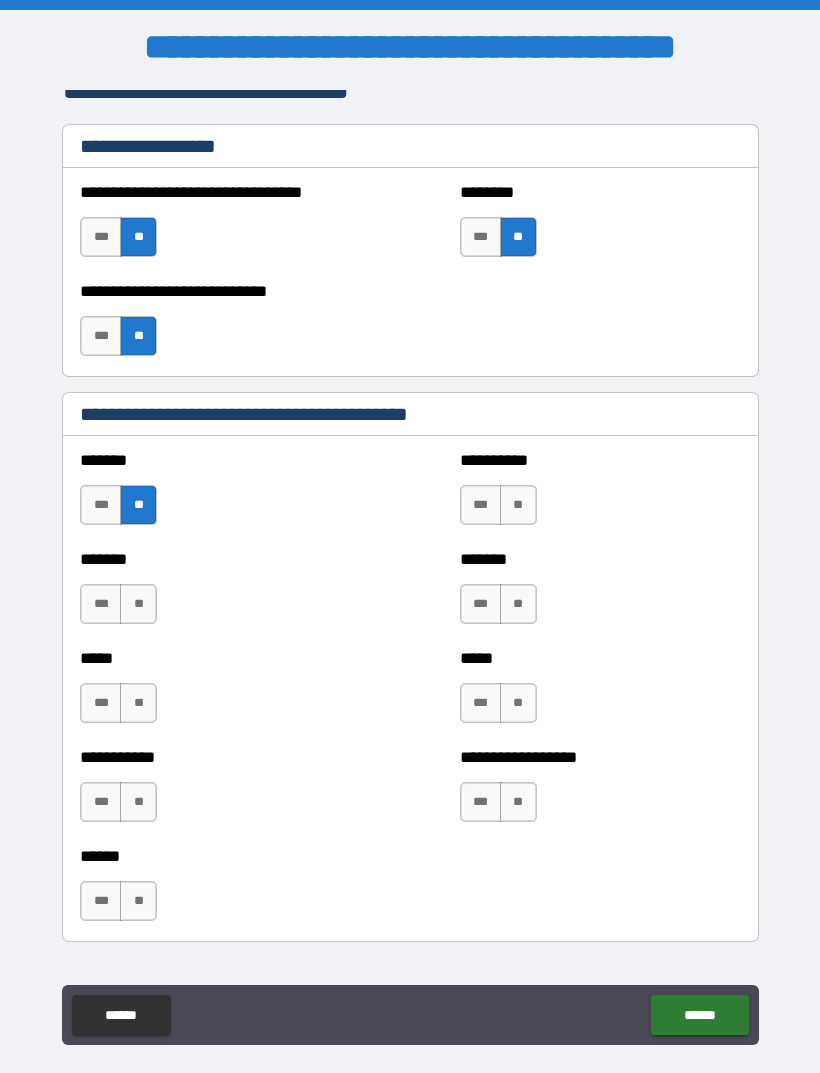 click on "**" at bounding box center [138, 604] 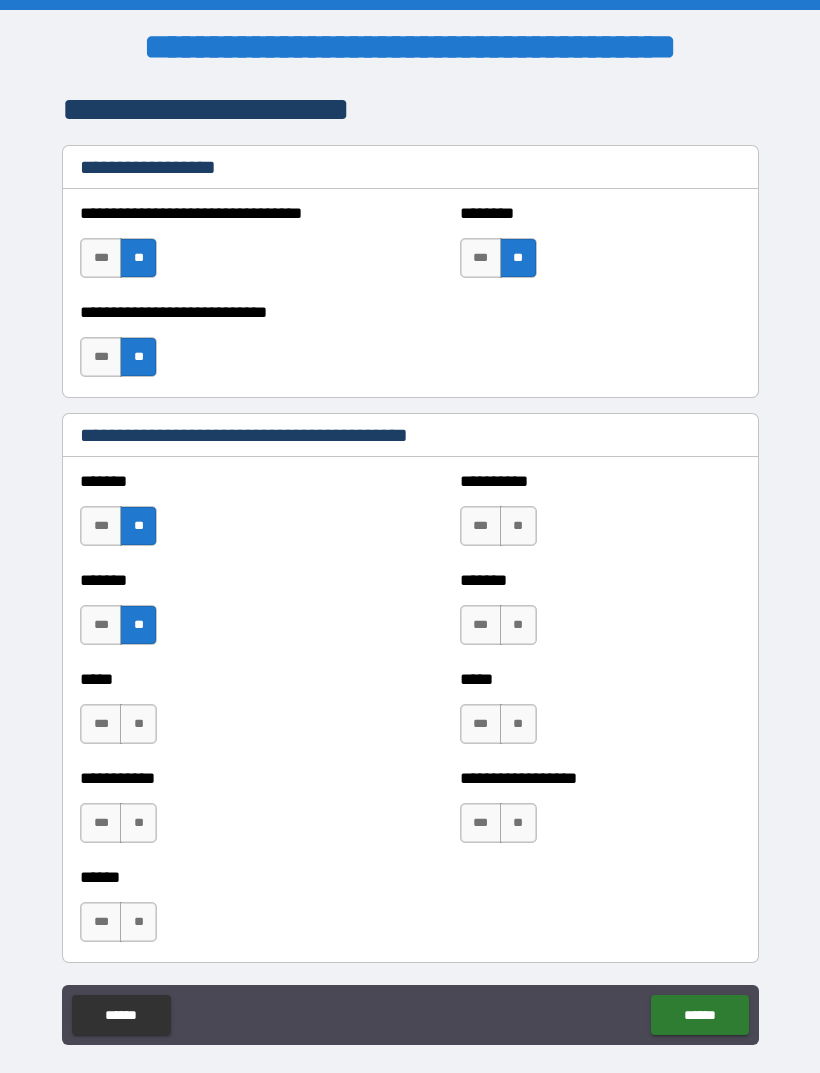 scroll, scrollTop: 1435, scrollLeft: 0, axis: vertical 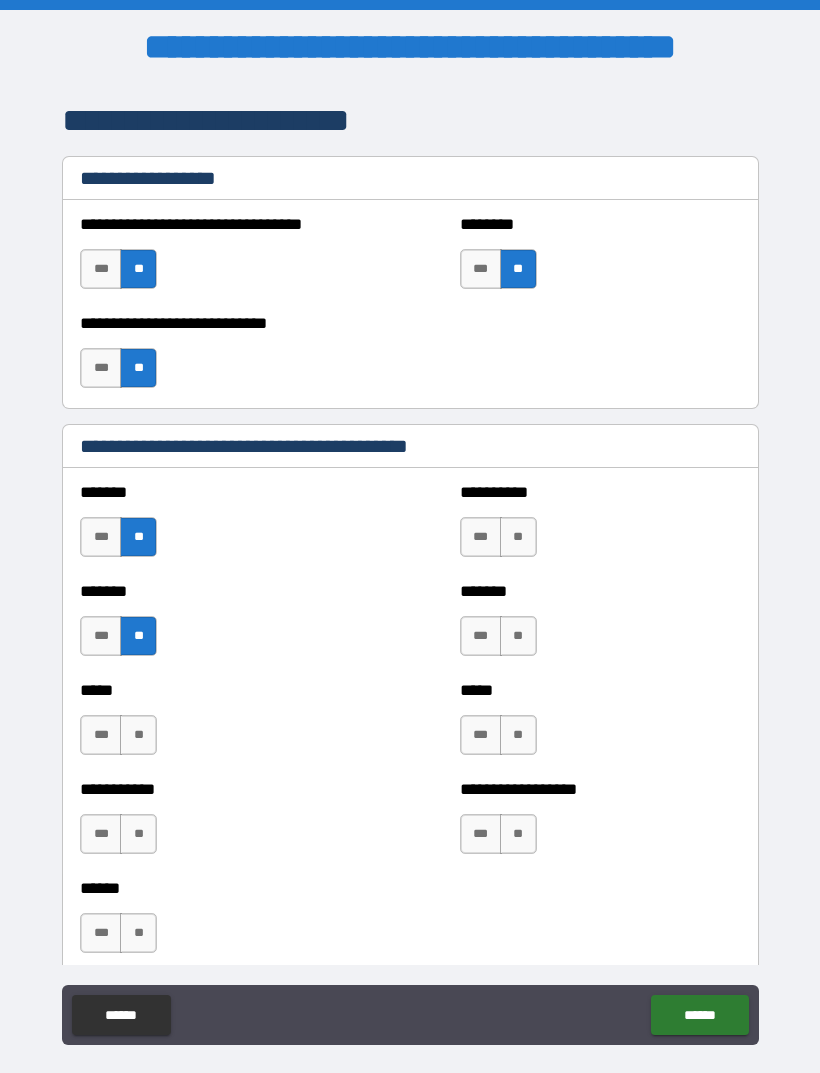 click on "**" at bounding box center (518, 636) 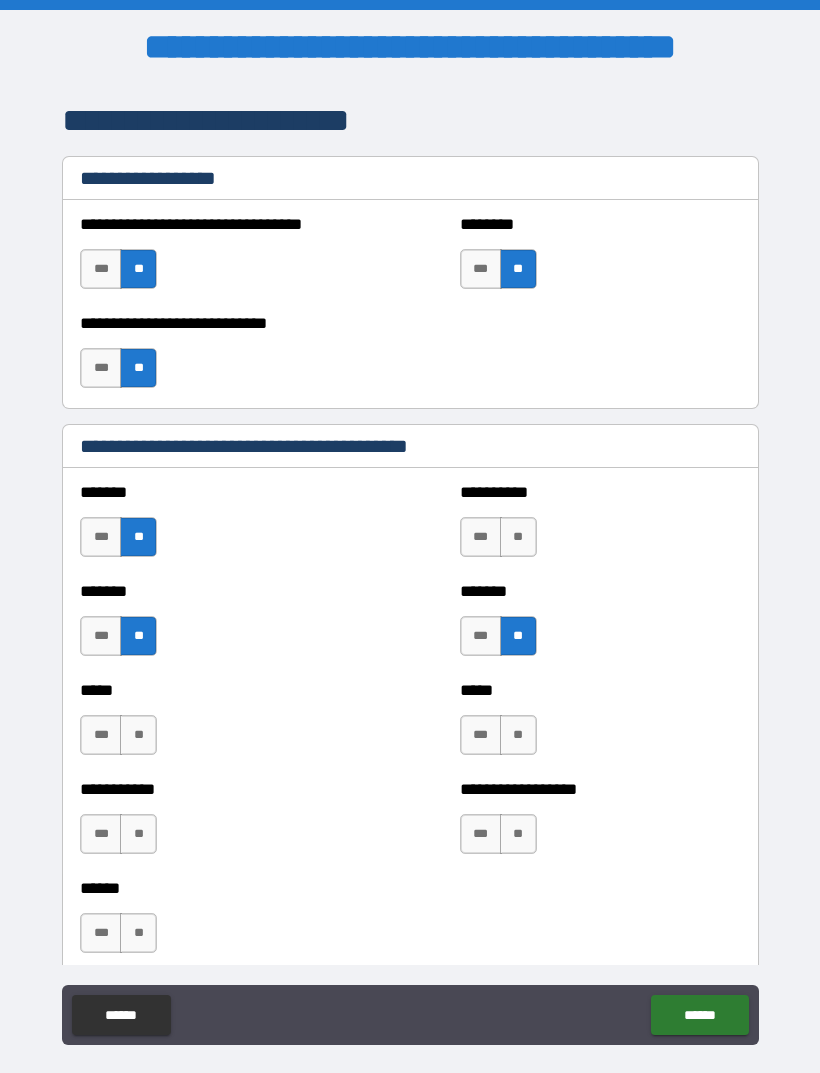click on "**********" at bounding box center (600, 492) 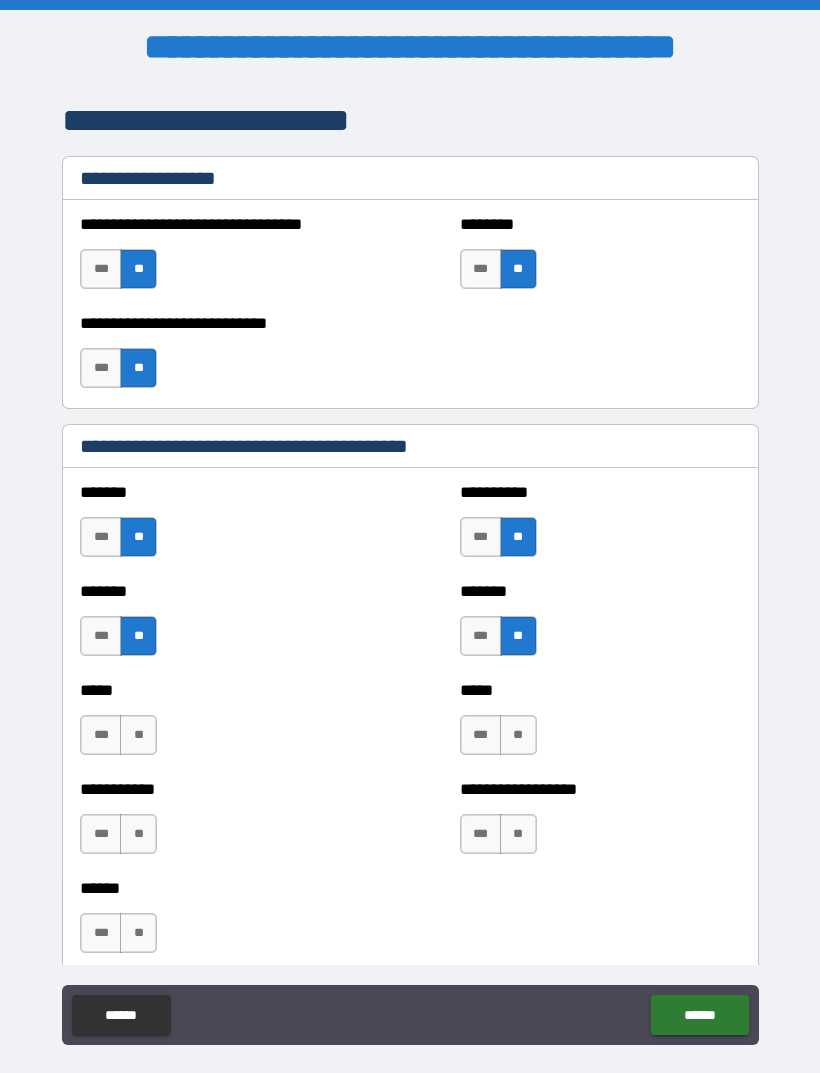 click on "**" at bounding box center [518, 735] 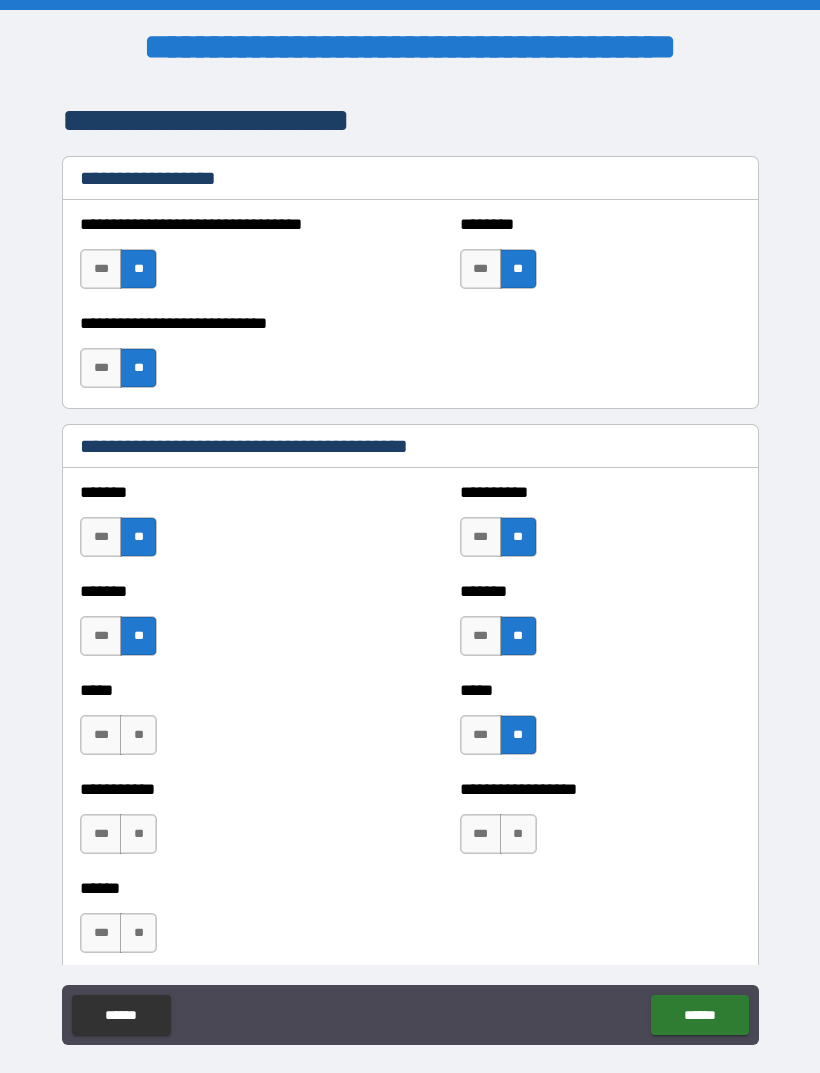 click on "**" at bounding box center [138, 735] 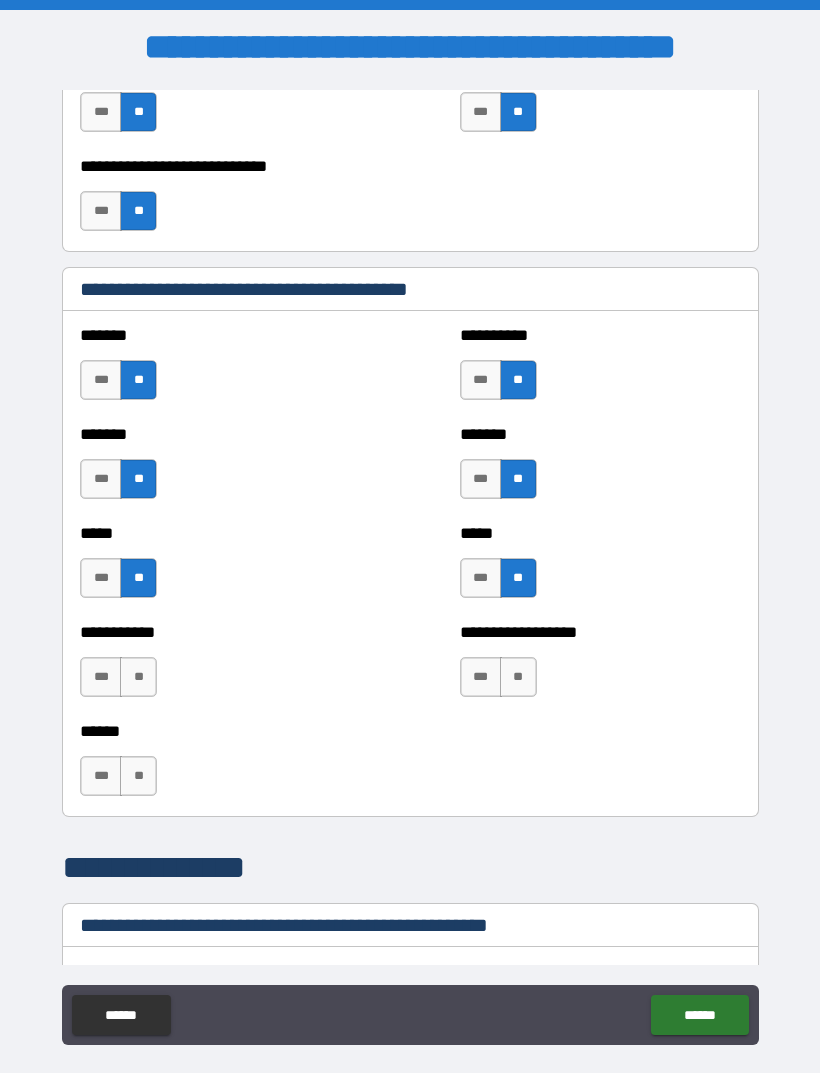 scroll, scrollTop: 1717, scrollLeft: 0, axis: vertical 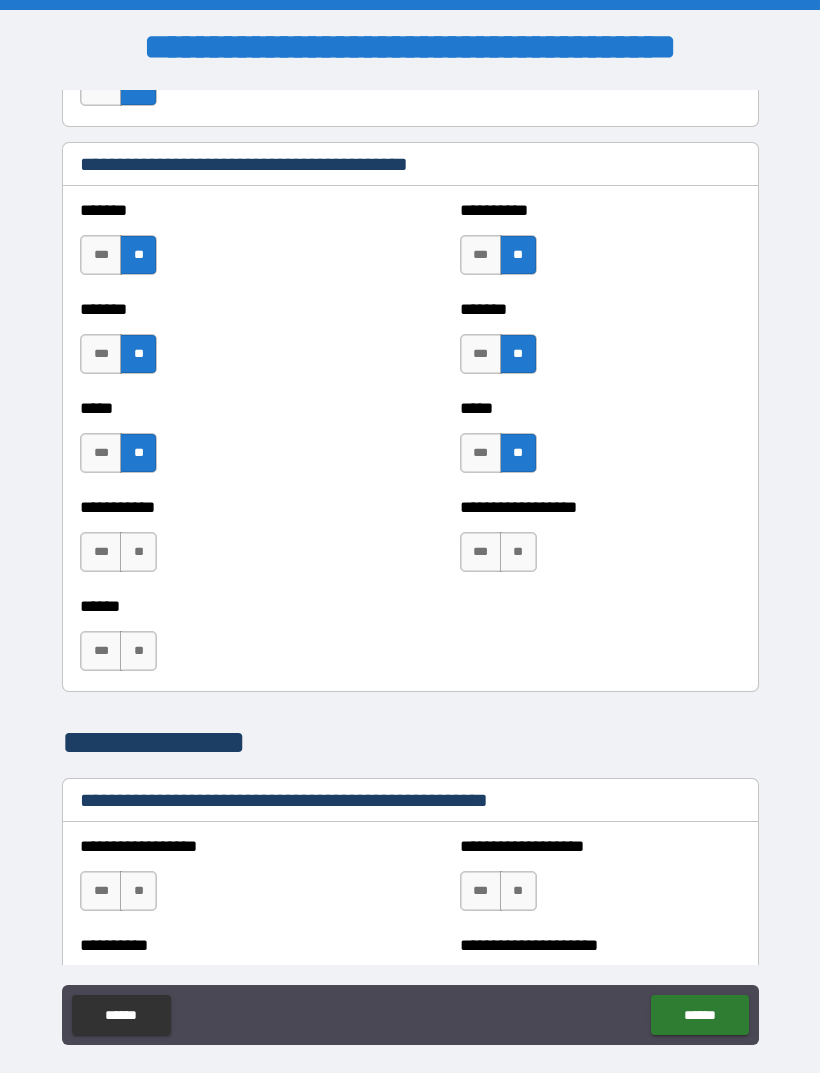 click on "**" at bounding box center (138, 552) 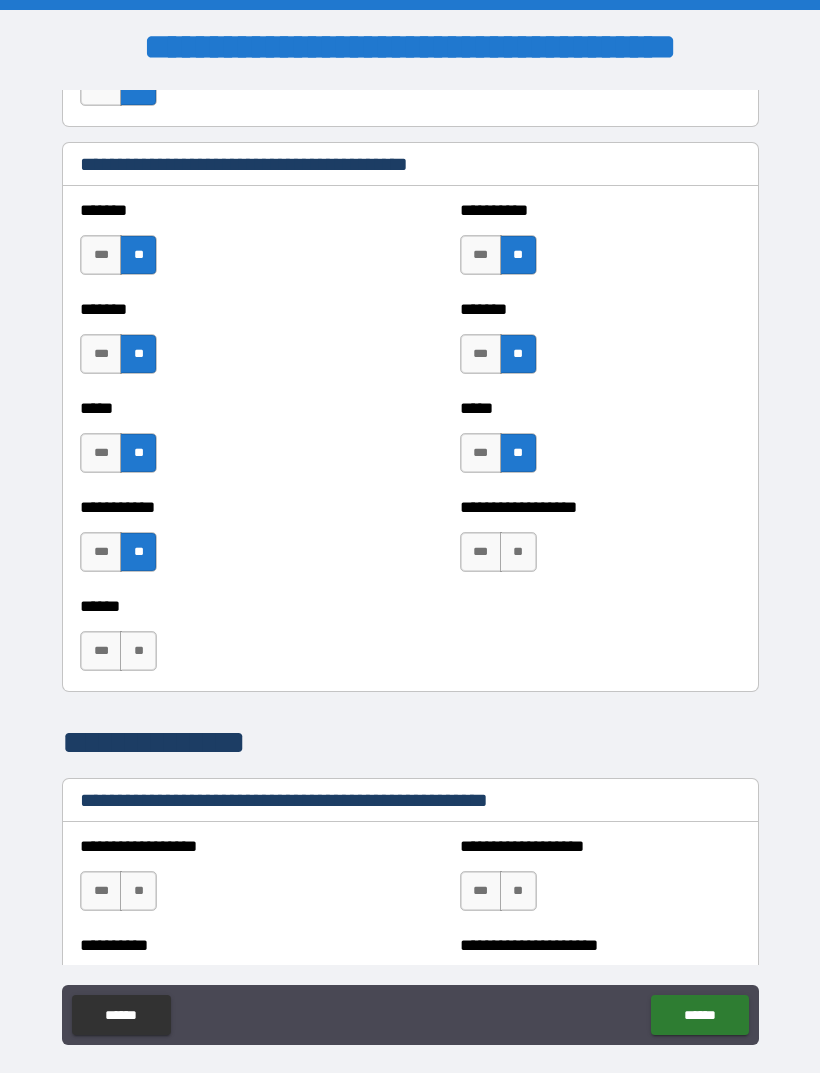 click on "**" at bounding box center (138, 651) 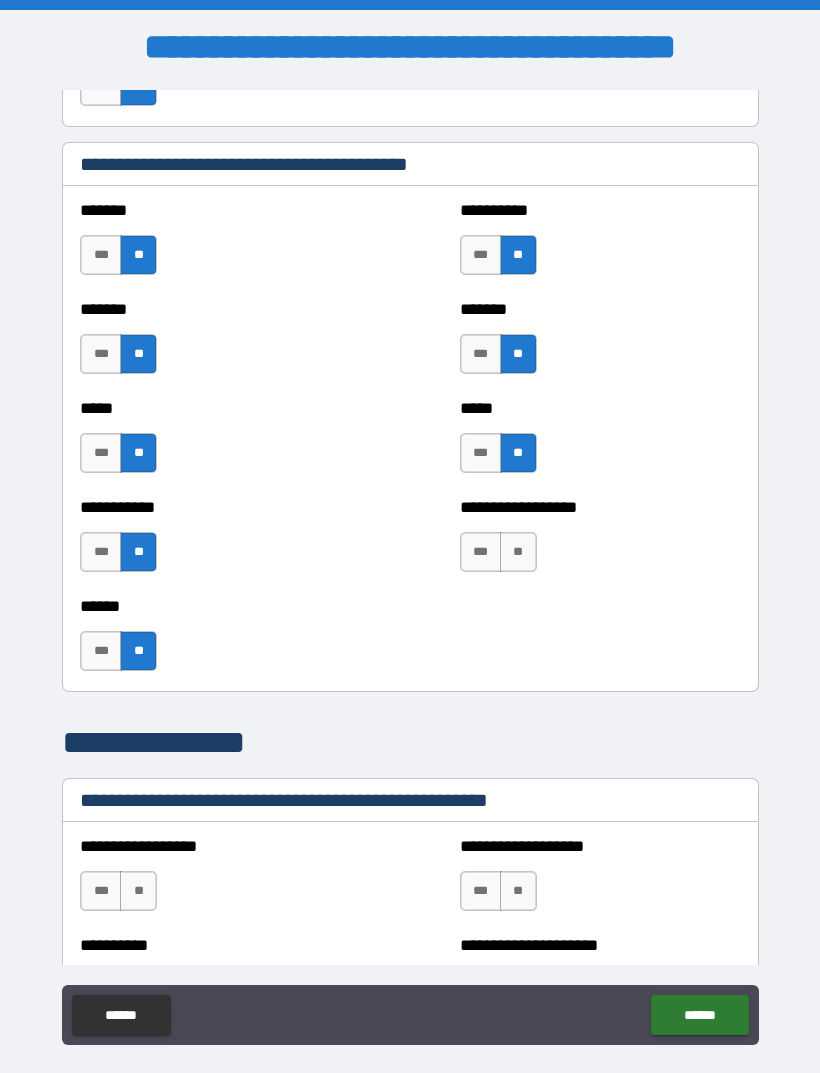 click on "**" at bounding box center [518, 552] 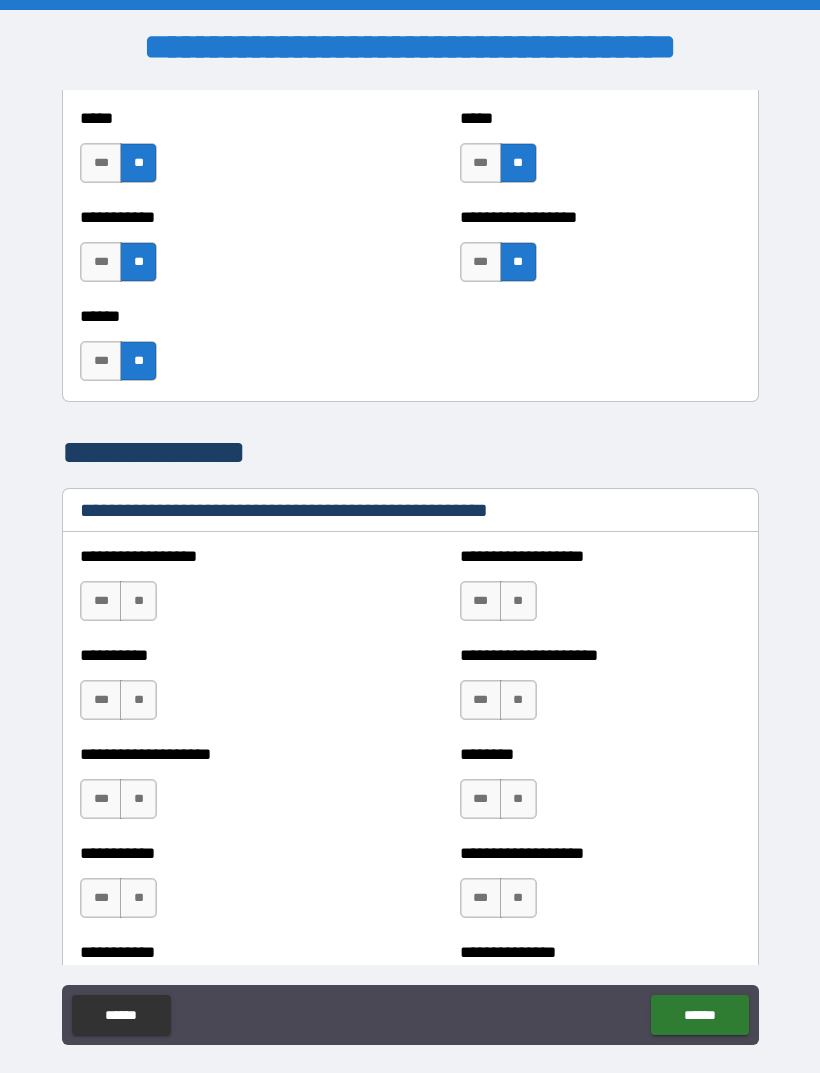scroll, scrollTop: 2012, scrollLeft: 0, axis: vertical 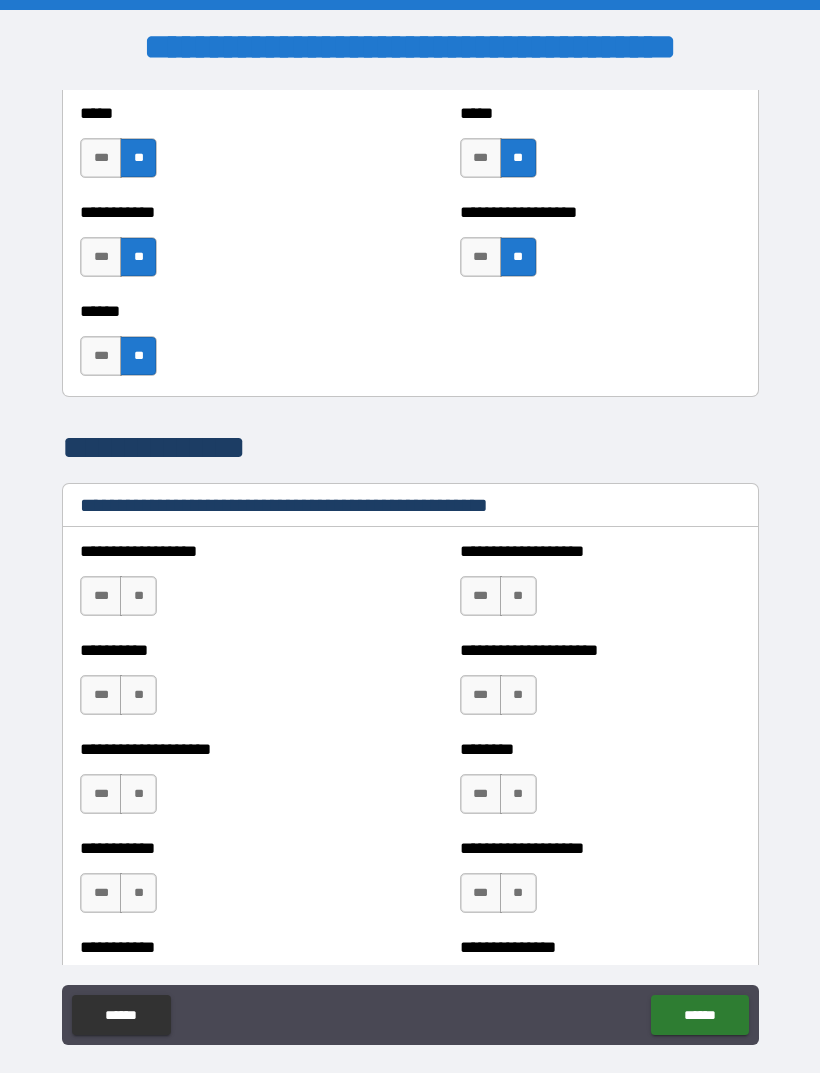 click on "**" at bounding box center (138, 596) 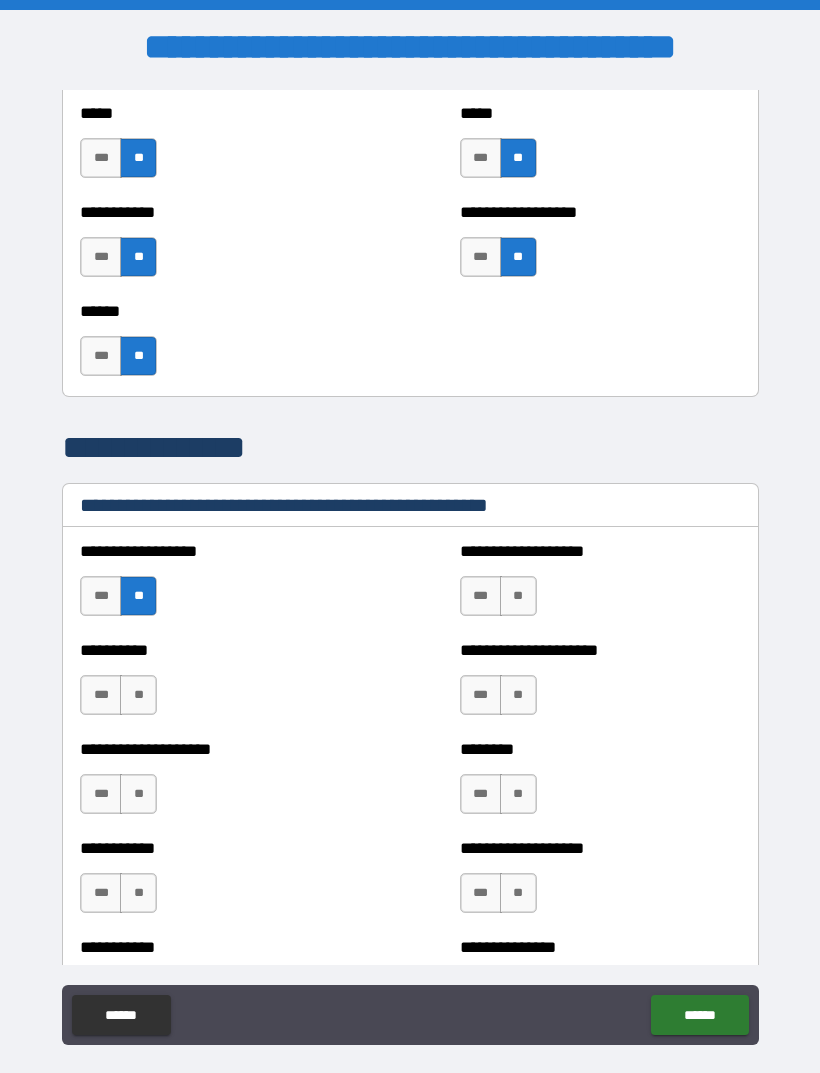 click on "**" at bounding box center [138, 695] 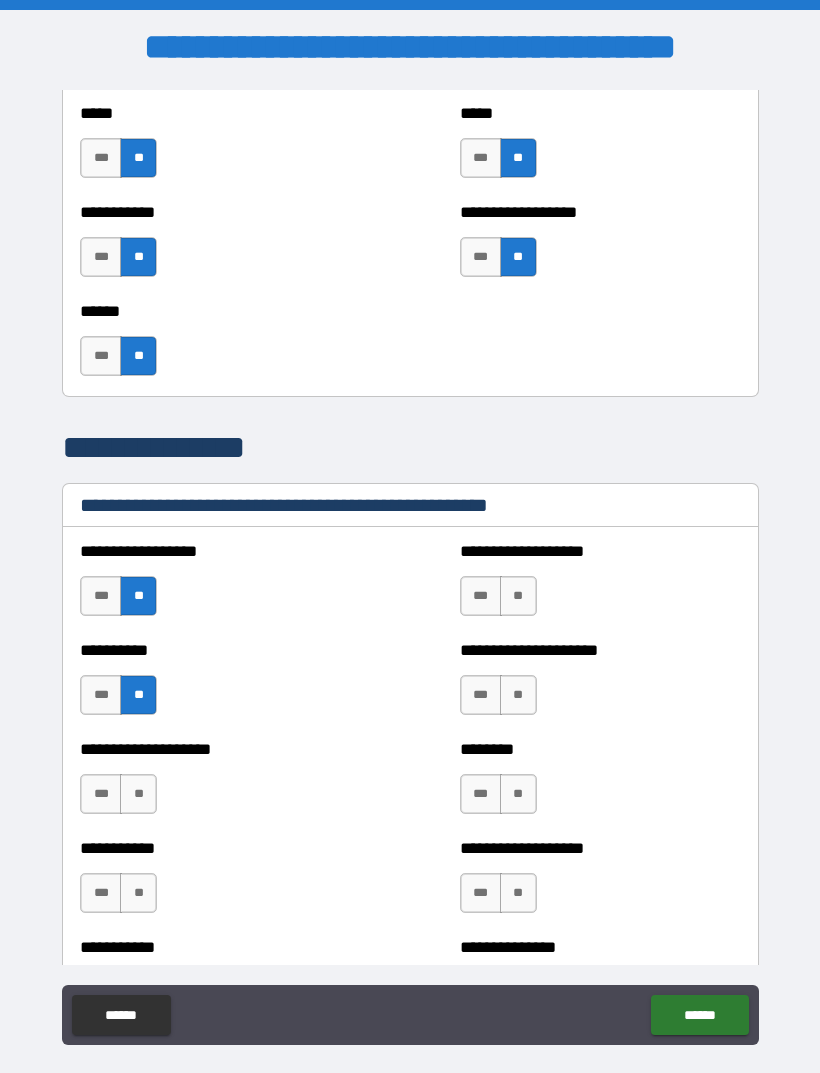 click on "**" at bounding box center (518, 596) 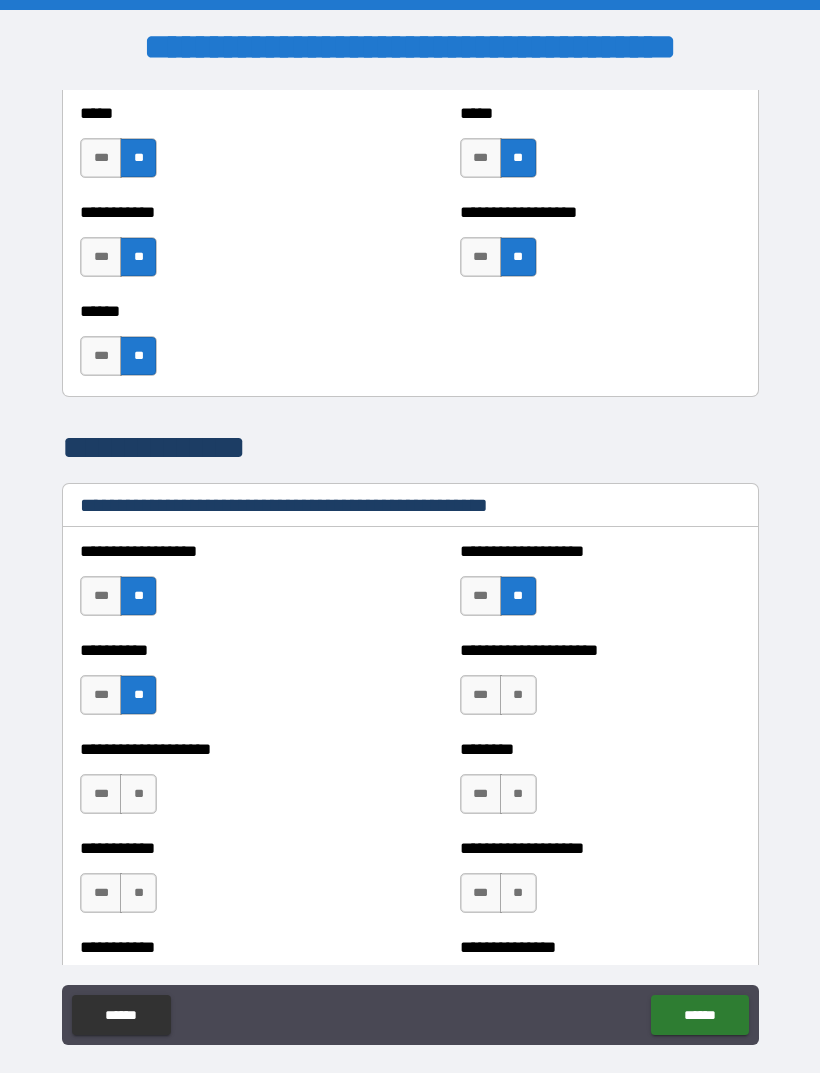 click on "**" at bounding box center [518, 695] 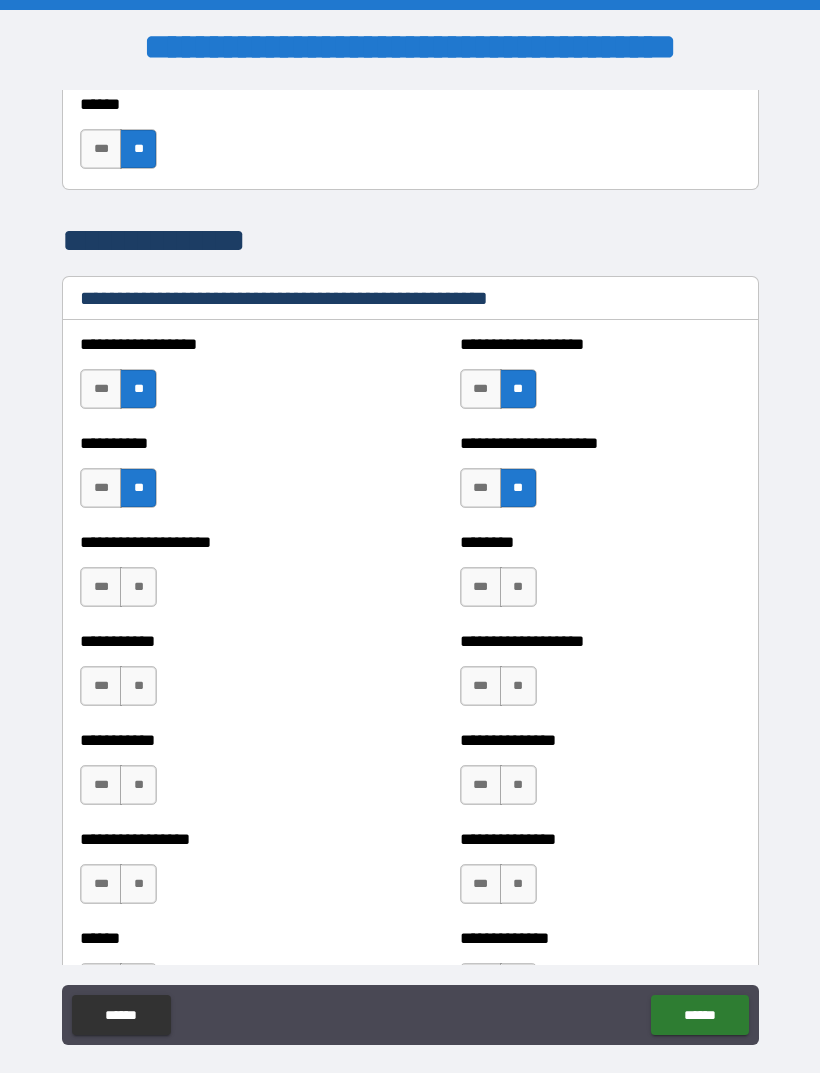 scroll, scrollTop: 2218, scrollLeft: 0, axis: vertical 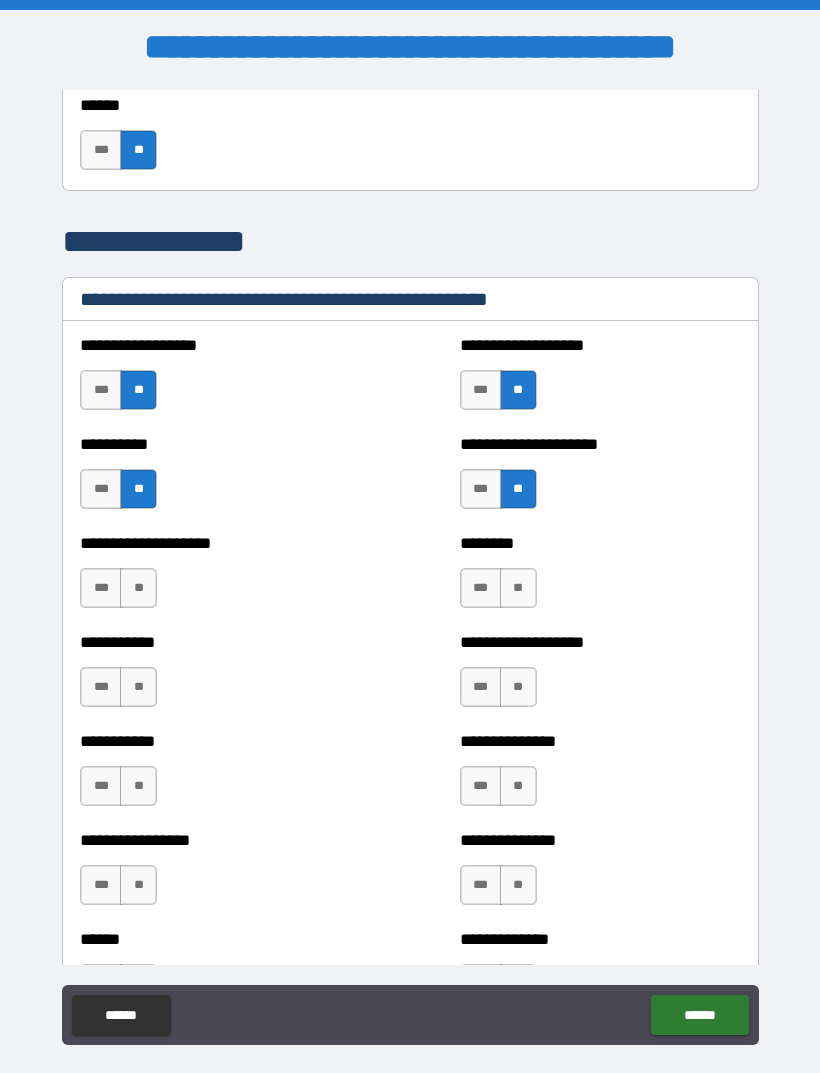 click on "**" at bounding box center [518, 588] 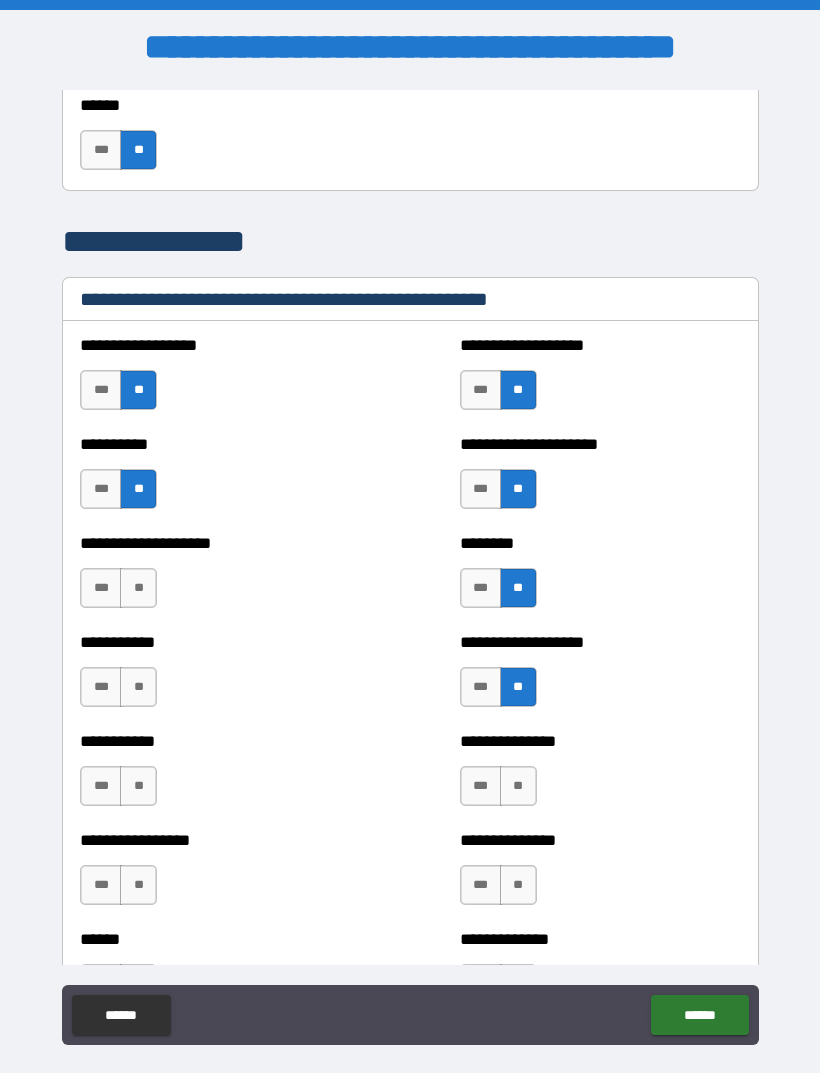 click on "**" at bounding box center [138, 588] 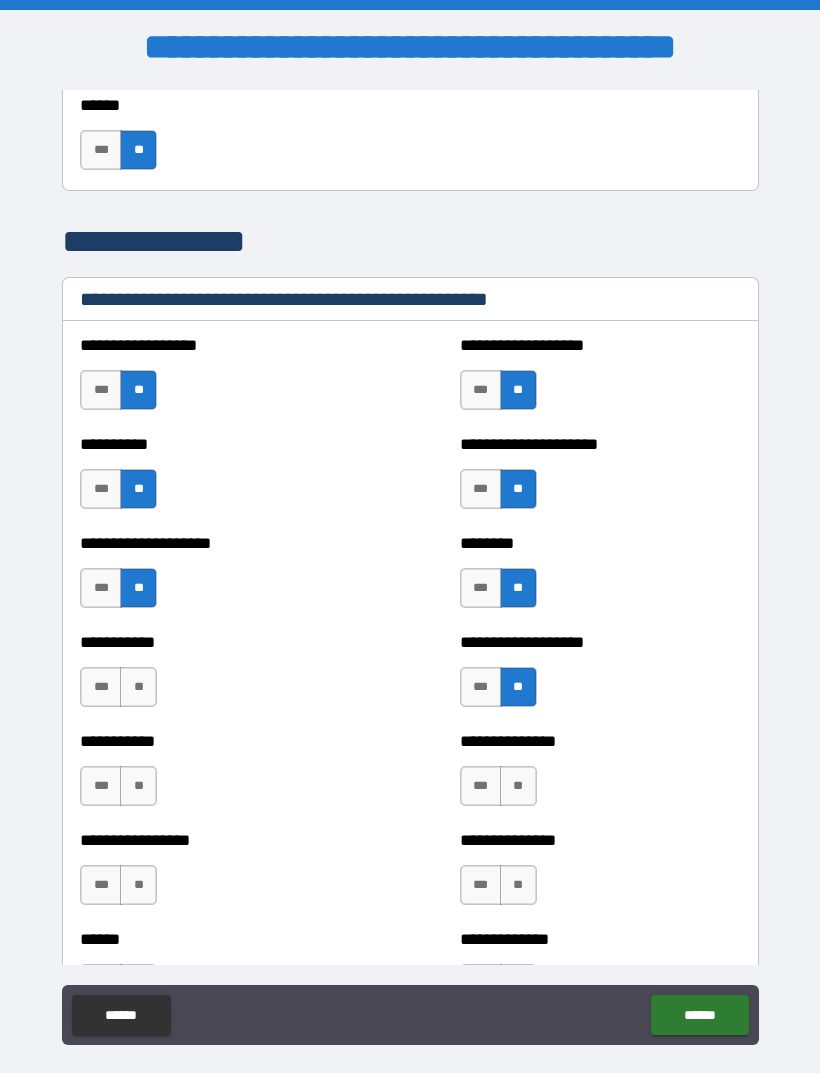 click on "**" at bounding box center [138, 687] 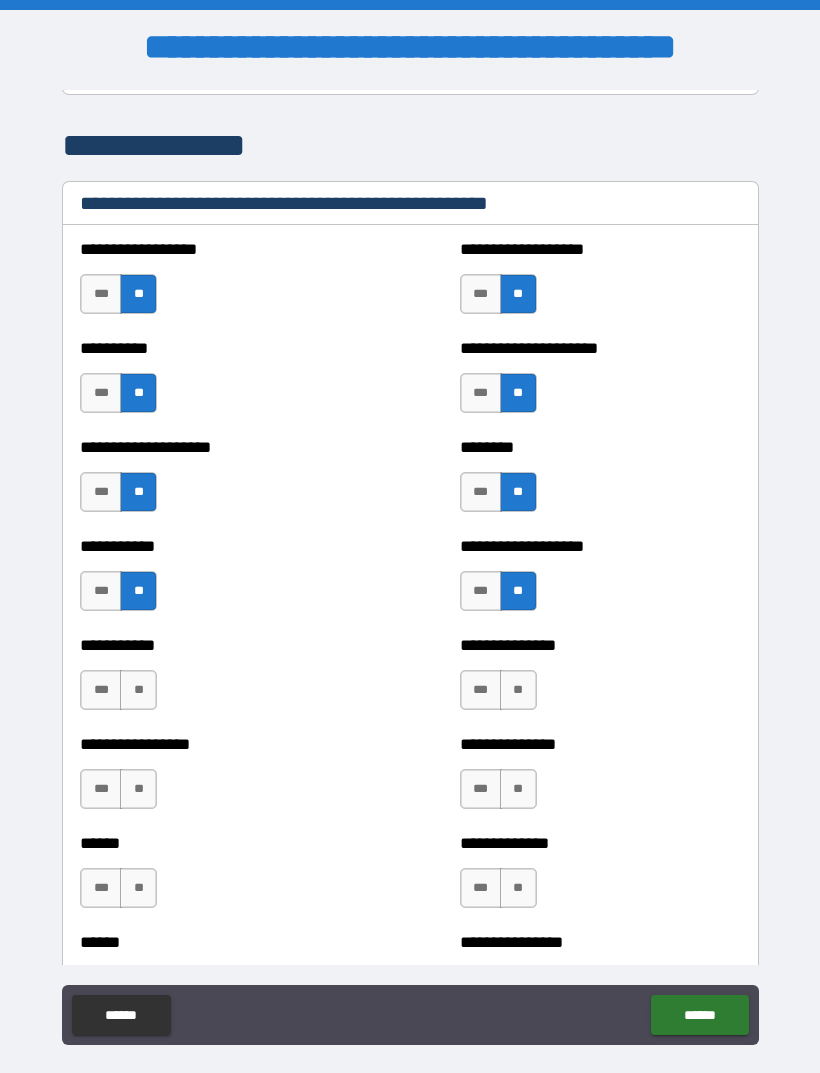 scroll, scrollTop: 2330, scrollLeft: 0, axis: vertical 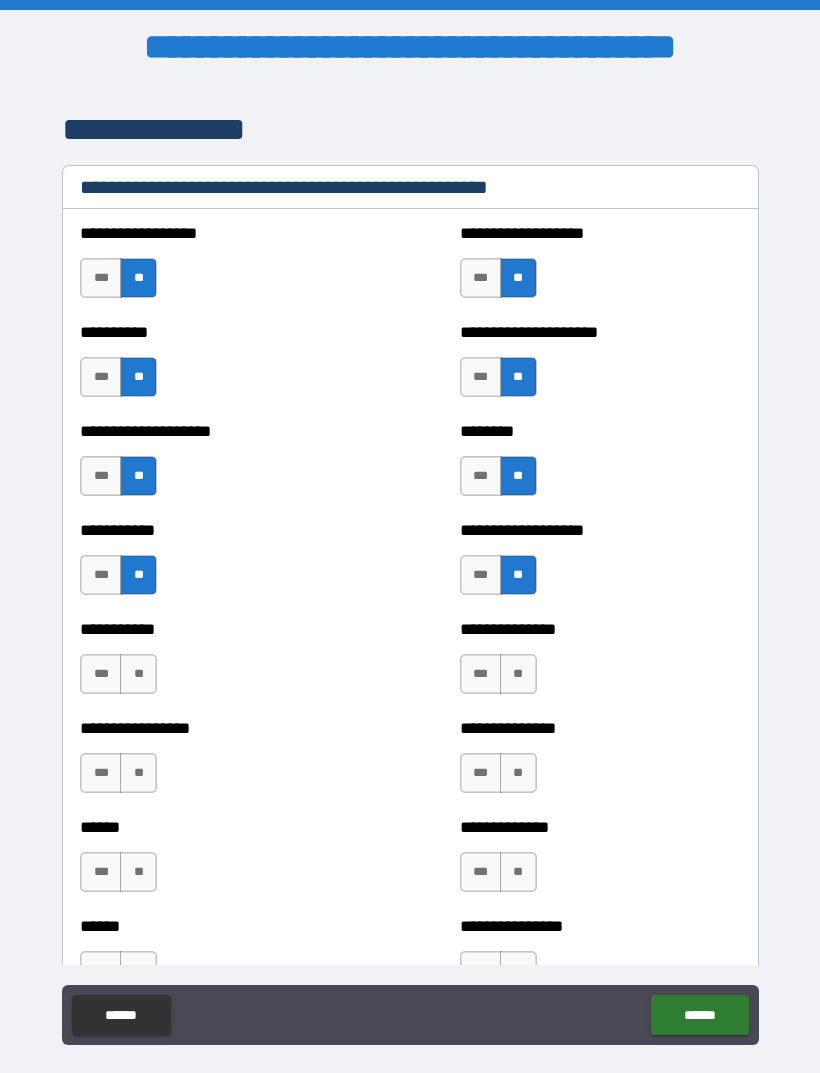 click on "**" at bounding box center (138, 674) 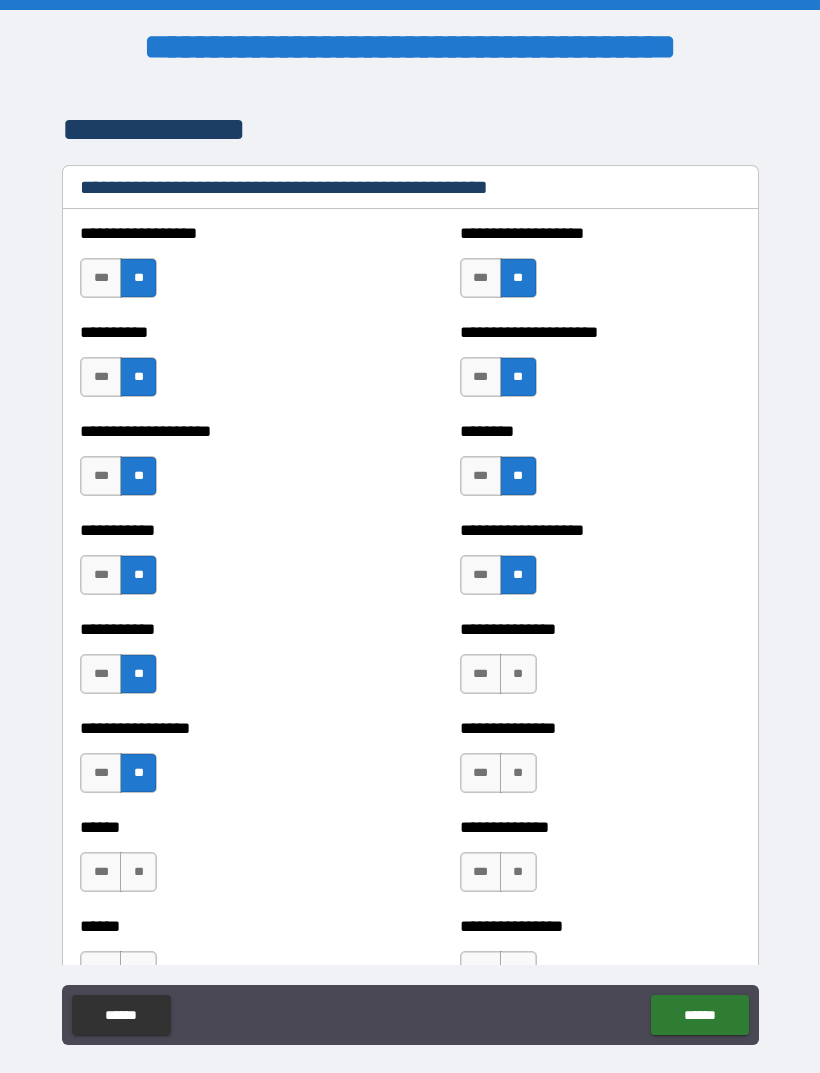 click on "**" at bounding box center [518, 674] 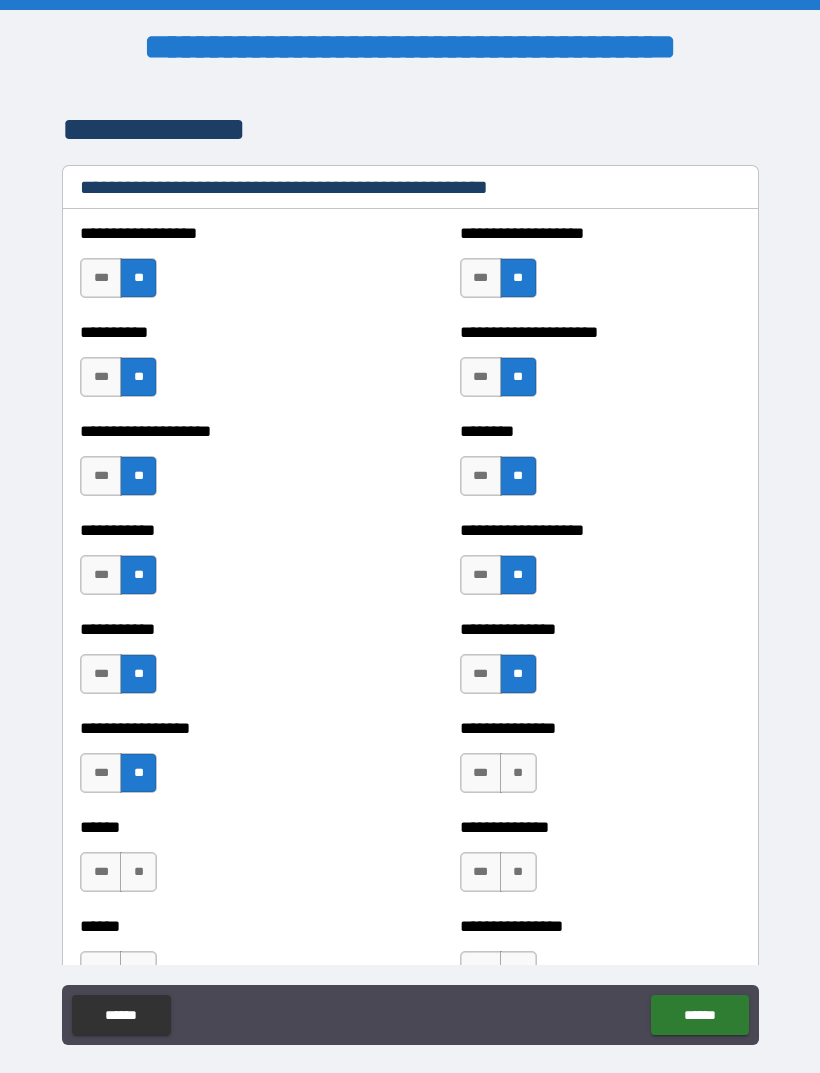click on "**" at bounding box center [518, 773] 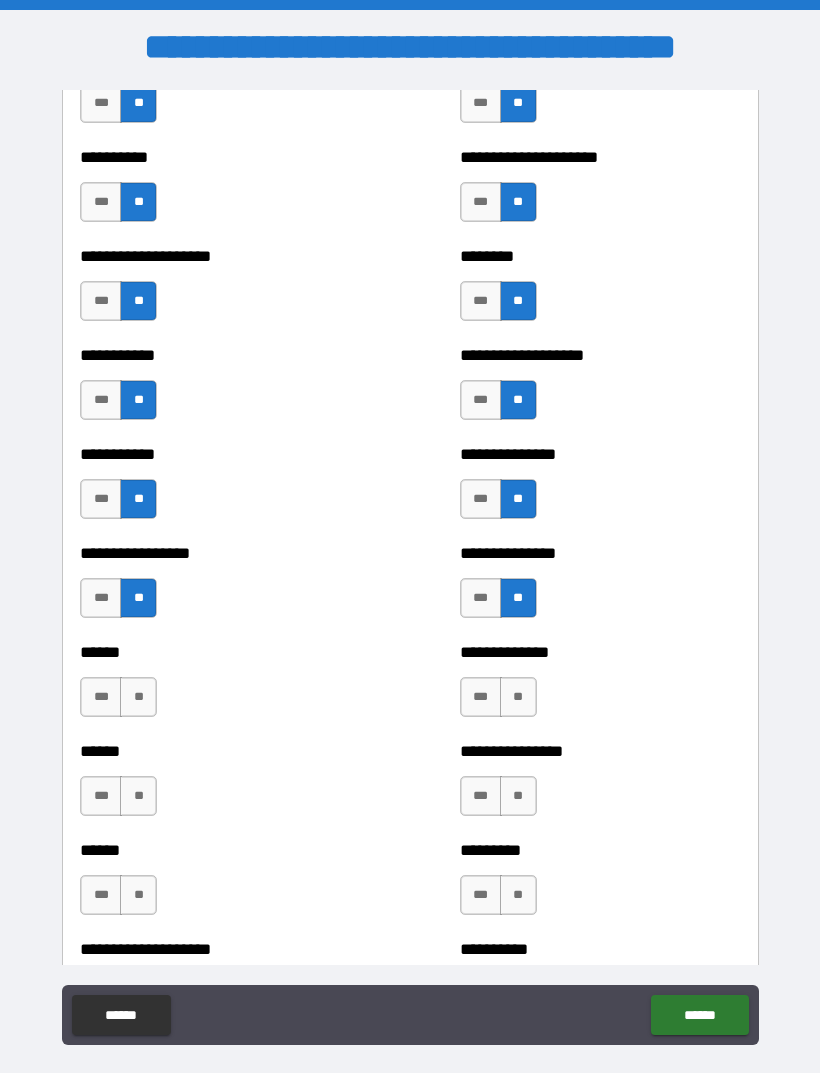 scroll, scrollTop: 2630, scrollLeft: 0, axis: vertical 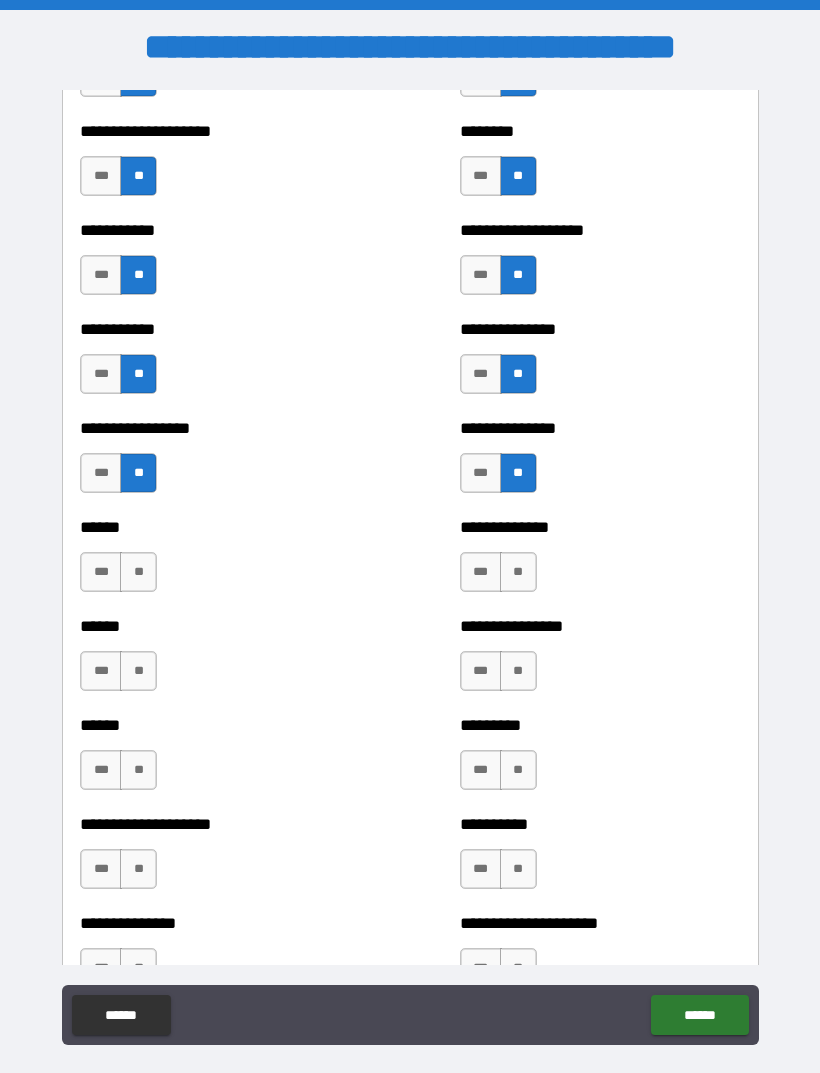 click on "**" at bounding box center [518, 671] 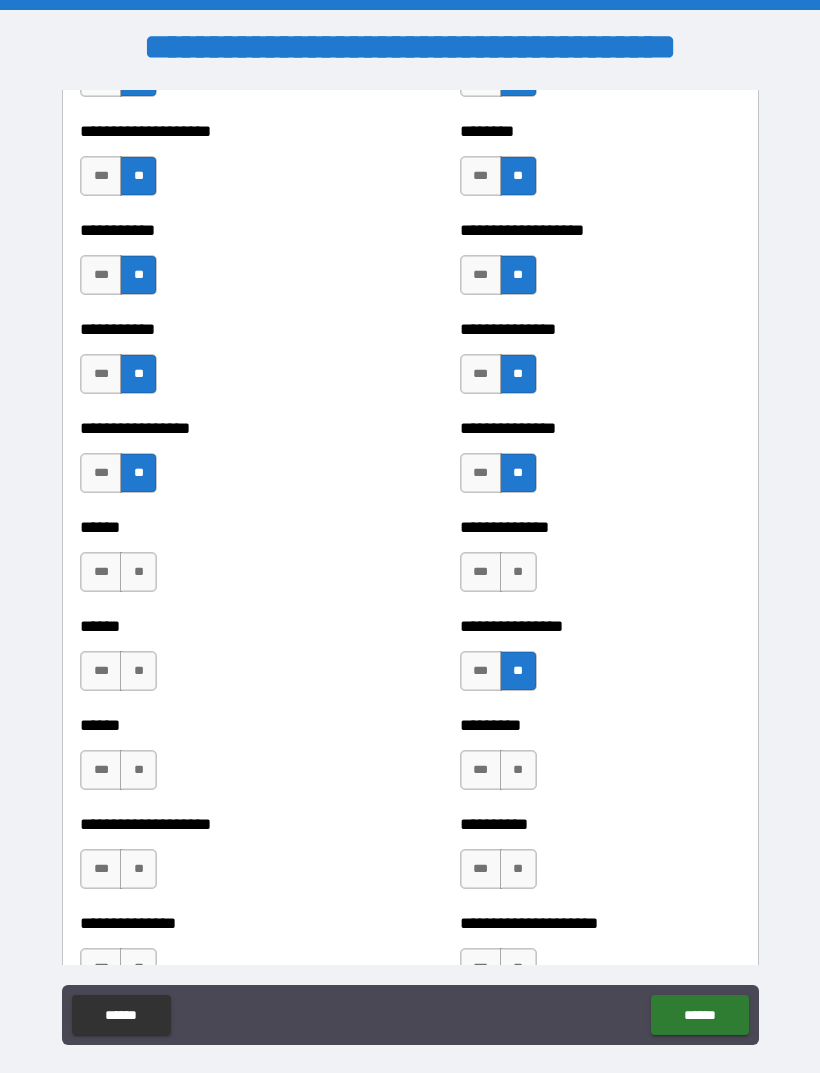 click on "**" at bounding box center [138, 671] 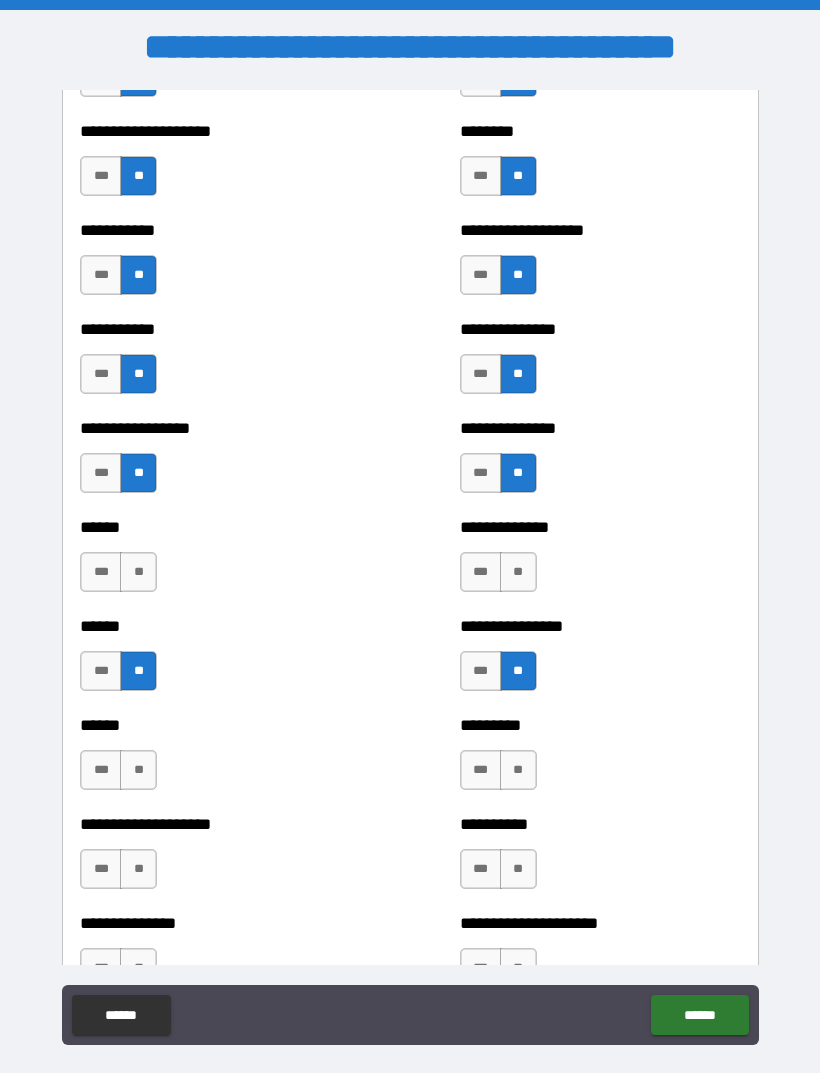 click on "**" at bounding box center (138, 572) 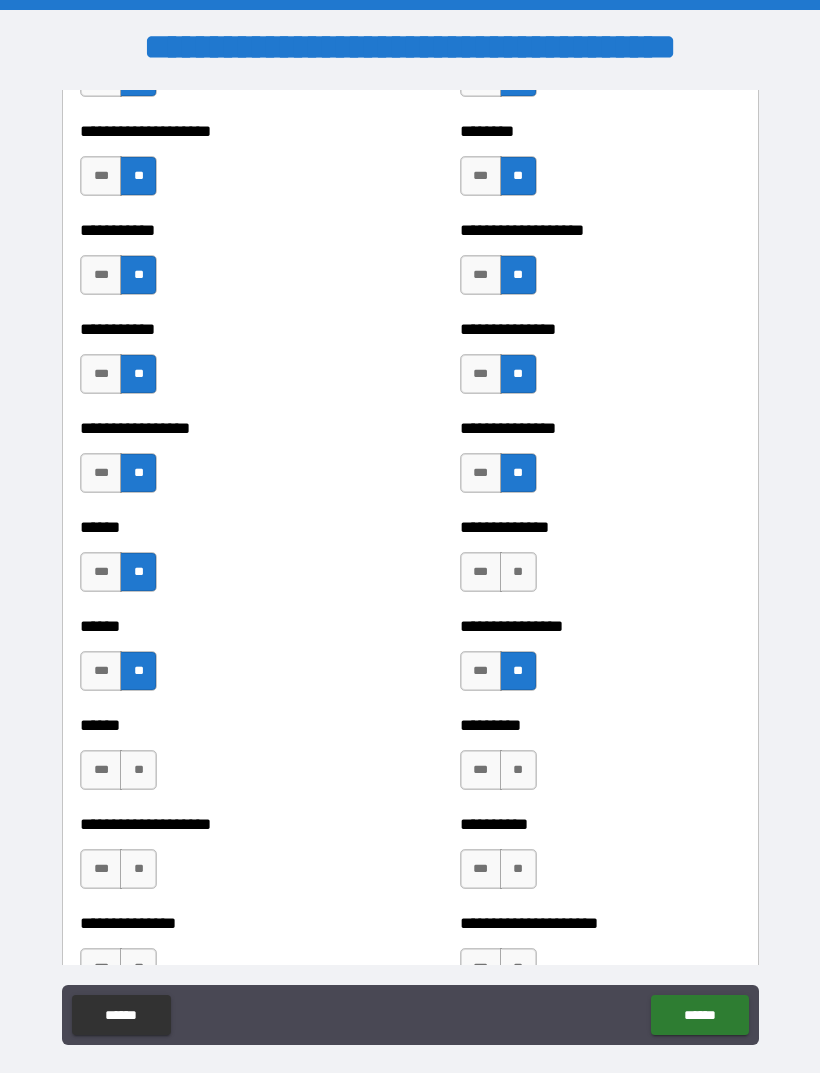click on "**" at bounding box center (518, 572) 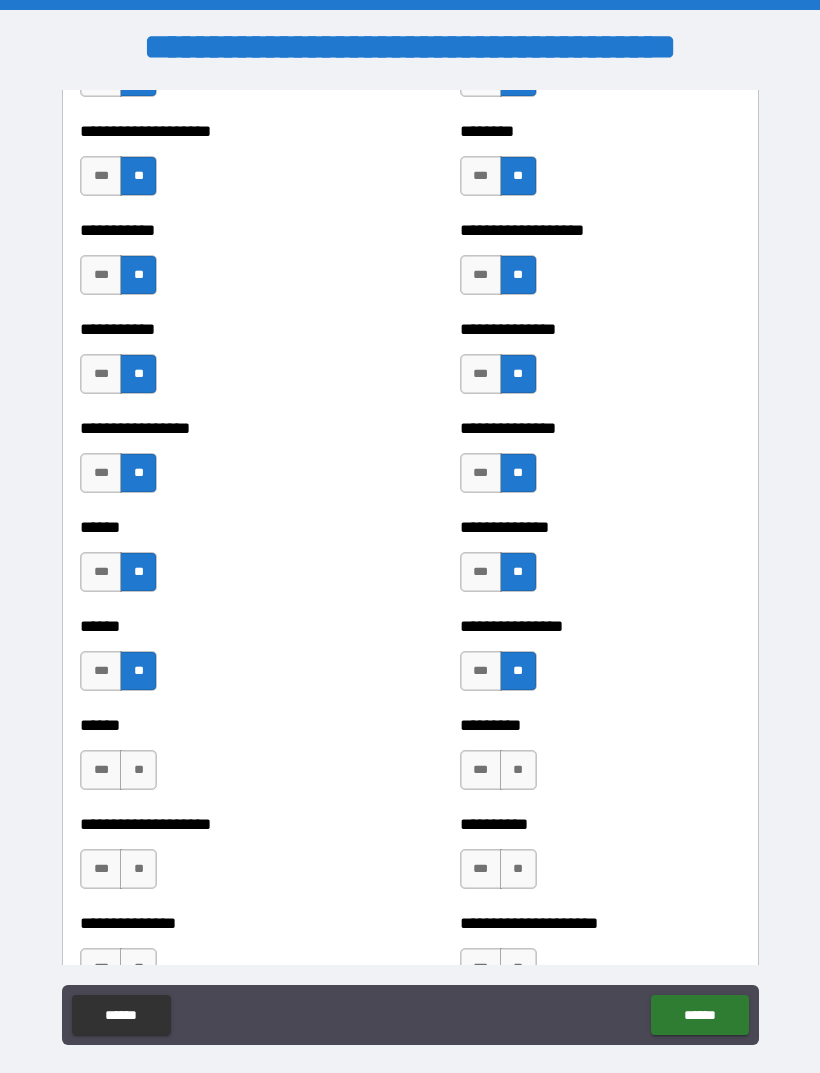 click on "**" at bounding box center [518, 770] 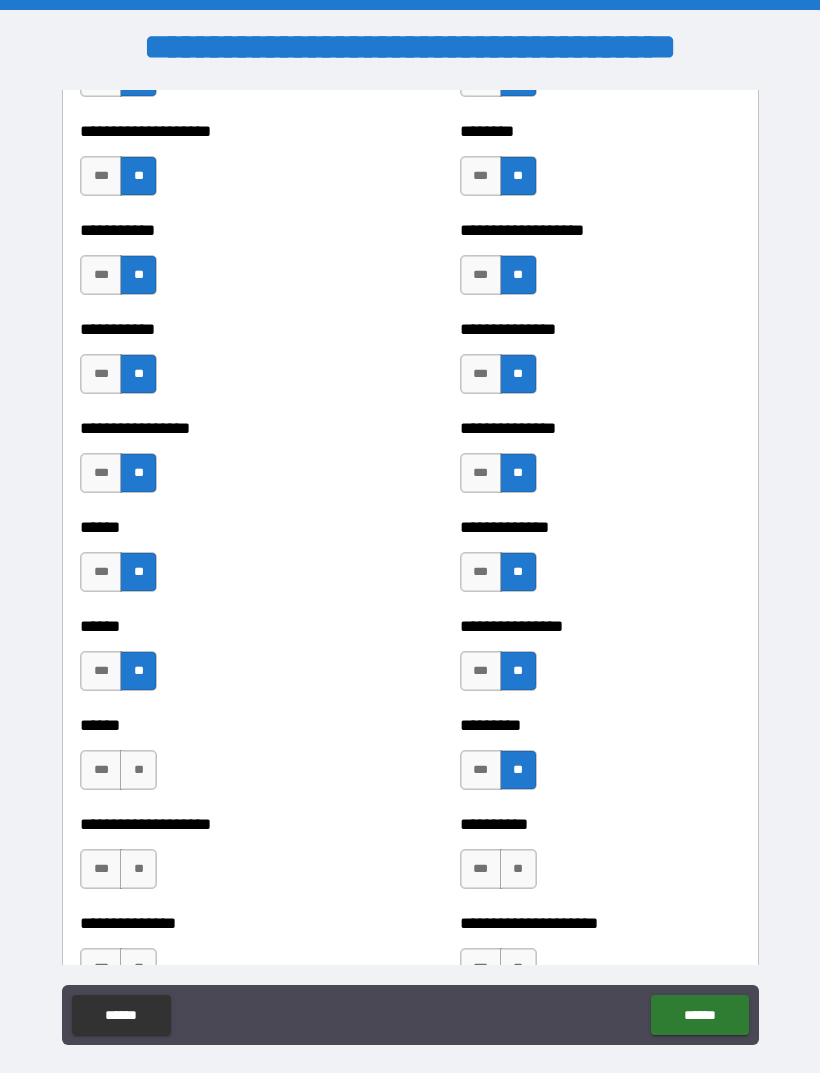 click on "**" at bounding box center [138, 770] 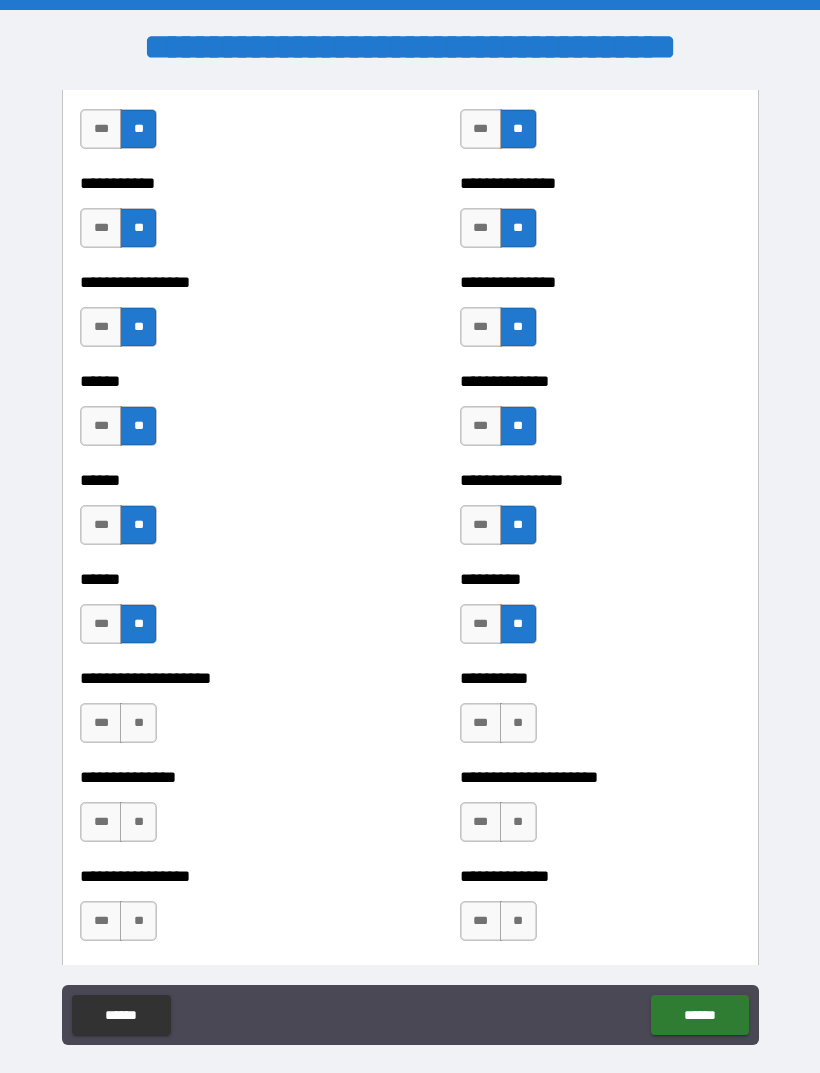 scroll, scrollTop: 2881, scrollLeft: 0, axis: vertical 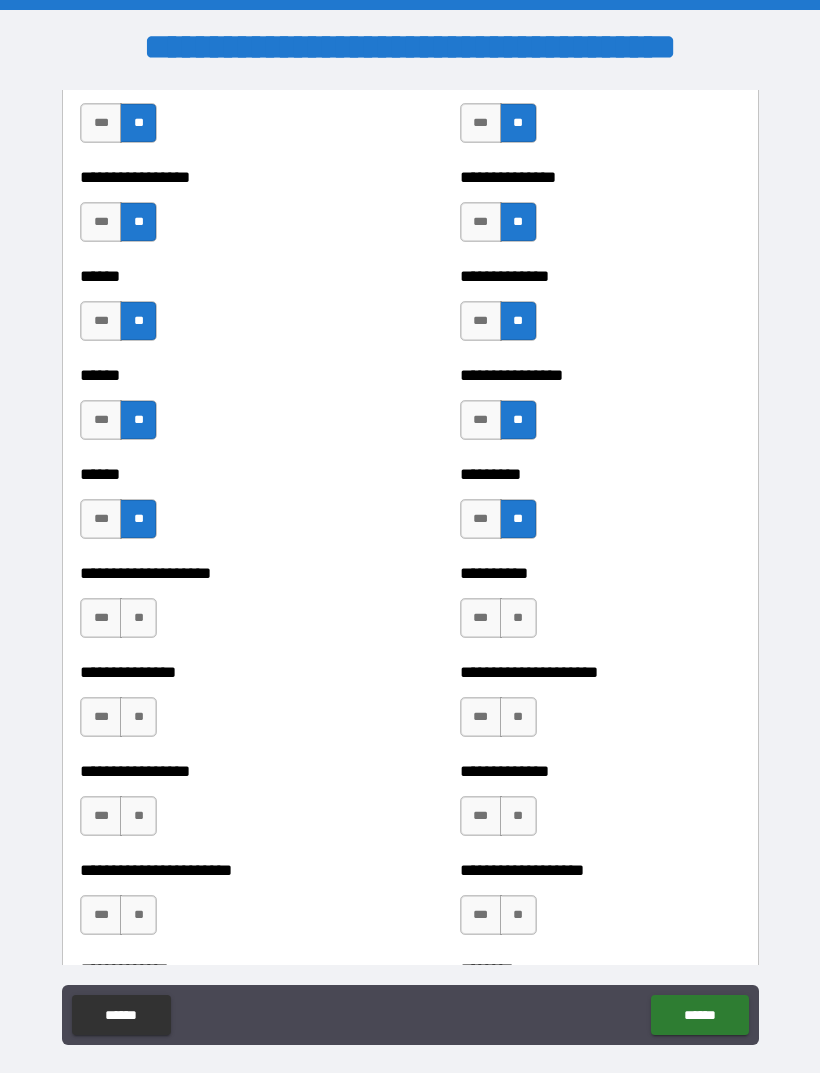 click on "**" at bounding box center (518, 618) 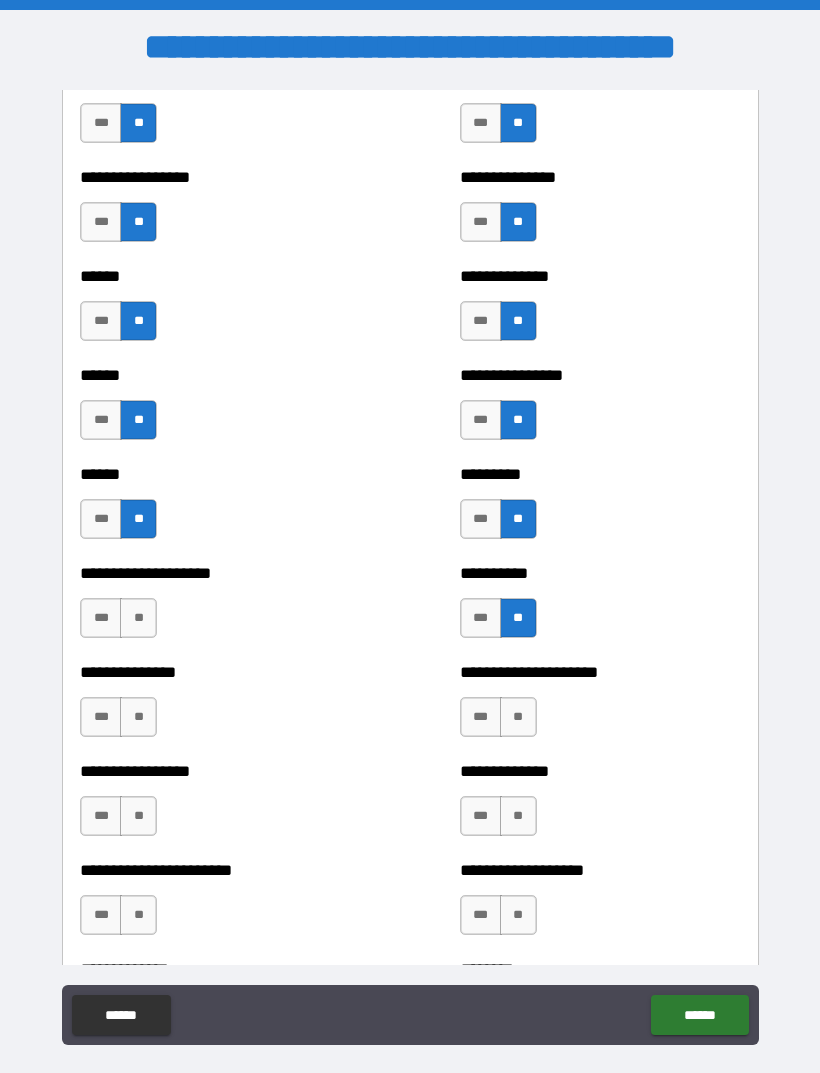 click on "**" at bounding box center (138, 618) 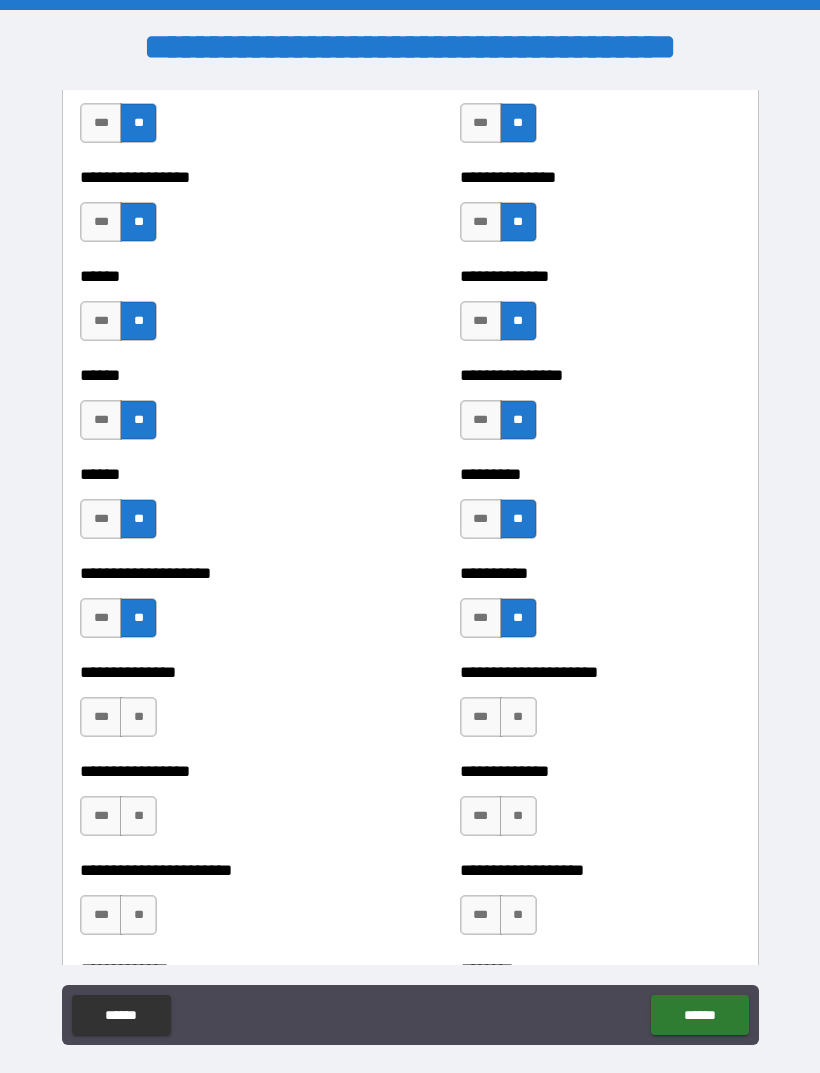click on "**" at bounding box center [138, 717] 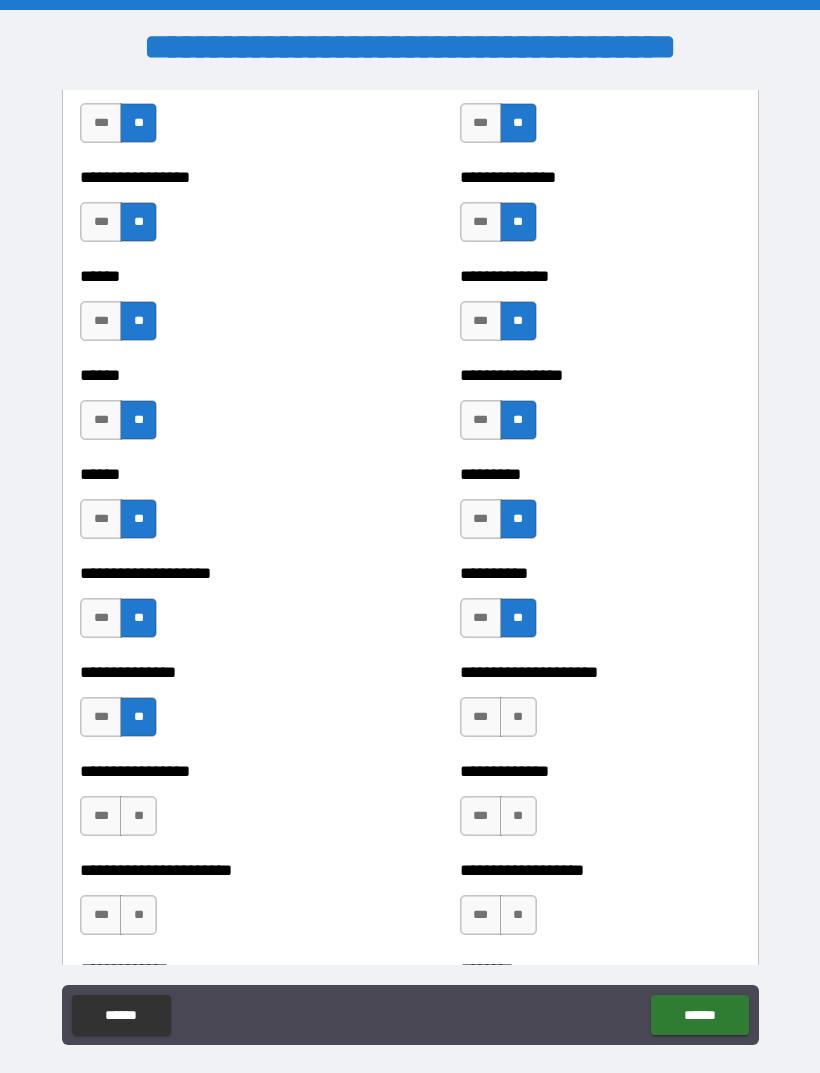 click on "**" at bounding box center [518, 717] 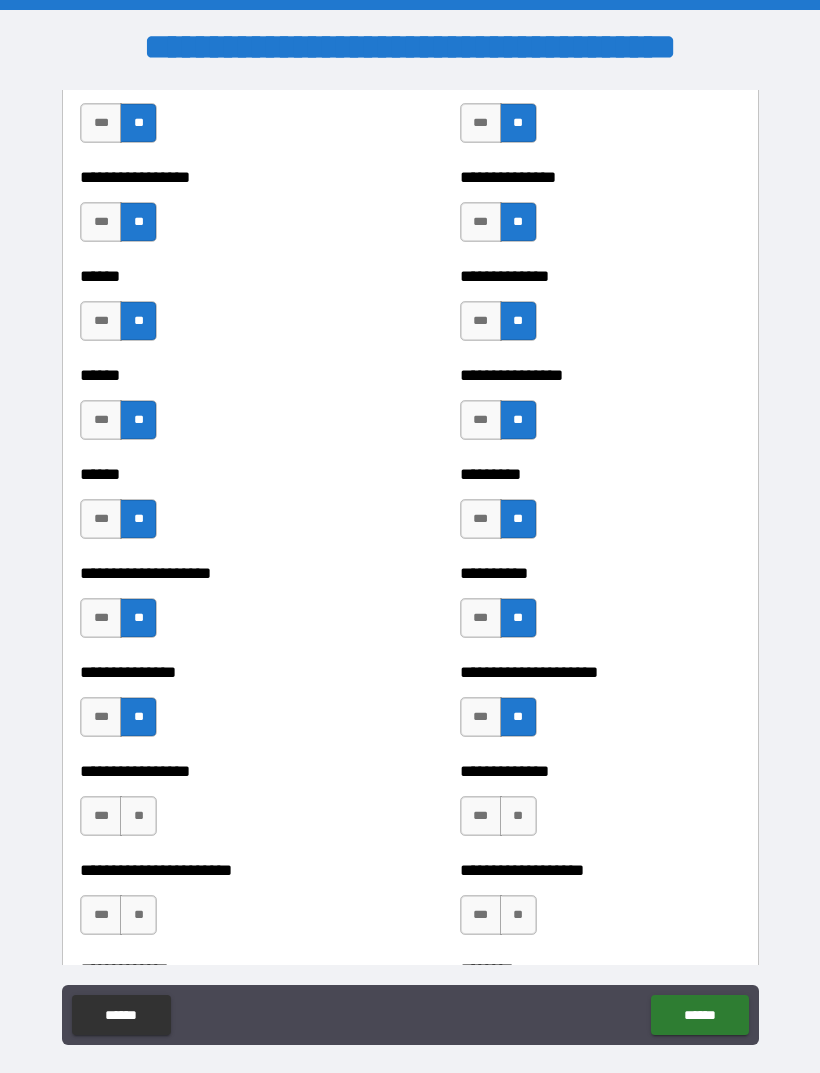 click on "**" at bounding box center (518, 816) 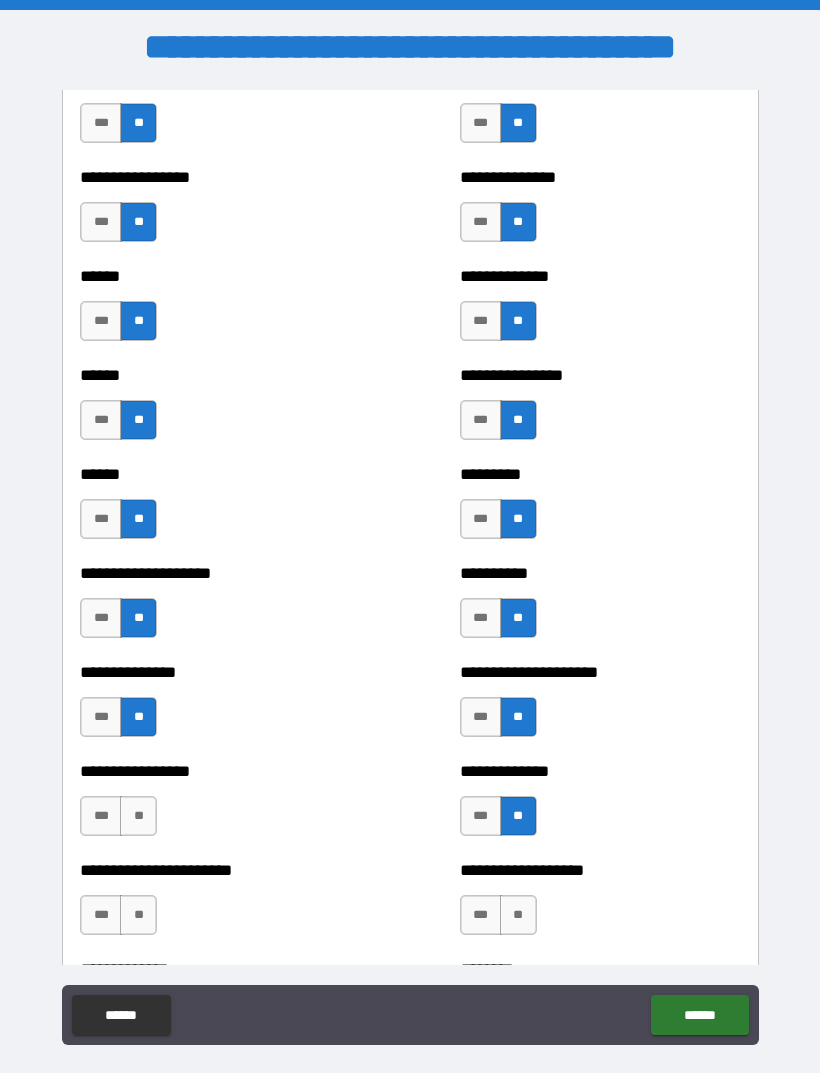 click on "**" at bounding box center (138, 816) 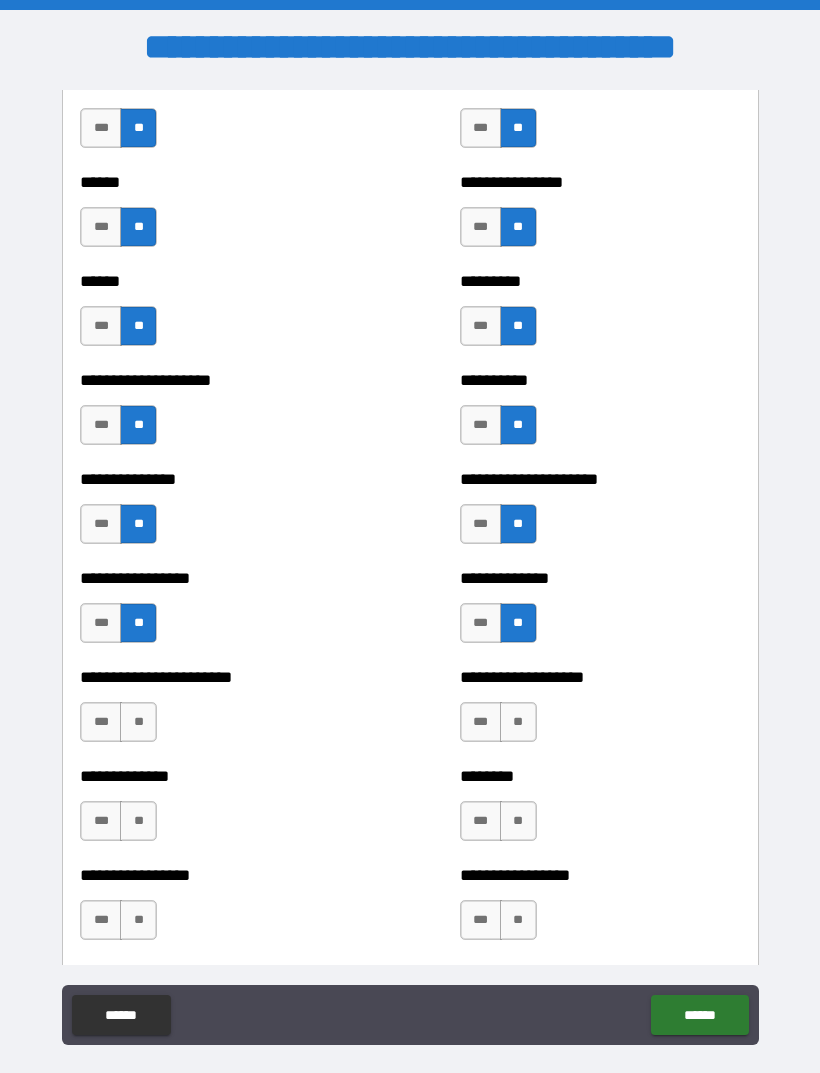 scroll, scrollTop: 3260, scrollLeft: 0, axis: vertical 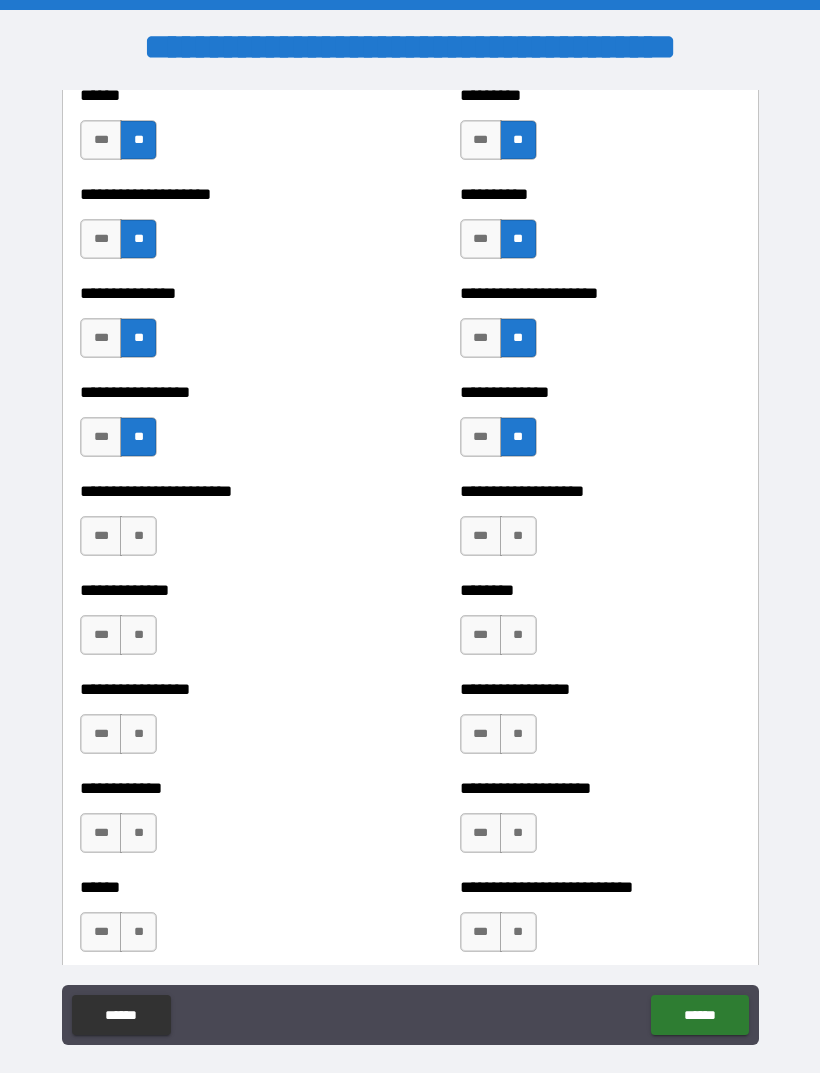 click on "**" at bounding box center (138, 536) 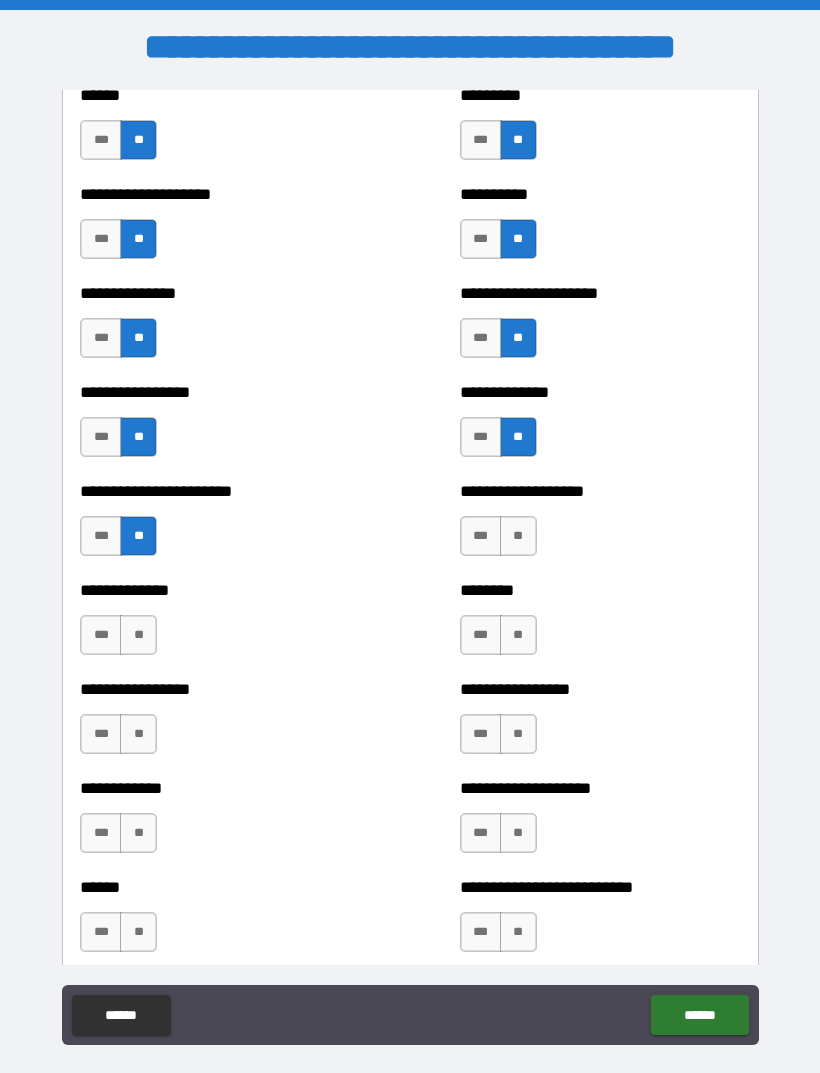 click on "**" at bounding box center (138, 635) 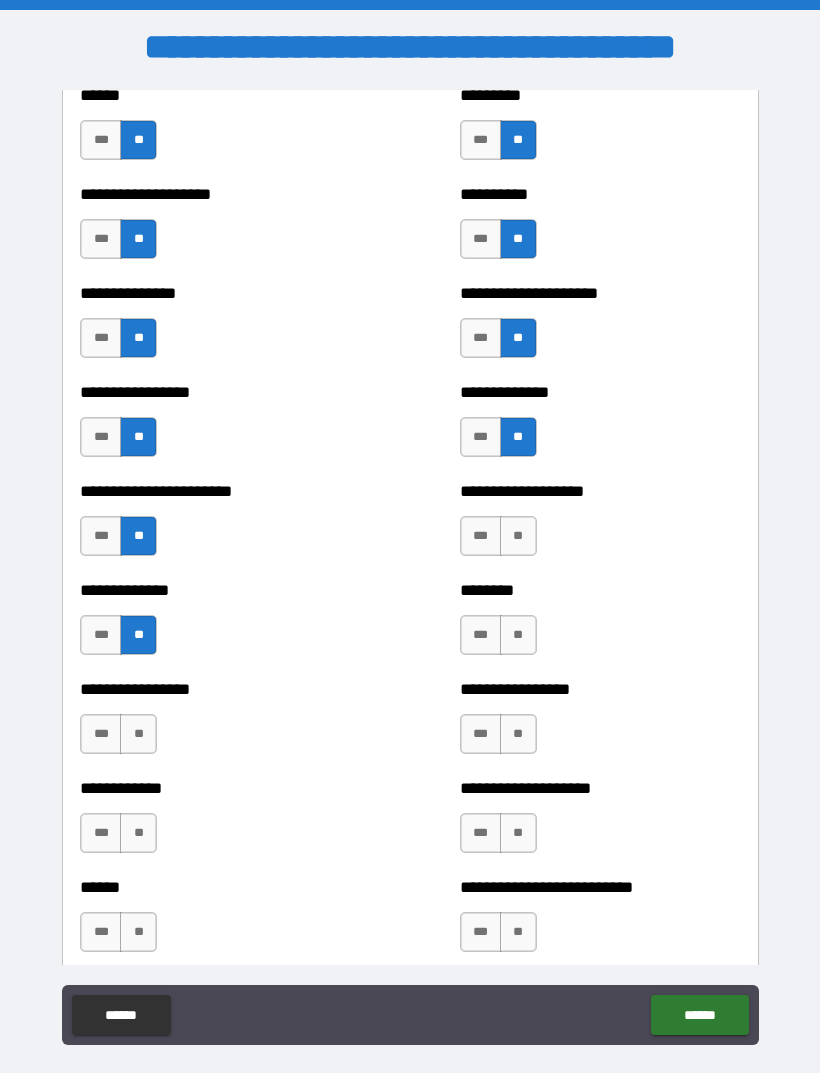 click on "**" at bounding box center [518, 536] 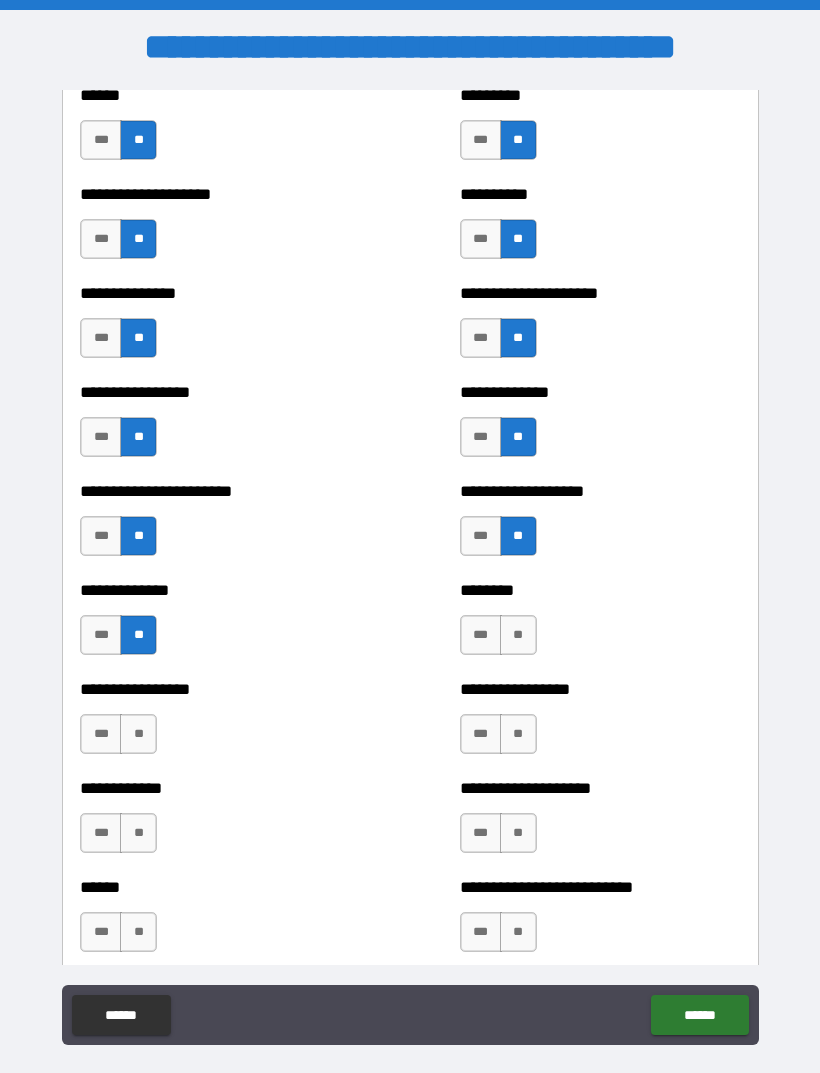 click on "**" at bounding box center (518, 635) 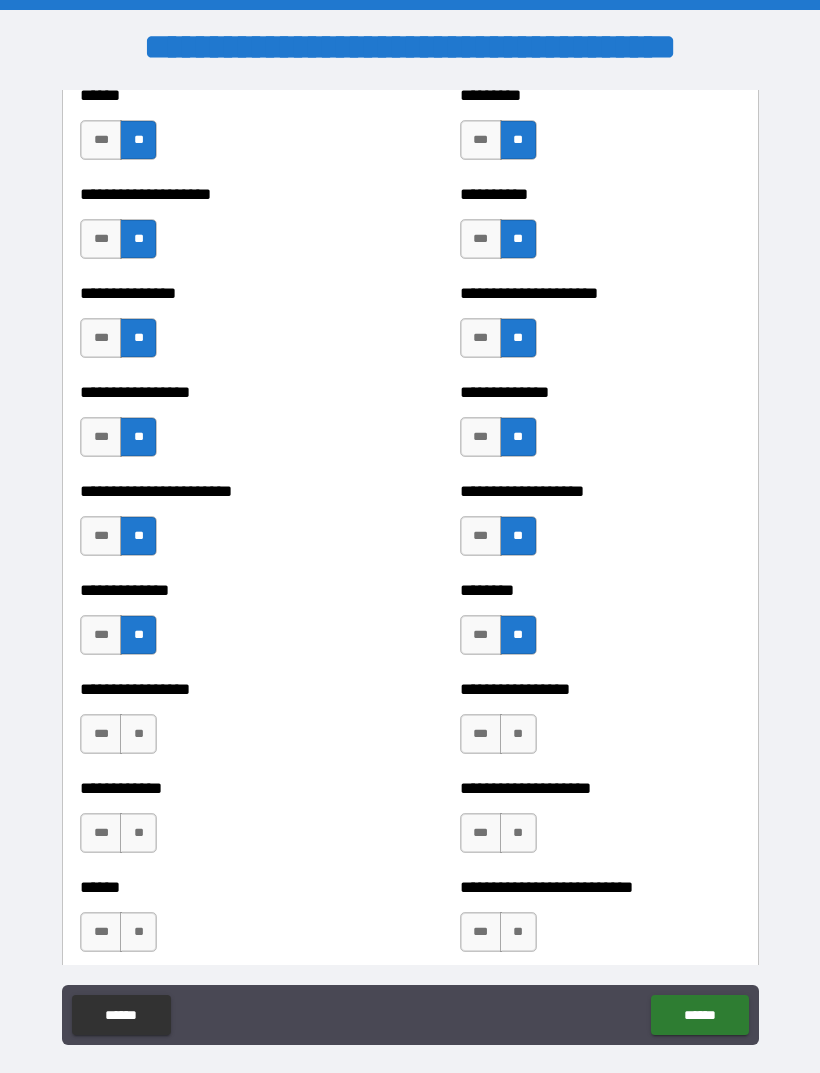 click on "**" at bounding box center [518, 734] 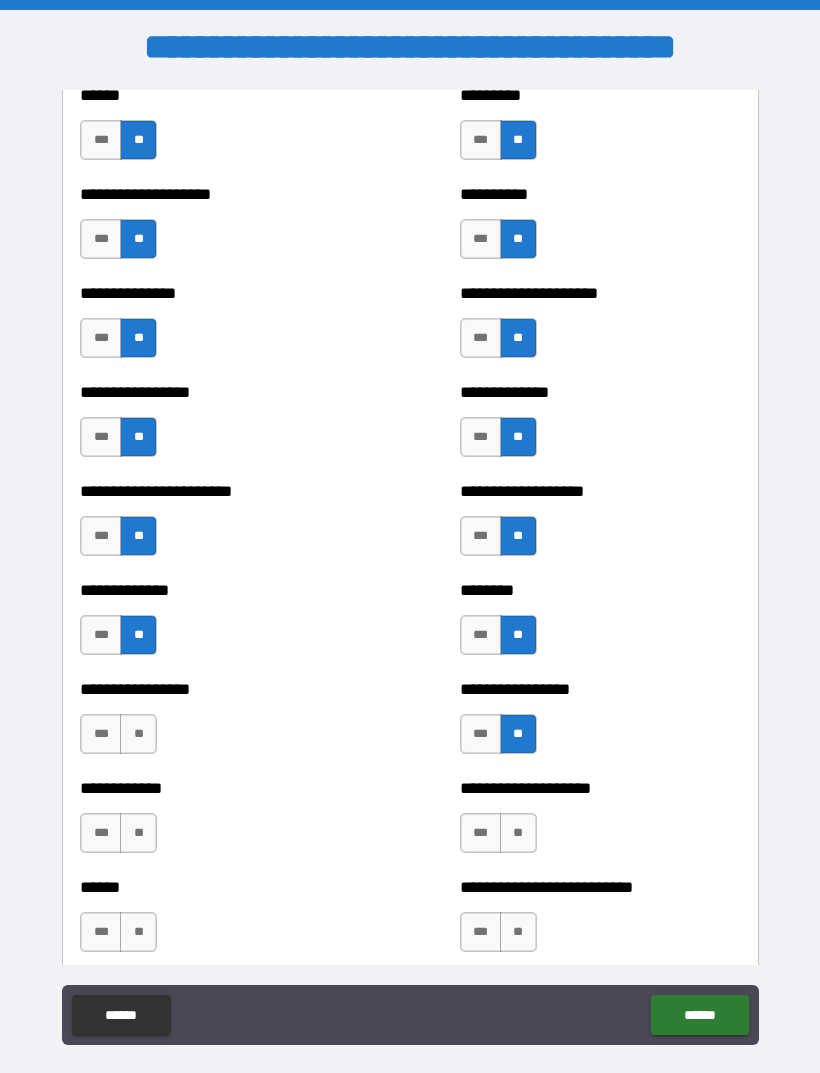 click on "**" at bounding box center [138, 734] 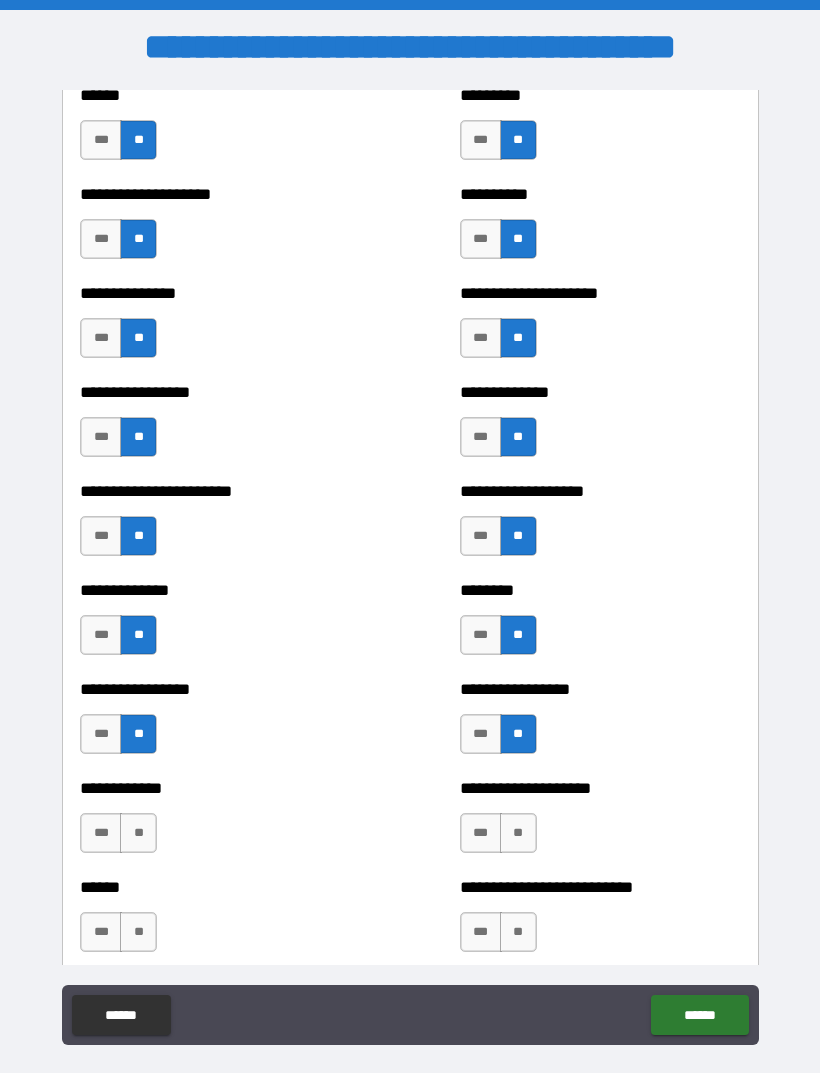 click on "**" at bounding box center [138, 833] 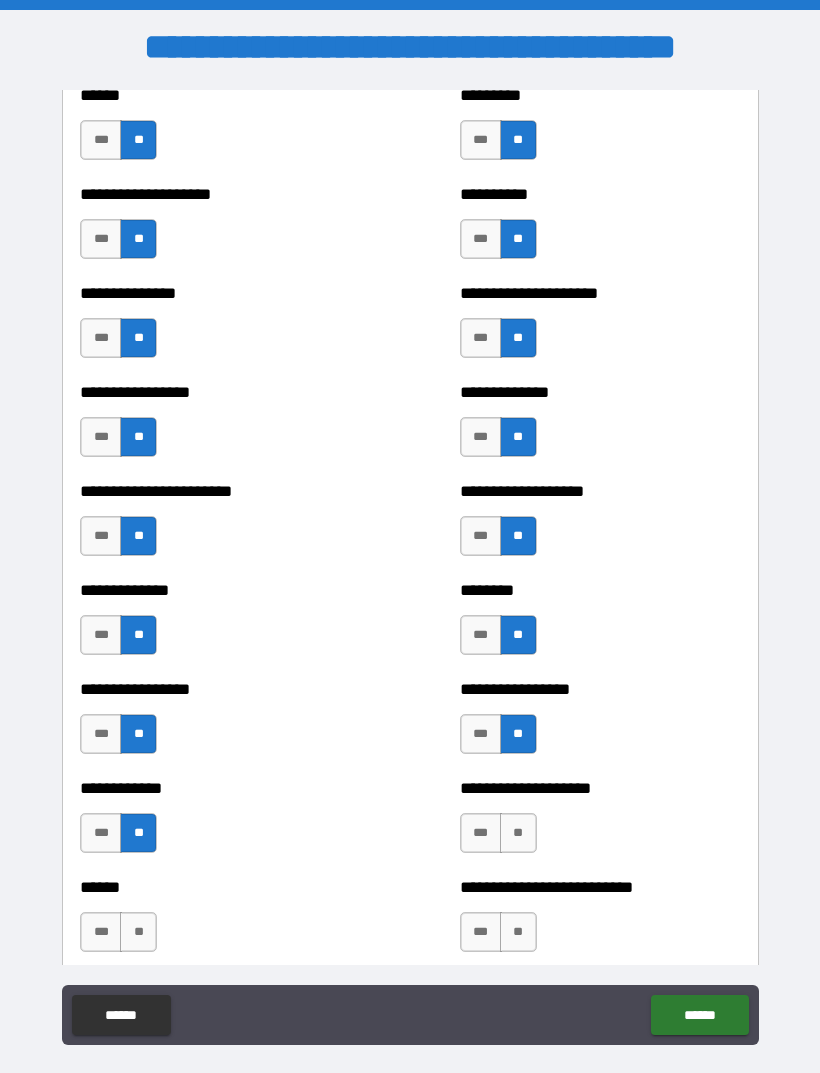 click on "**" at bounding box center [518, 833] 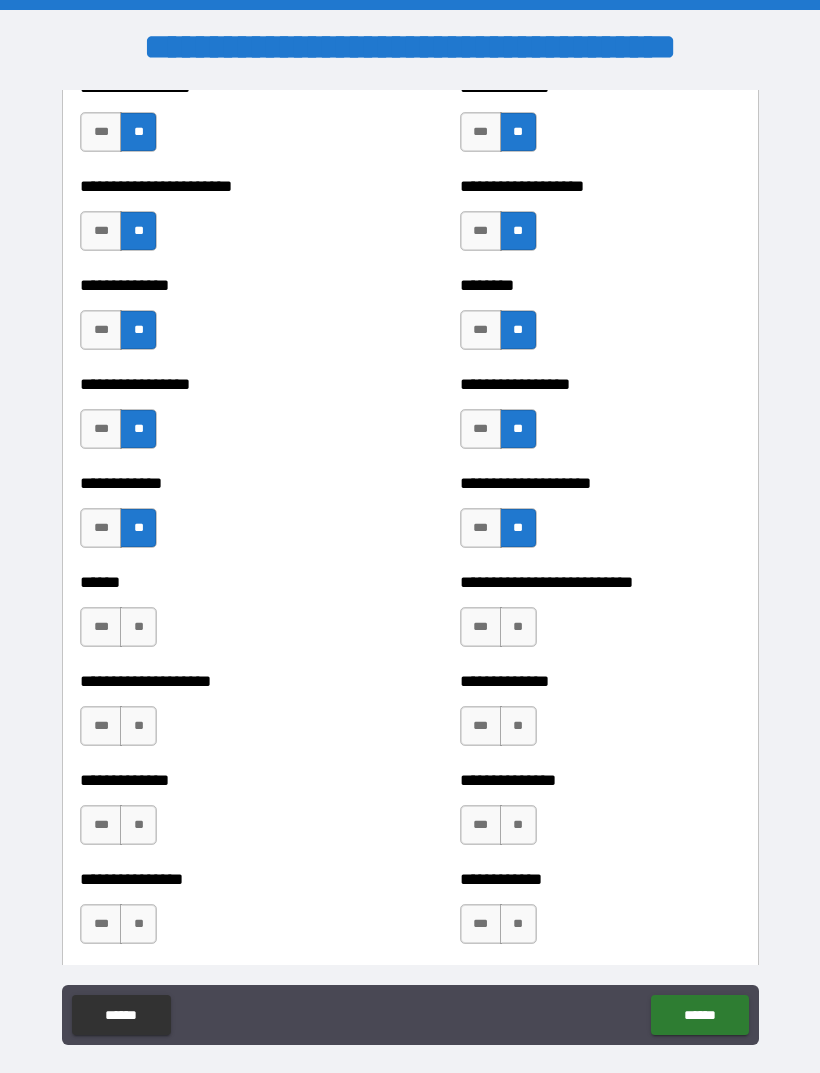 scroll, scrollTop: 3562, scrollLeft: 0, axis: vertical 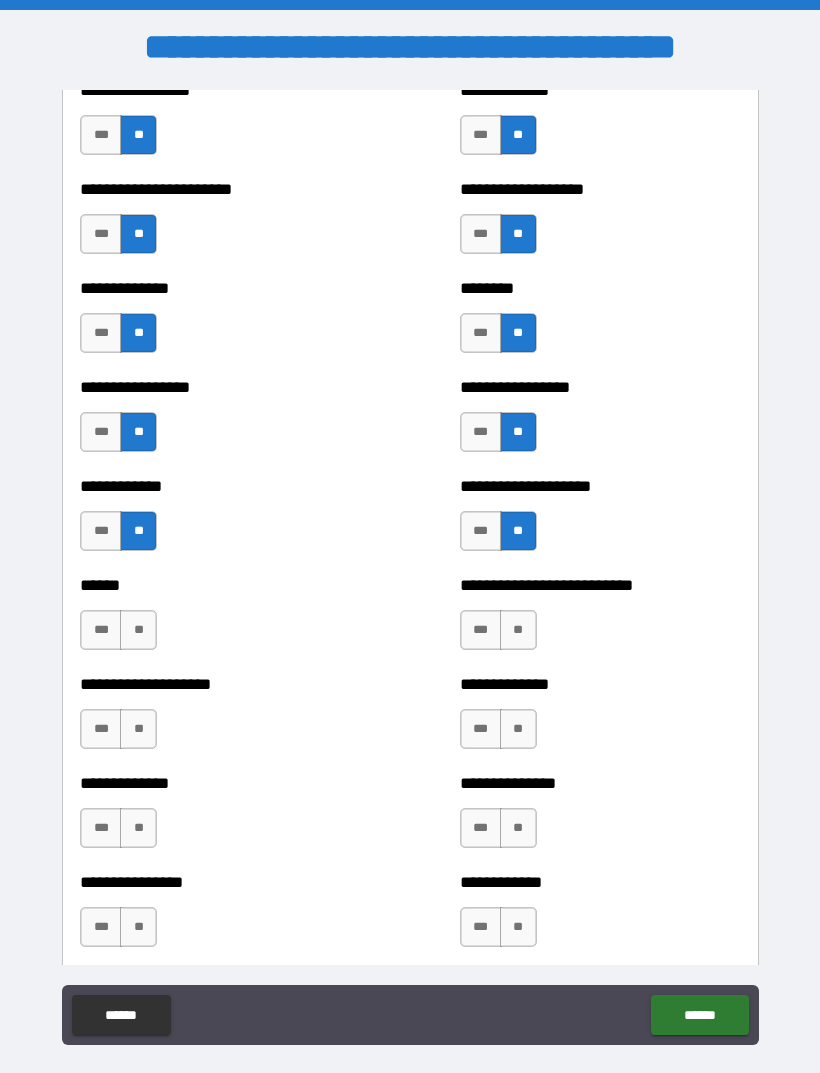 click on "**" at bounding box center (518, 630) 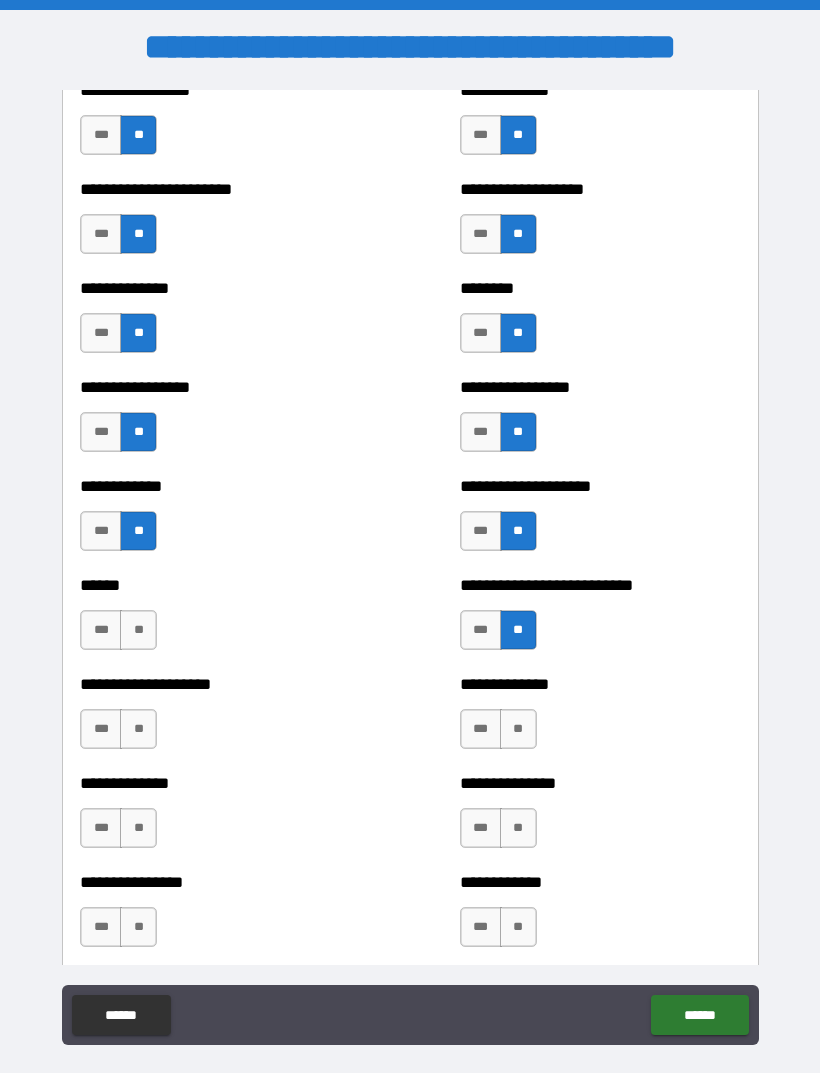 click on "**" at bounding box center (518, 729) 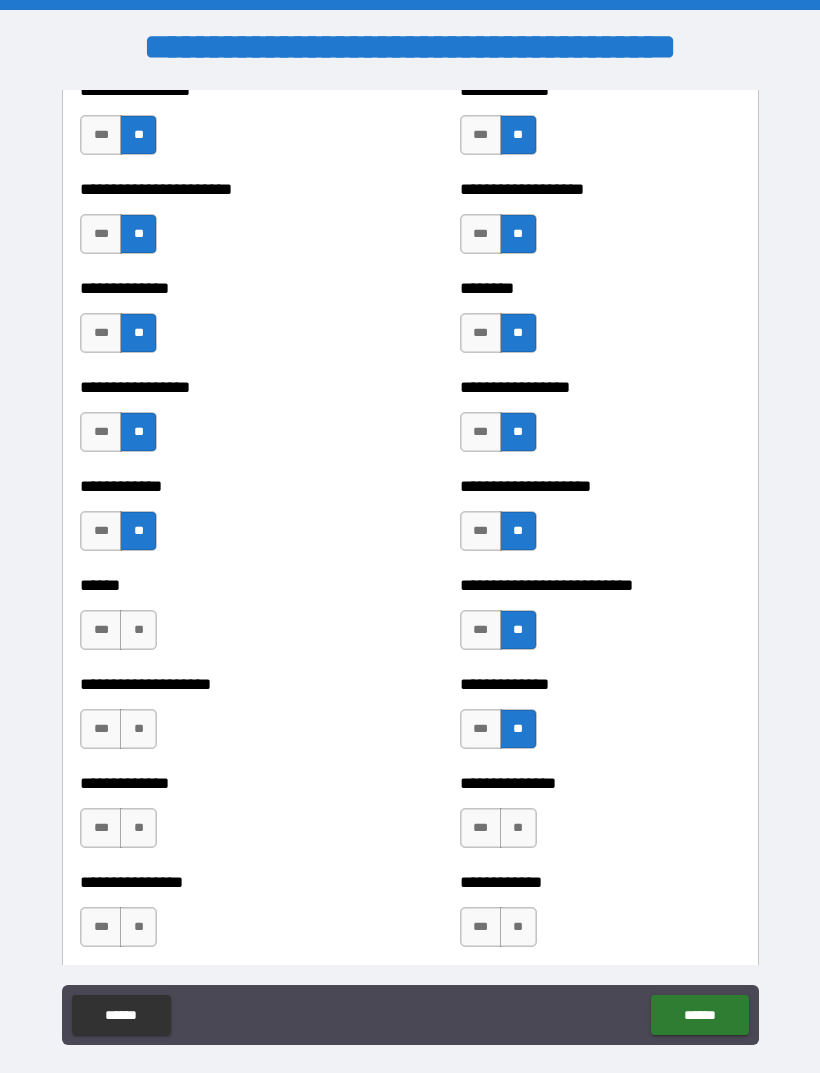 click on "**" at bounding box center [518, 828] 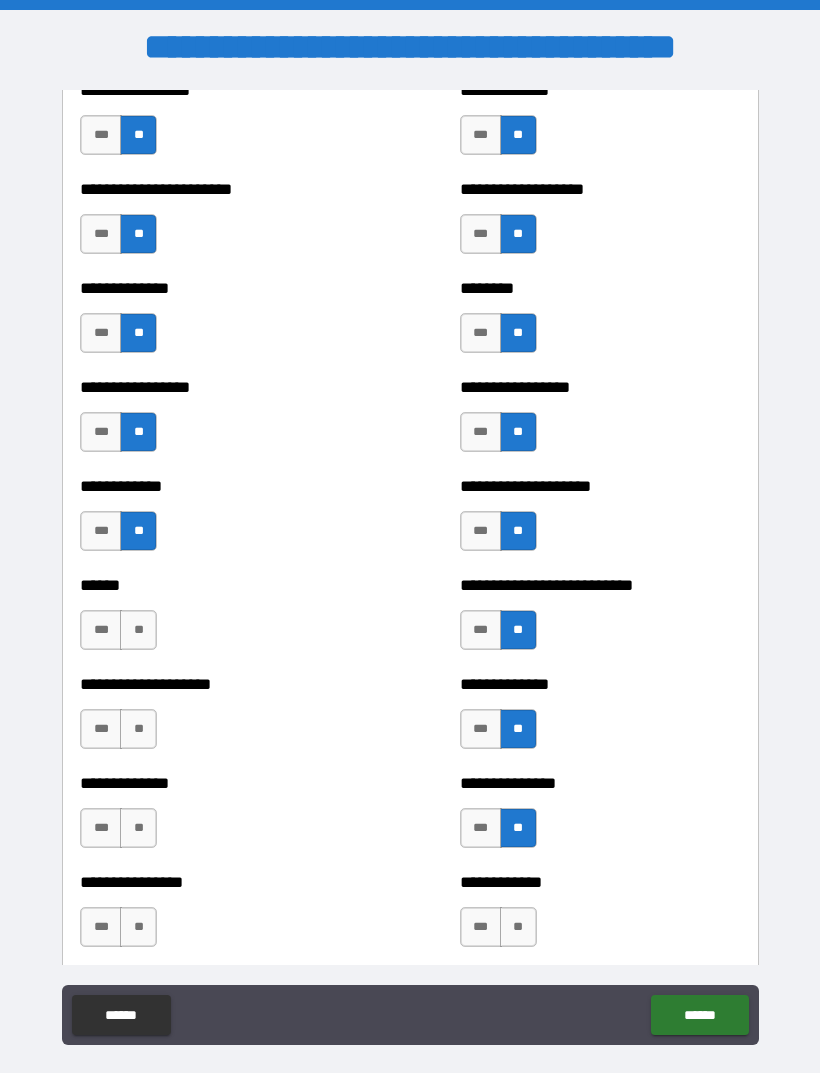 click on "**" at bounding box center (518, 927) 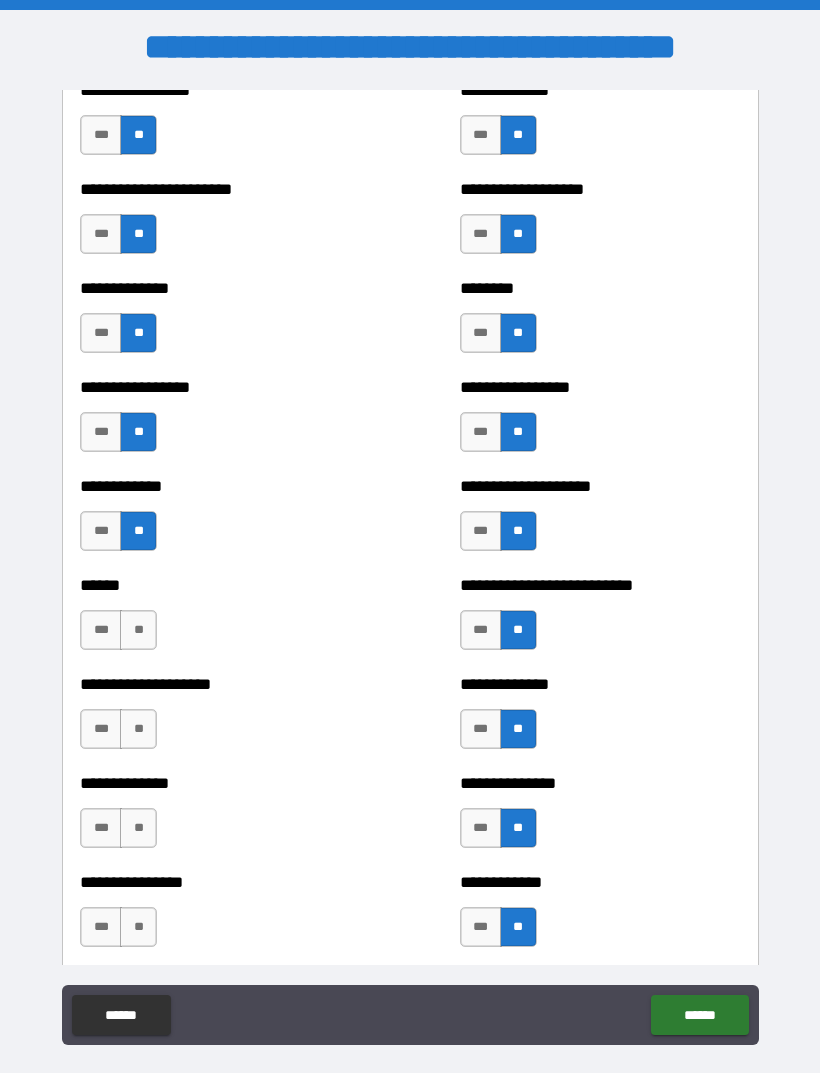 click on "**" at bounding box center (138, 630) 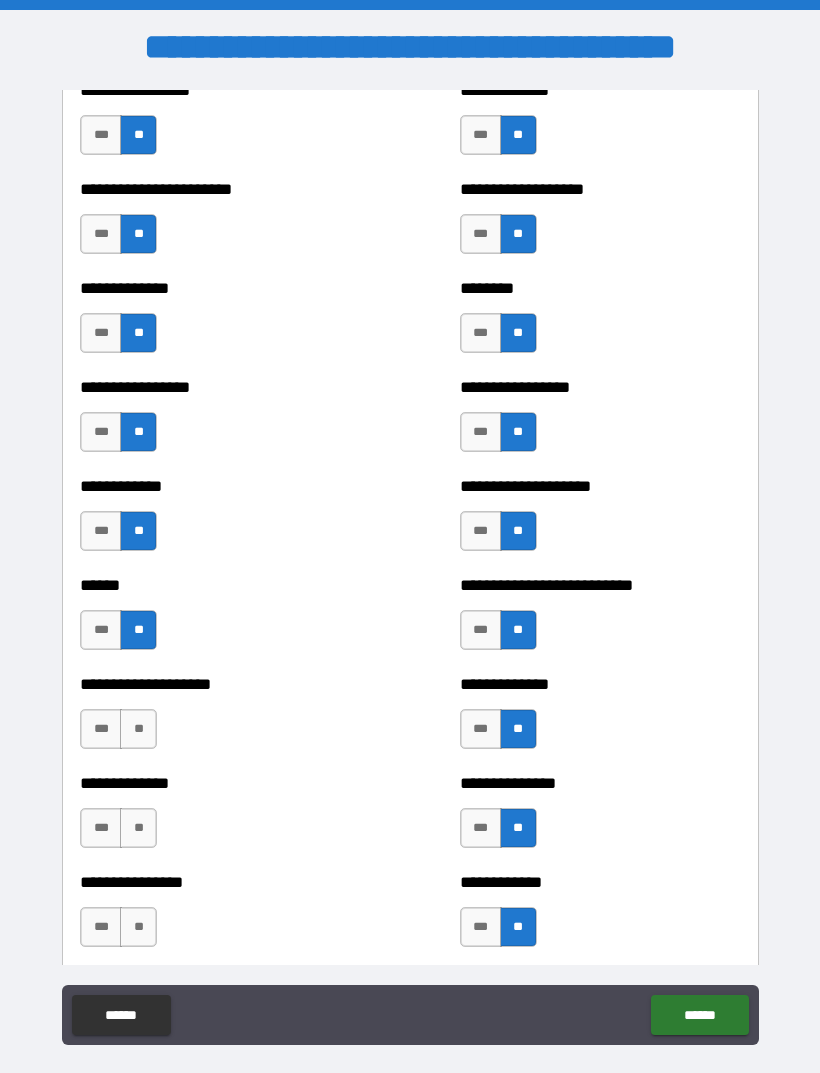 click on "**" at bounding box center (138, 729) 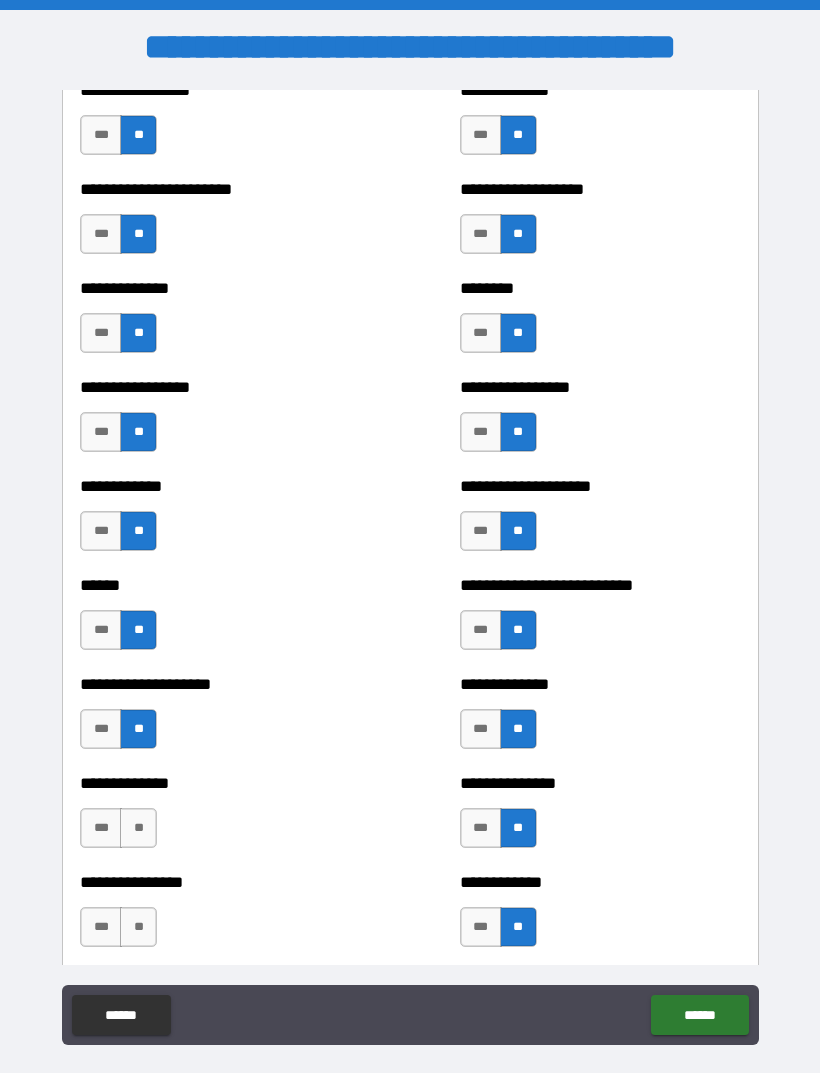 click on "**" at bounding box center [138, 828] 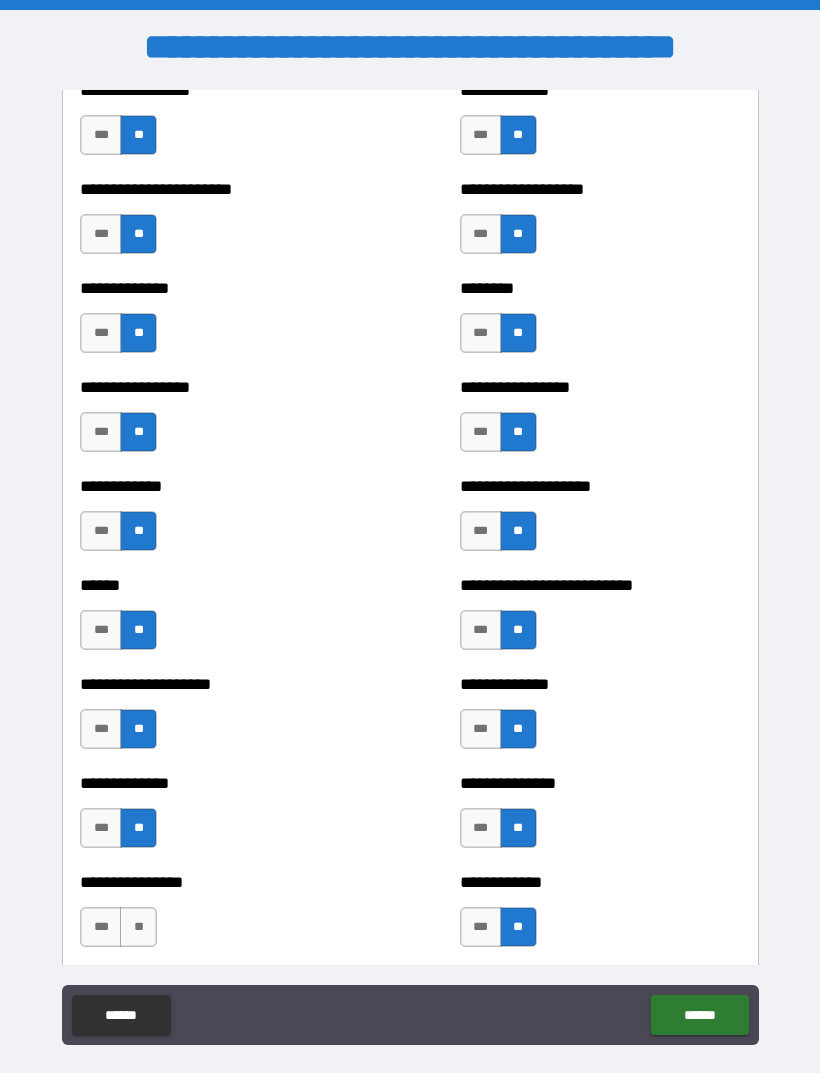 click on "**" at bounding box center [138, 927] 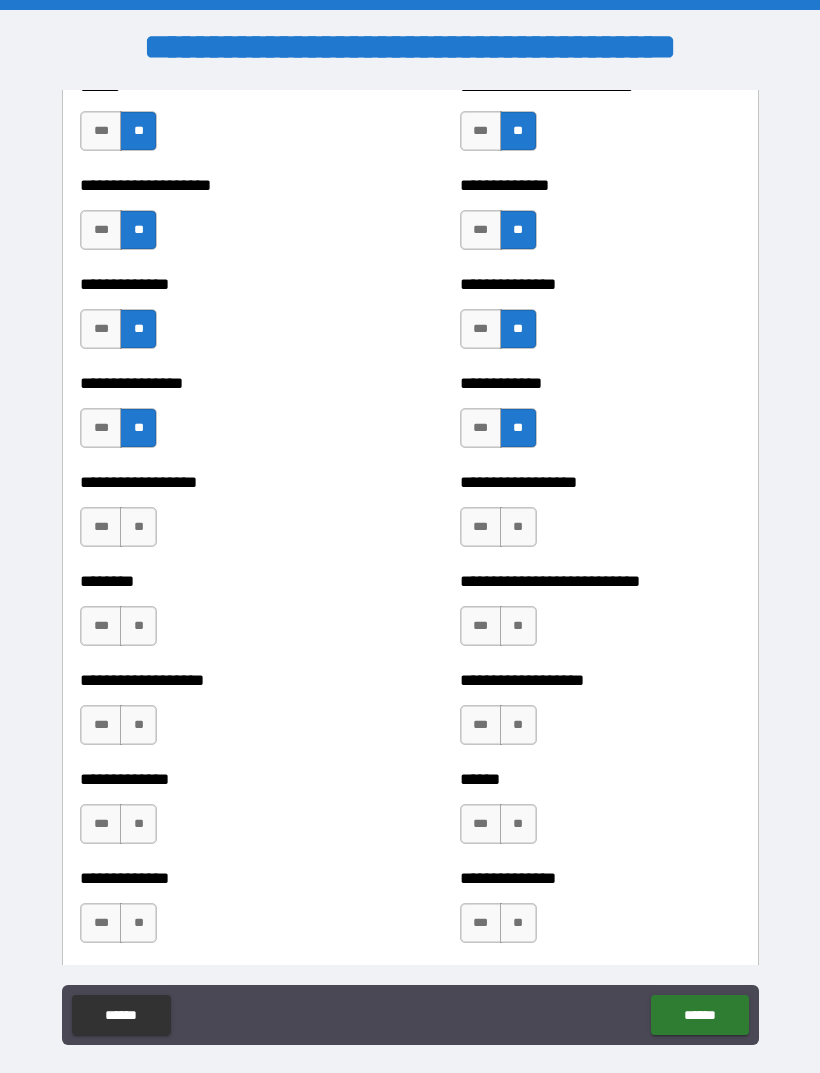 scroll, scrollTop: 4060, scrollLeft: 0, axis: vertical 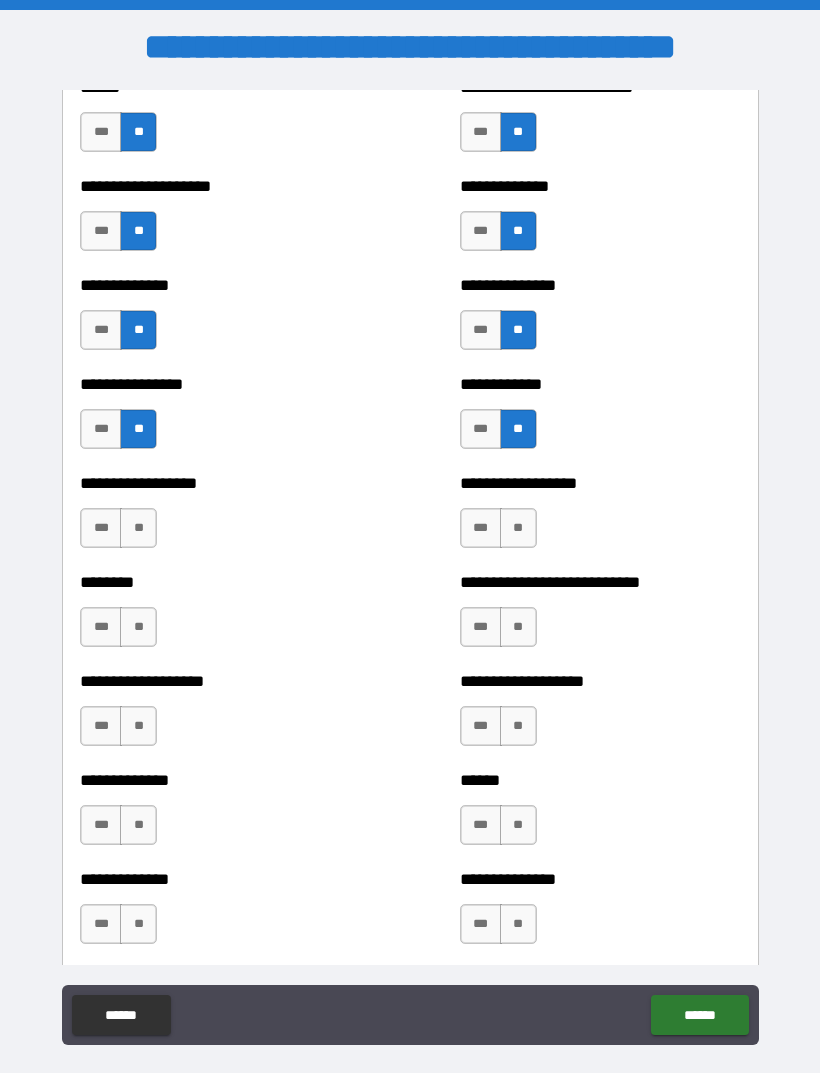 click on "**" at bounding box center [138, 528] 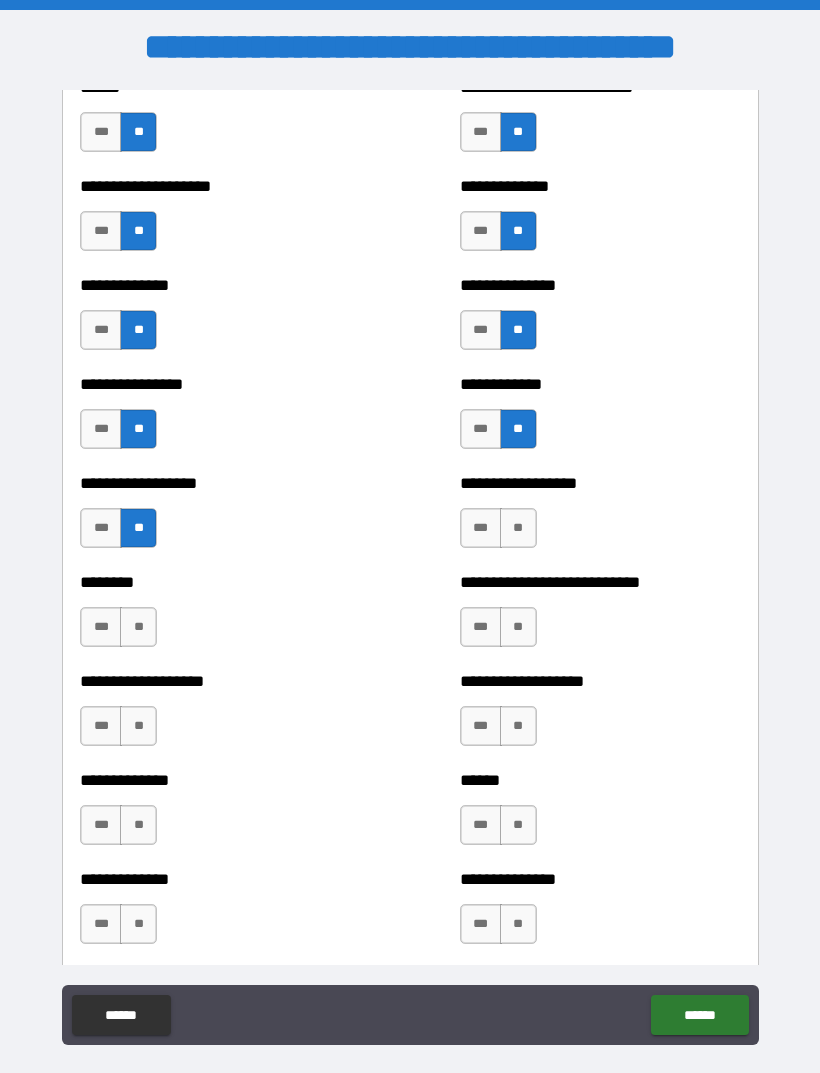 click on "**" at bounding box center (138, 627) 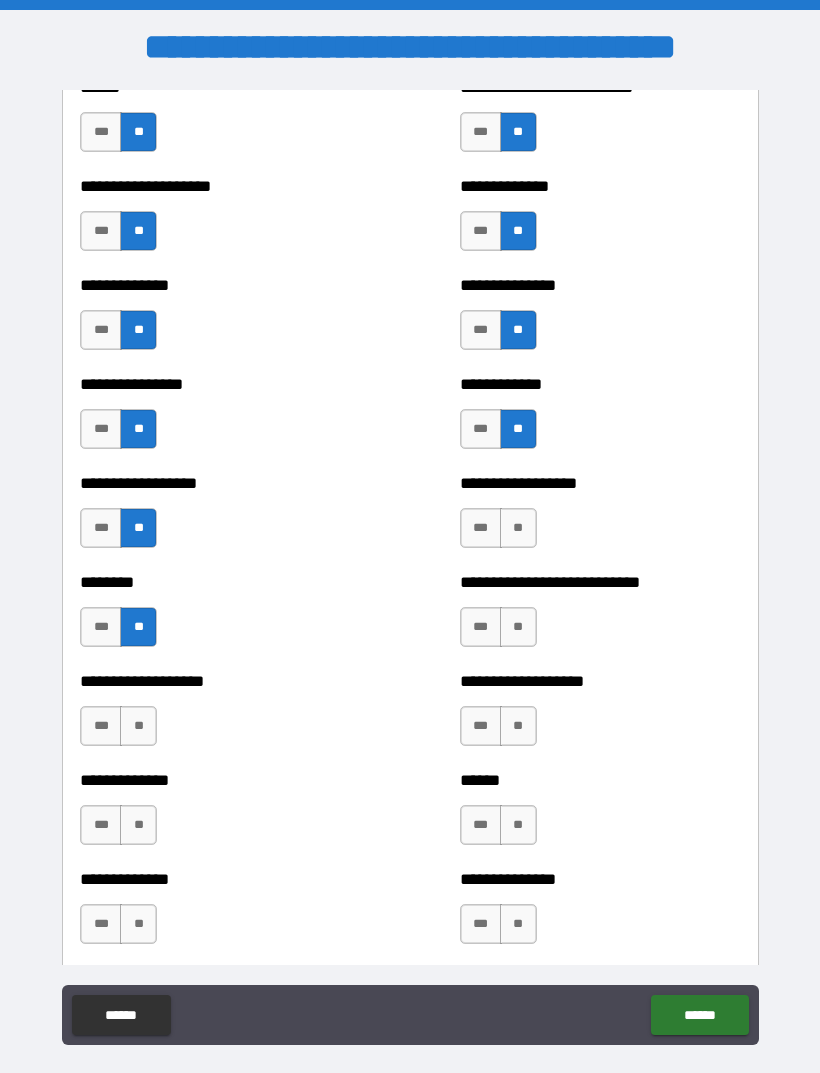 click on "**" at bounding box center [138, 726] 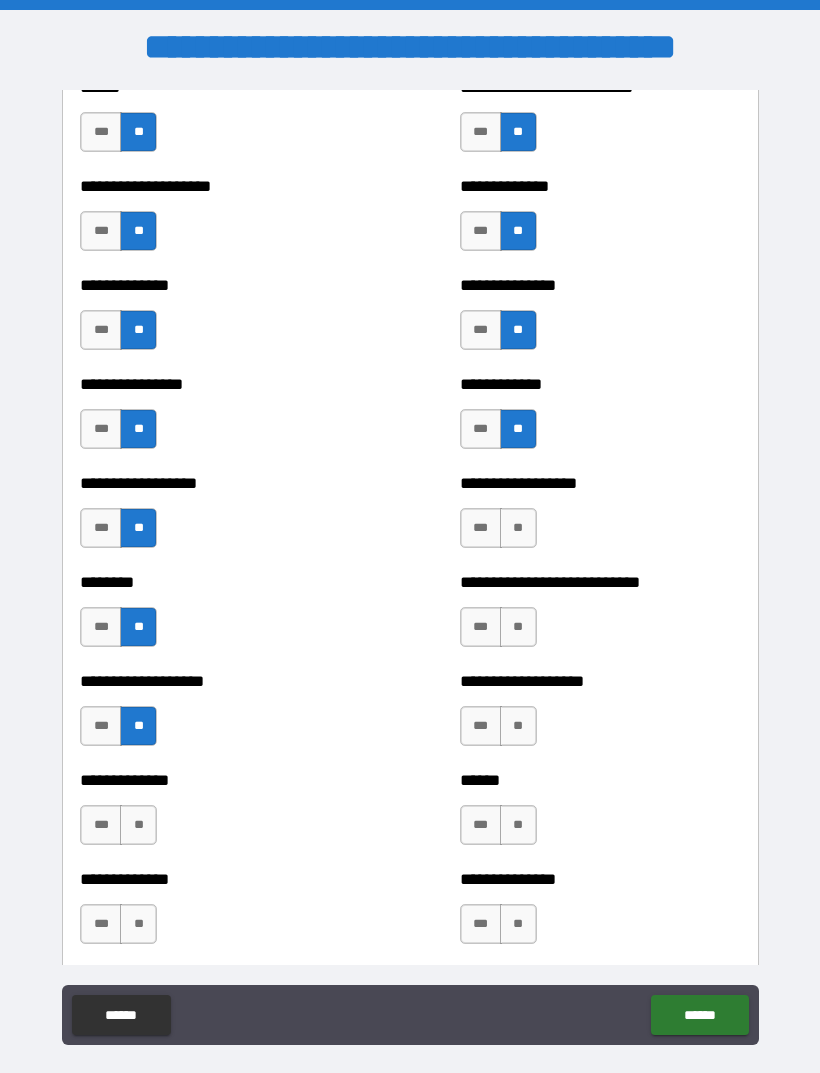 click on "**" at bounding box center (138, 825) 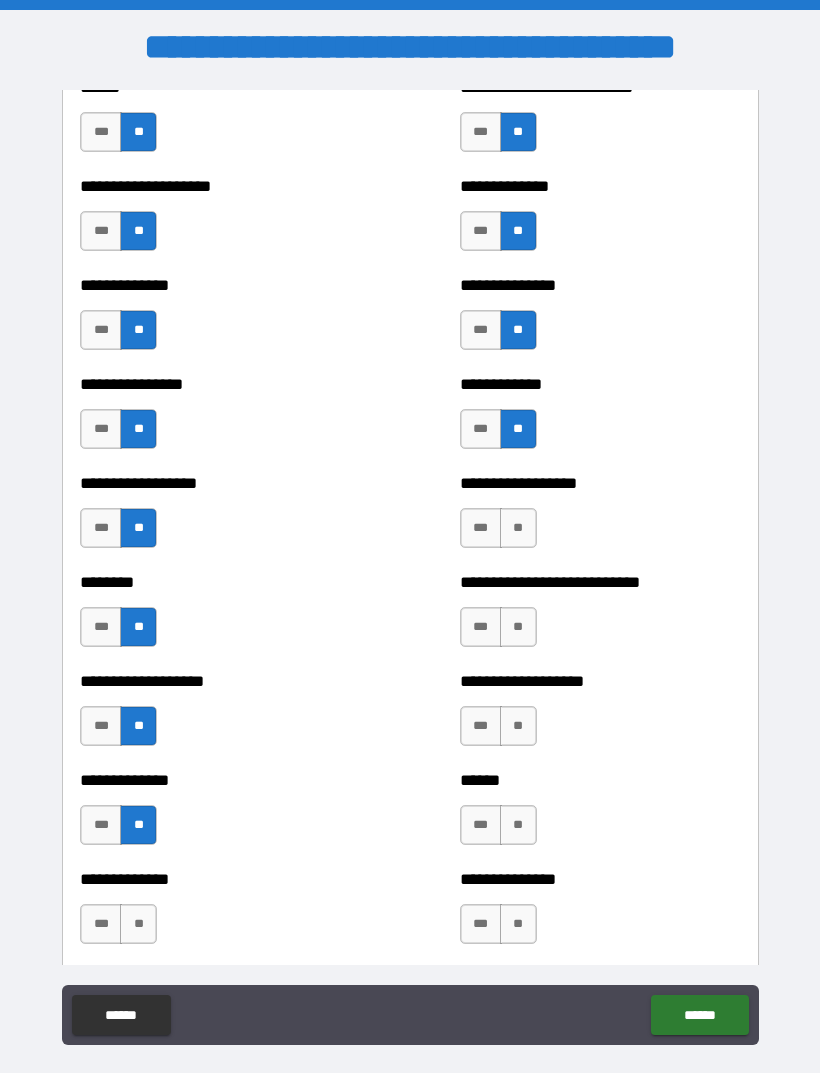 click on "**********" at bounding box center (220, 914) 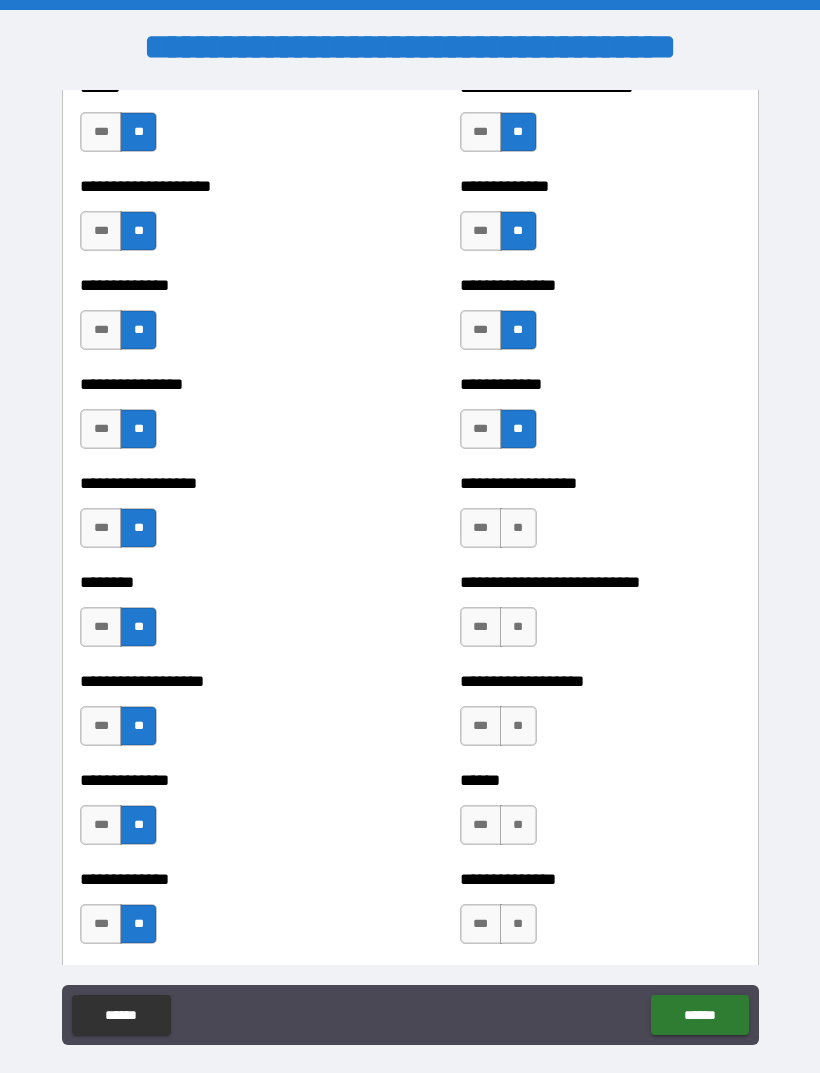 click on "**" at bounding box center (518, 924) 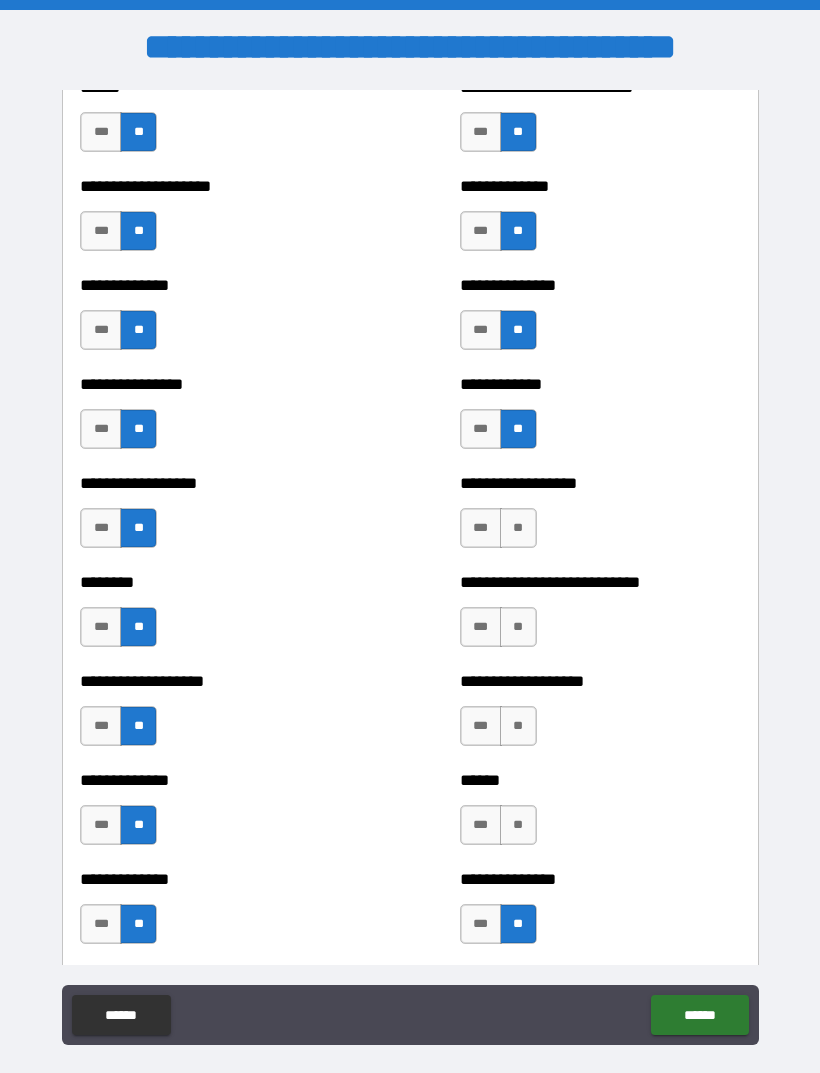 click on "**" at bounding box center [518, 825] 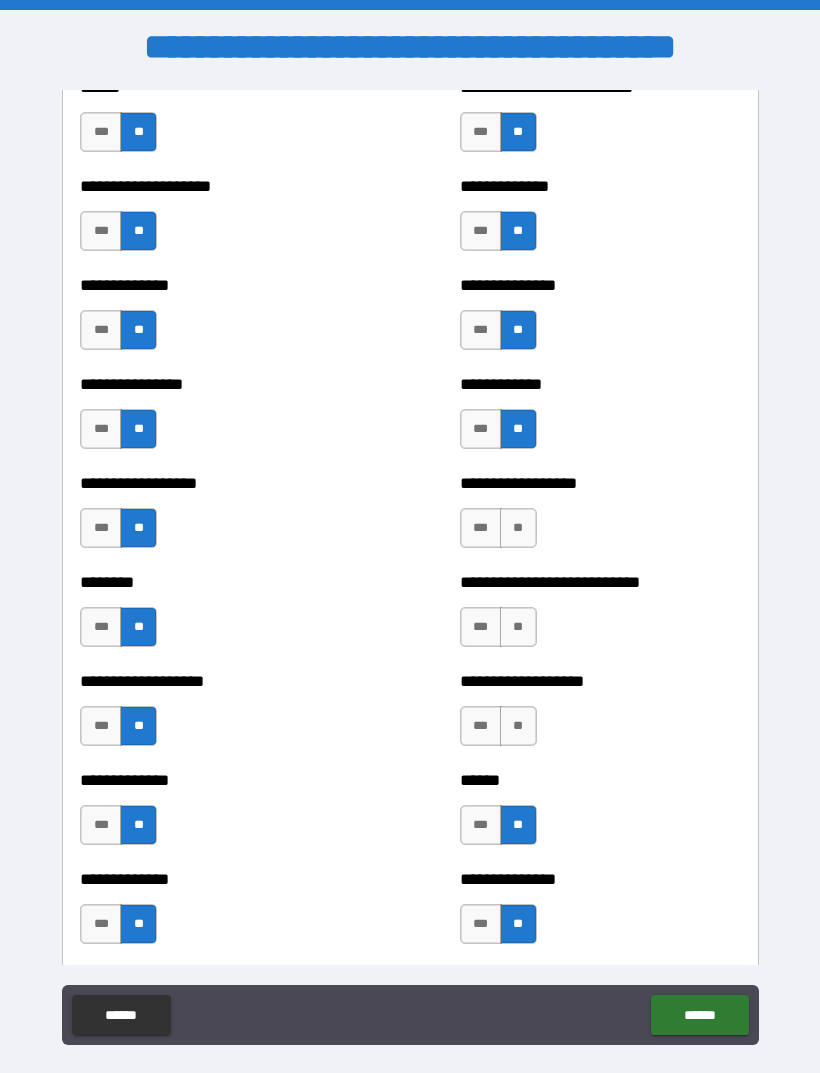click on "**" at bounding box center (518, 726) 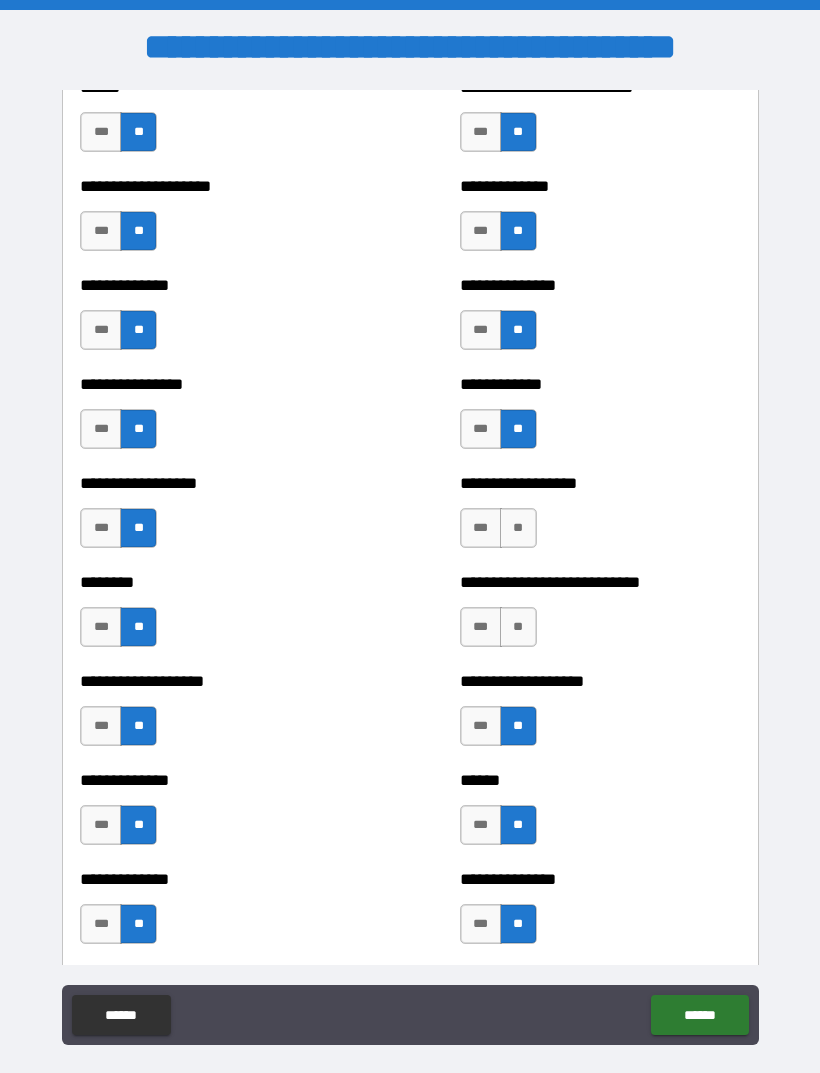 click on "**" at bounding box center (518, 627) 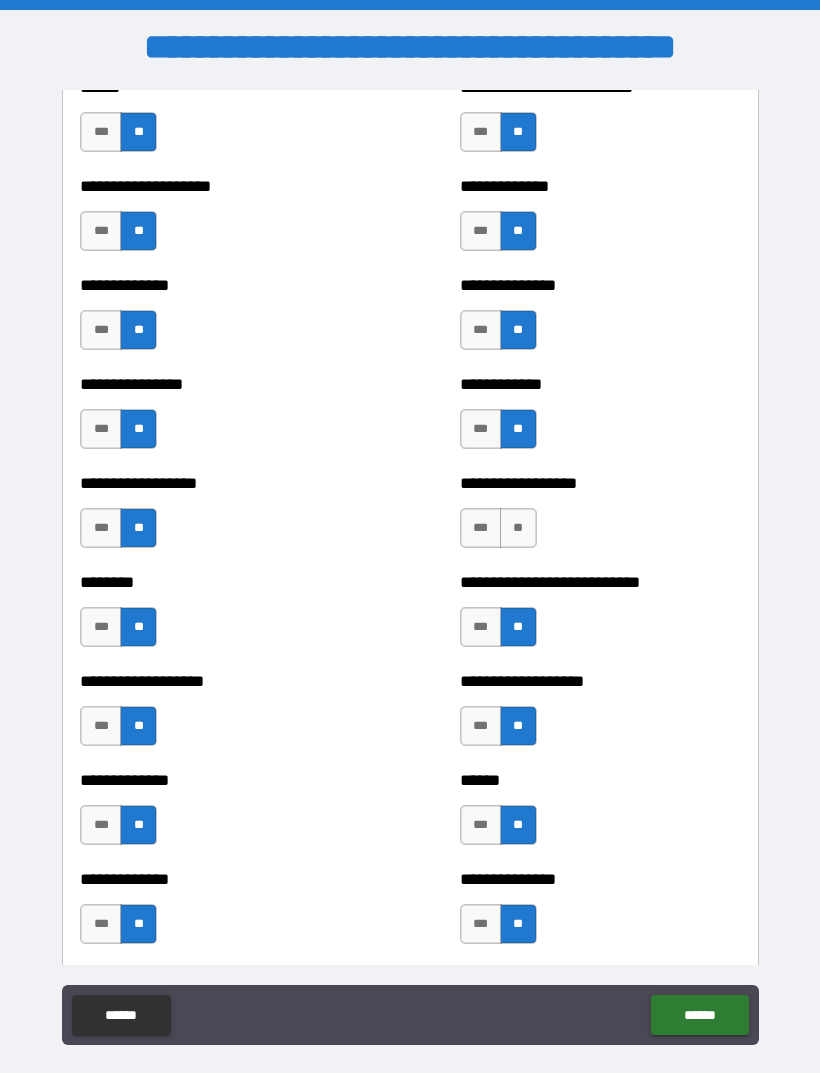 click on "**" at bounding box center [518, 528] 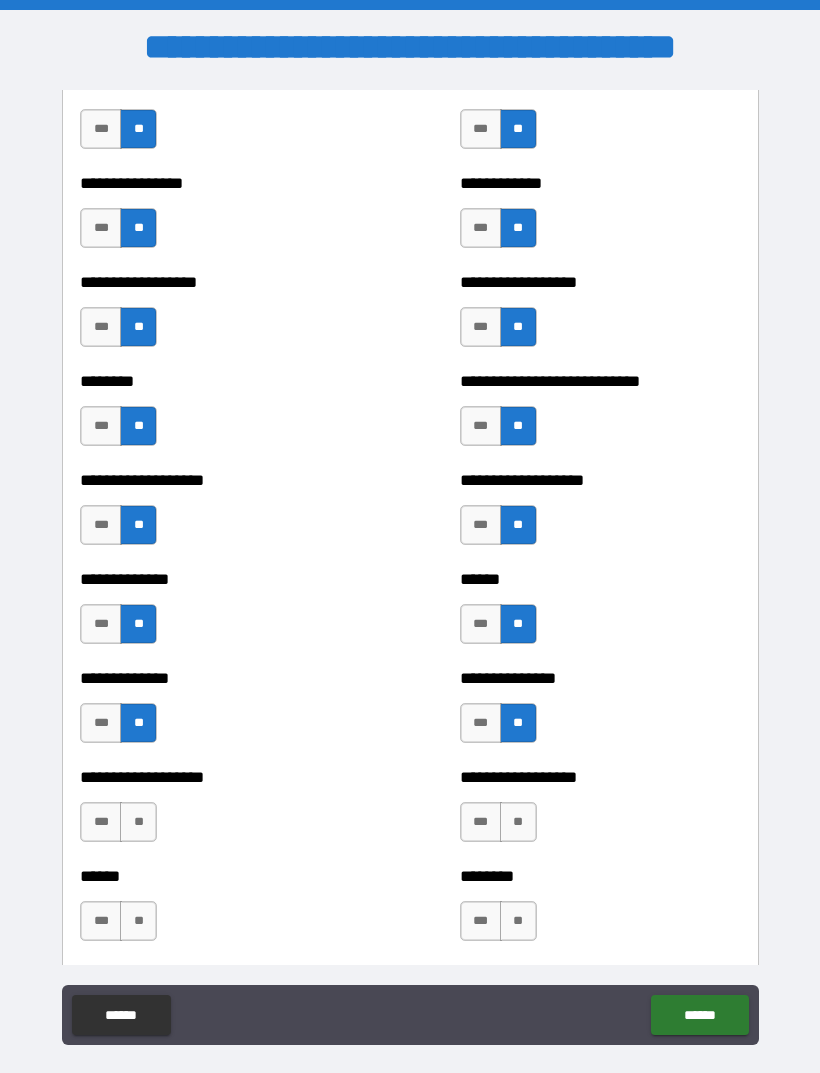 scroll, scrollTop: 4357, scrollLeft: 0, axis: vertical 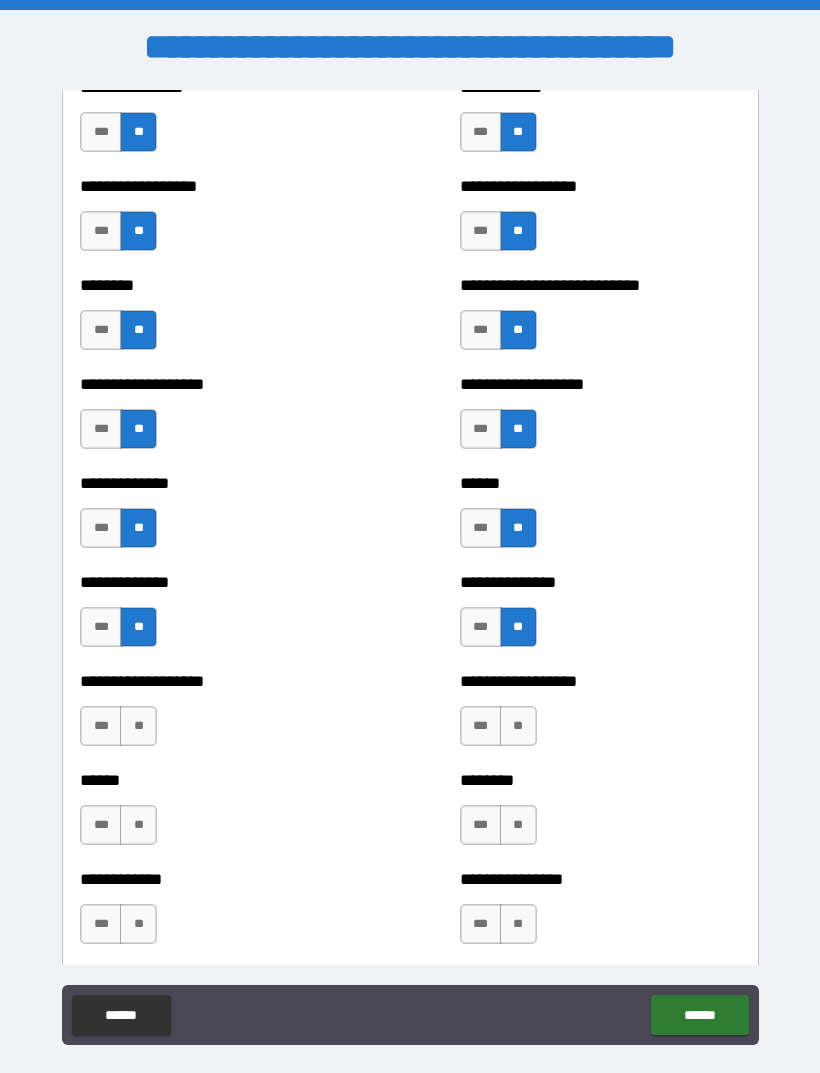 click on "**" at bounding box center (518, 726) 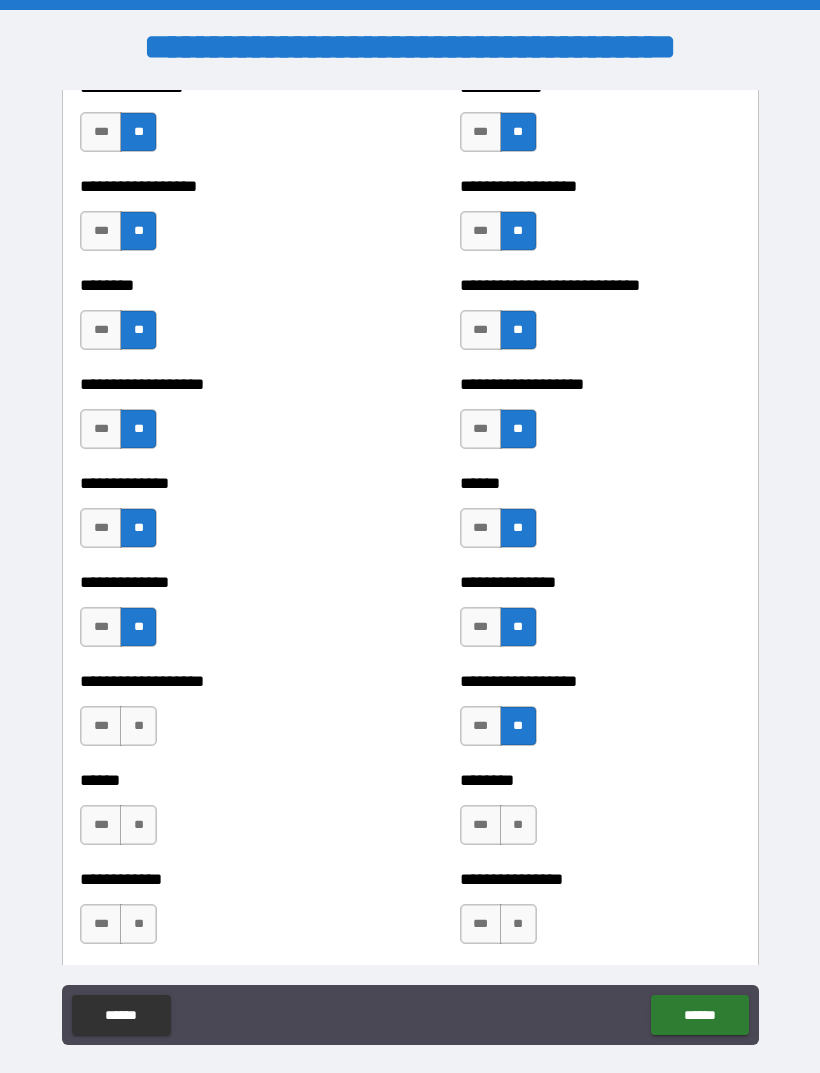 click on "**" at bounding box center [138, 726] 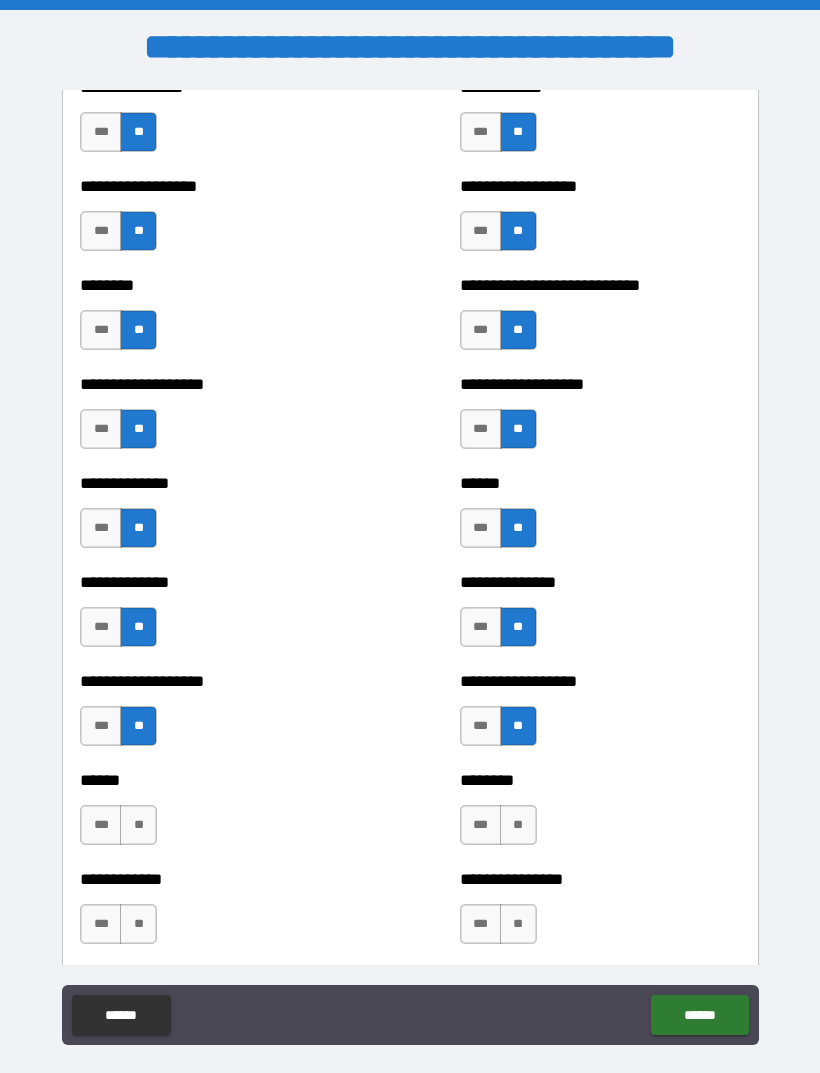 click on "**" at bounding box center [138, 825] 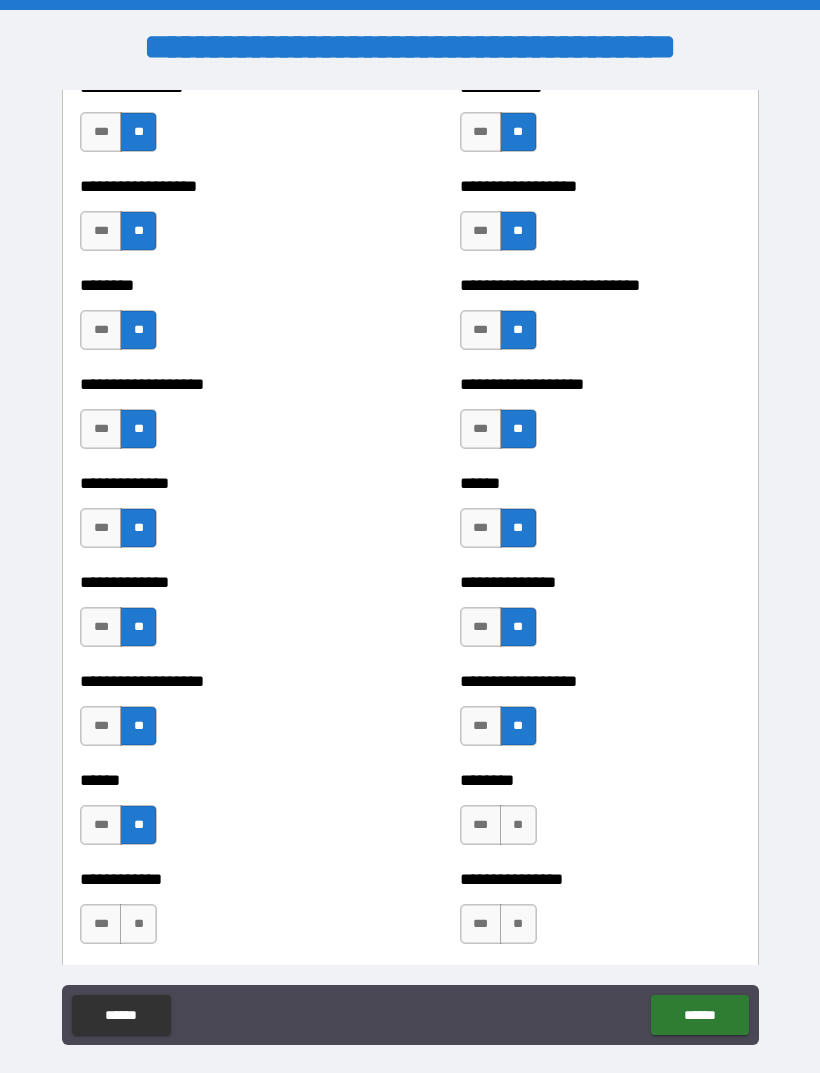 click on "**" at bounding box center (518, 825) 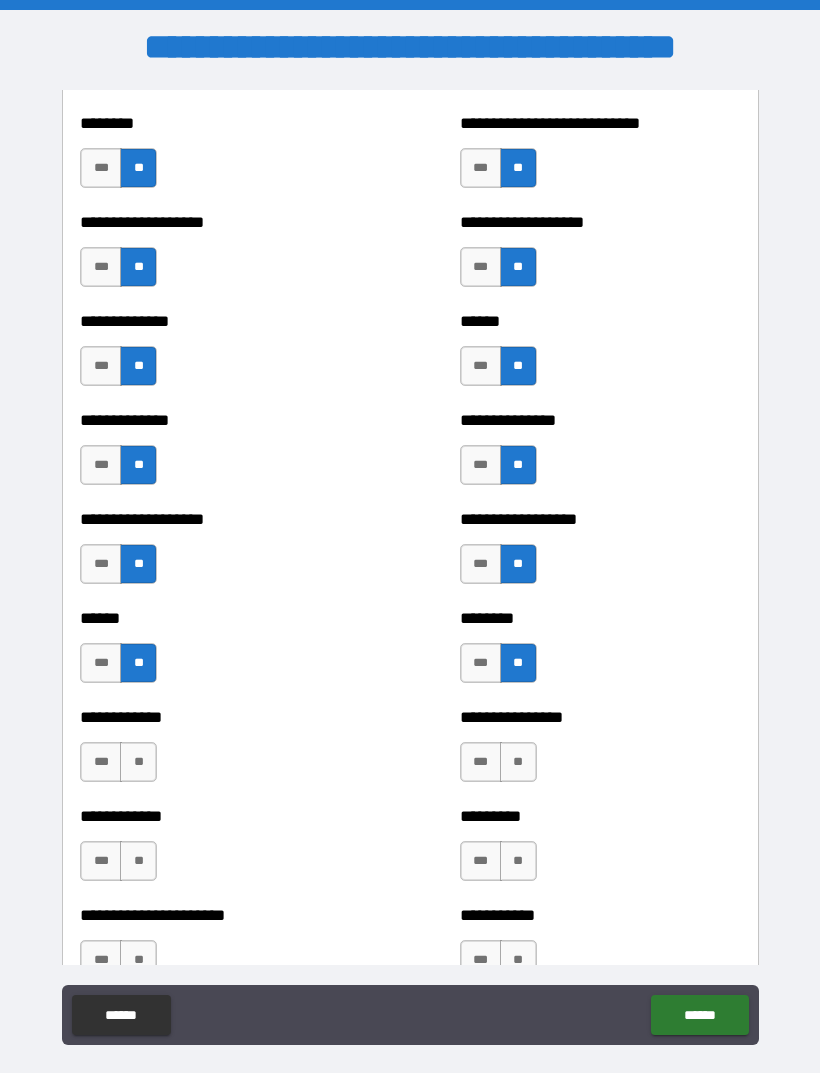 scroll, scrollTop: 4625, scrollLeft: 0, axis: vertical 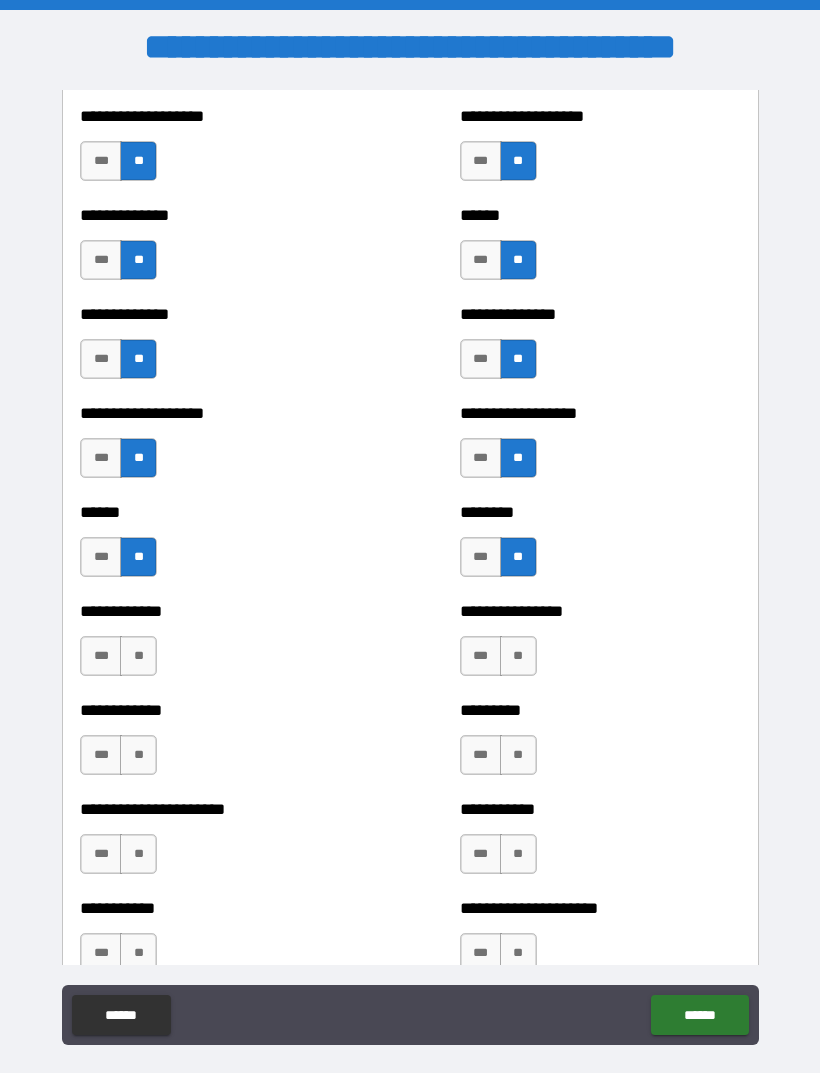 click on "*** **" at bounding box center (501, 661) 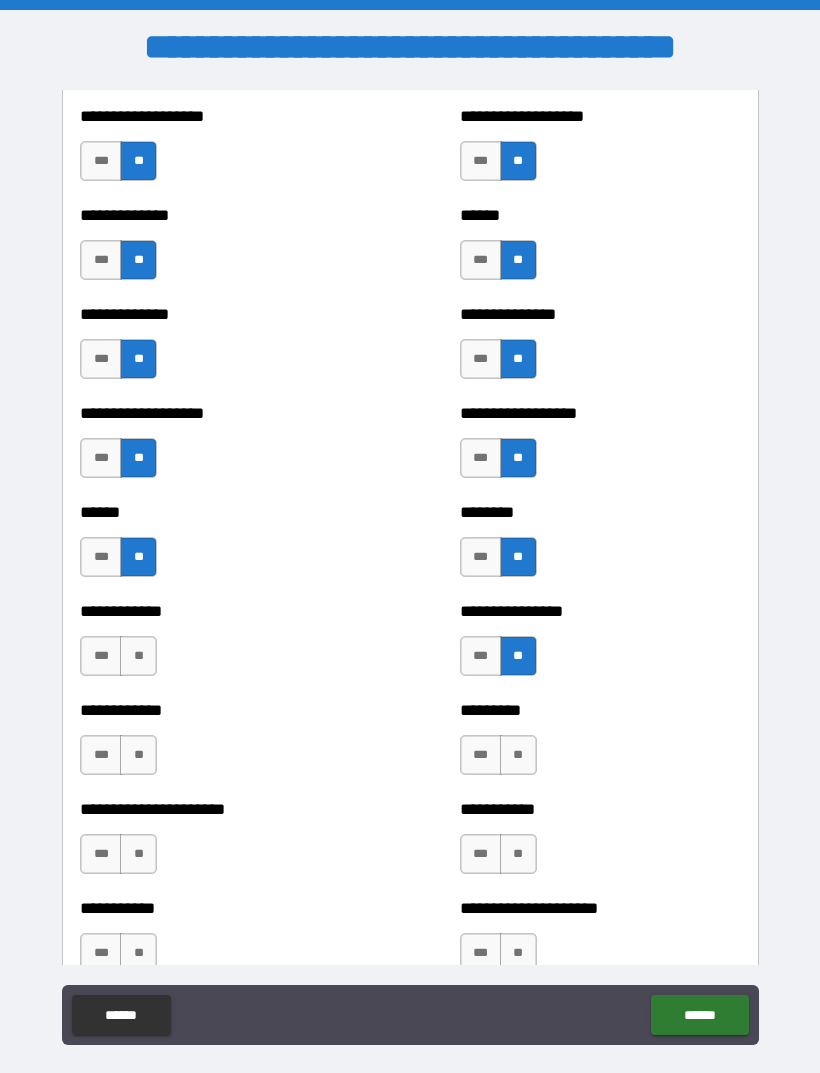 click on "**" at bounding box center (138, 656) 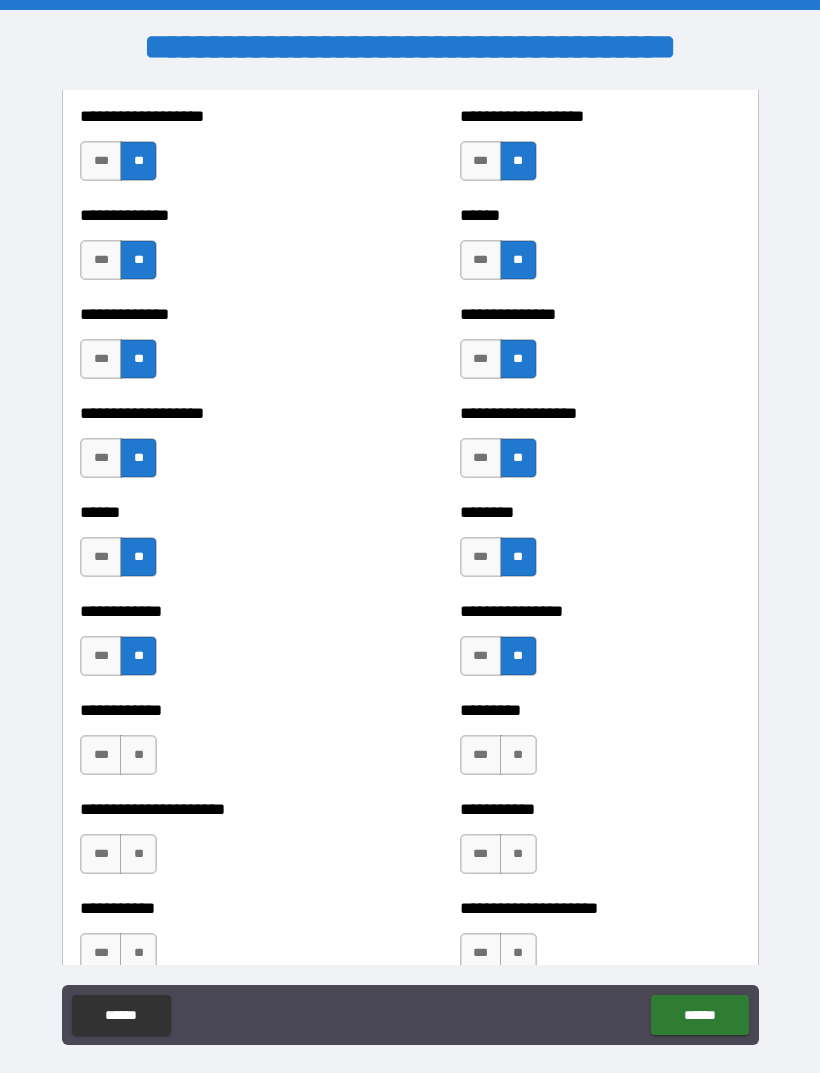 click on "**" at bounding box center (138, 755) 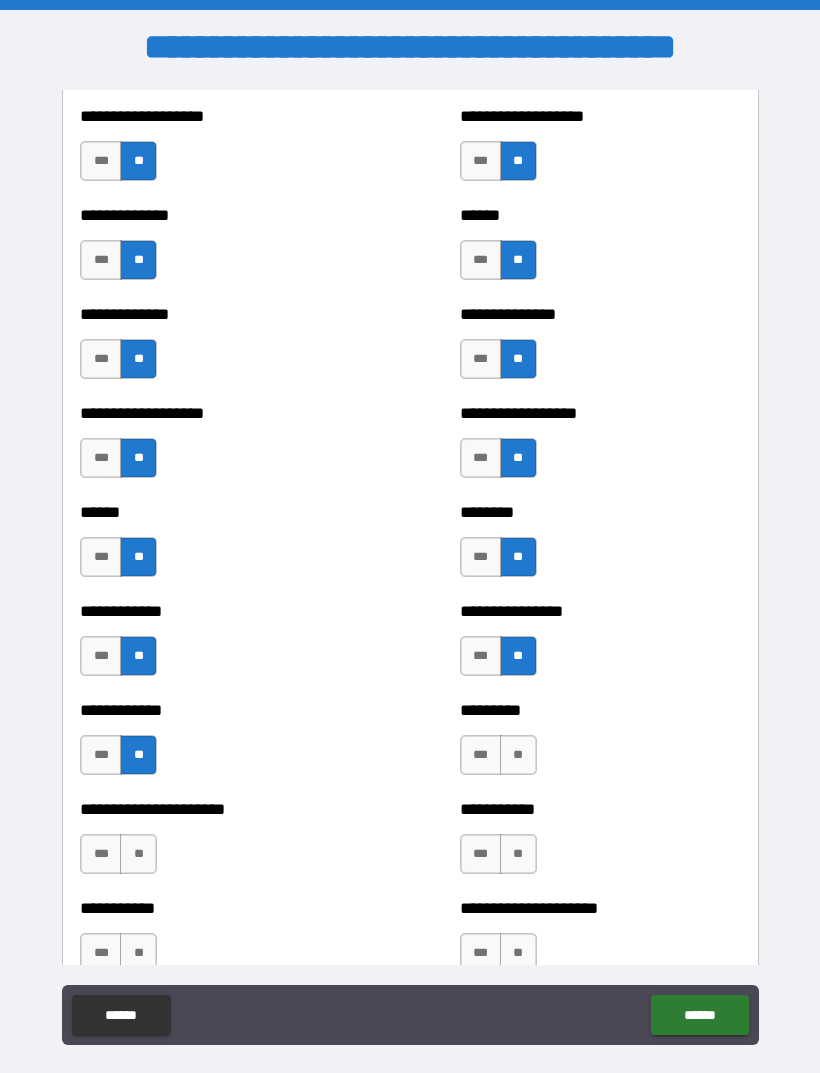 click on "**" at bounding box center (518, 755) 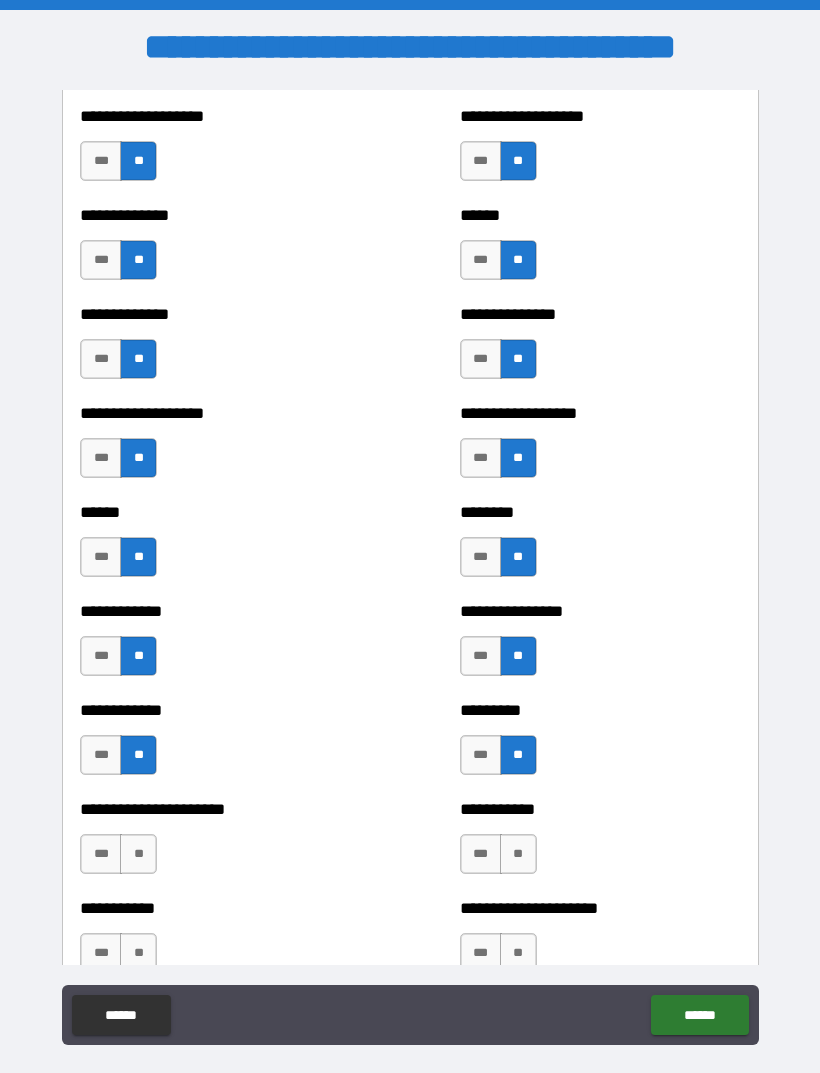 click on "**" at bounding box center (518, 854) 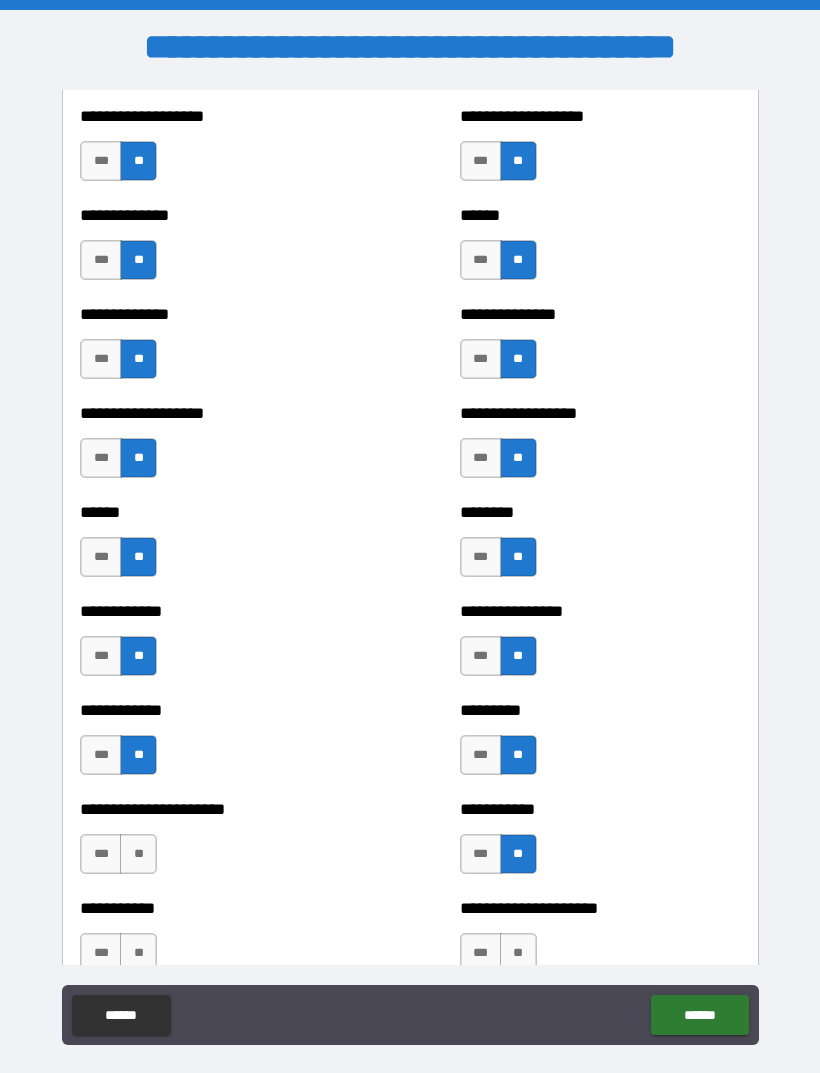 click on "**" at bounding box center (138, 854) 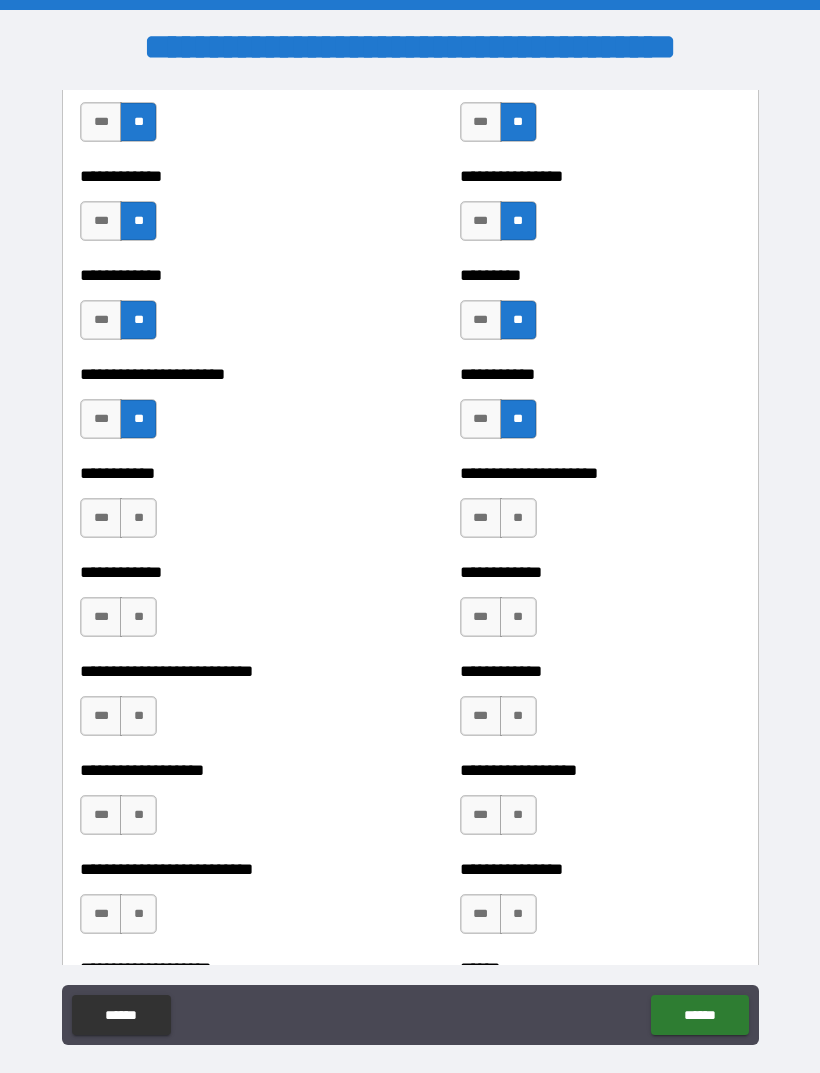 scroll, scrollTop: 5069, scrollLeft: 0, axis: vertical 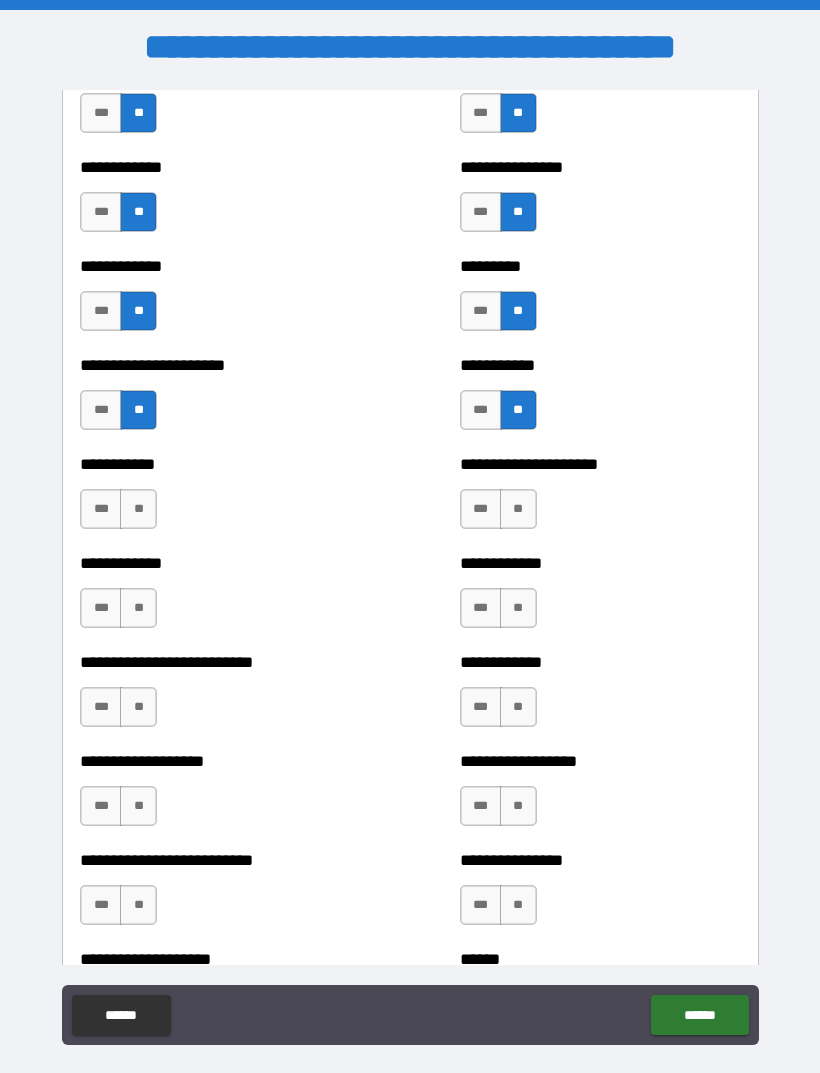 click on "**" at bounding box center [138, 509] 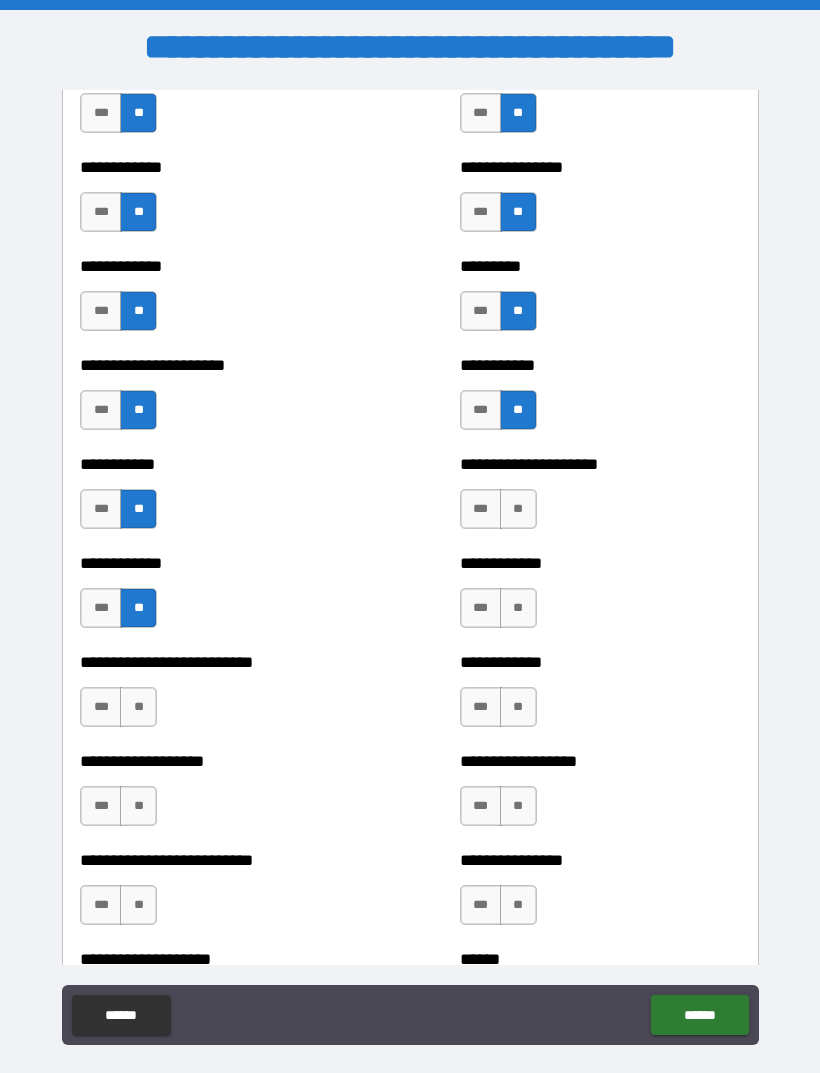 click on "**" at bounding box center (518, 509) 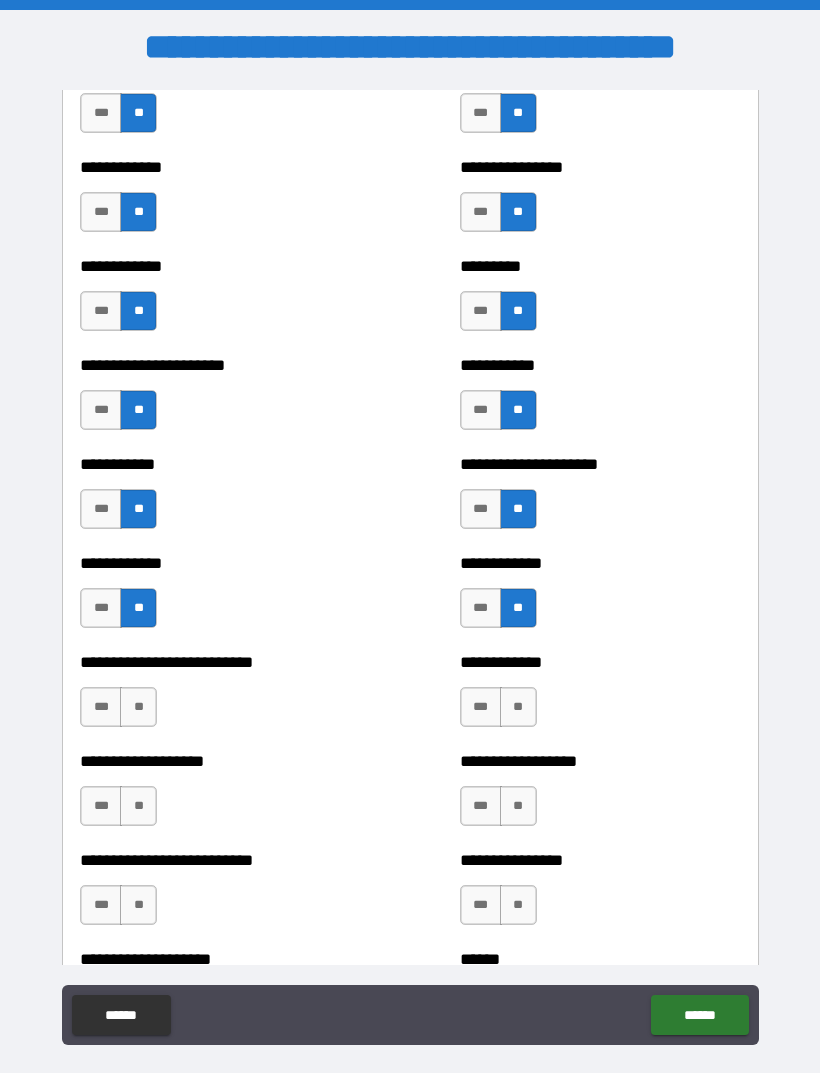click on "**" at bounding box center [518, 707] 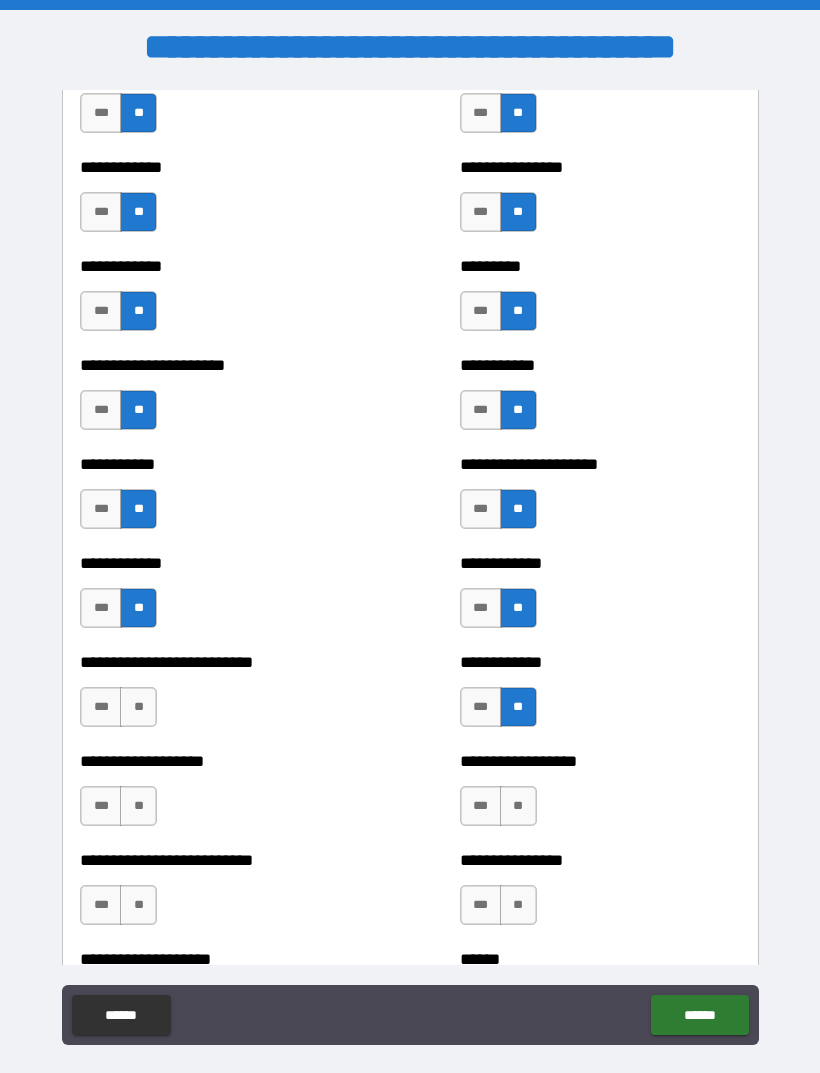 click on "**" at bounding box center (518, 806) 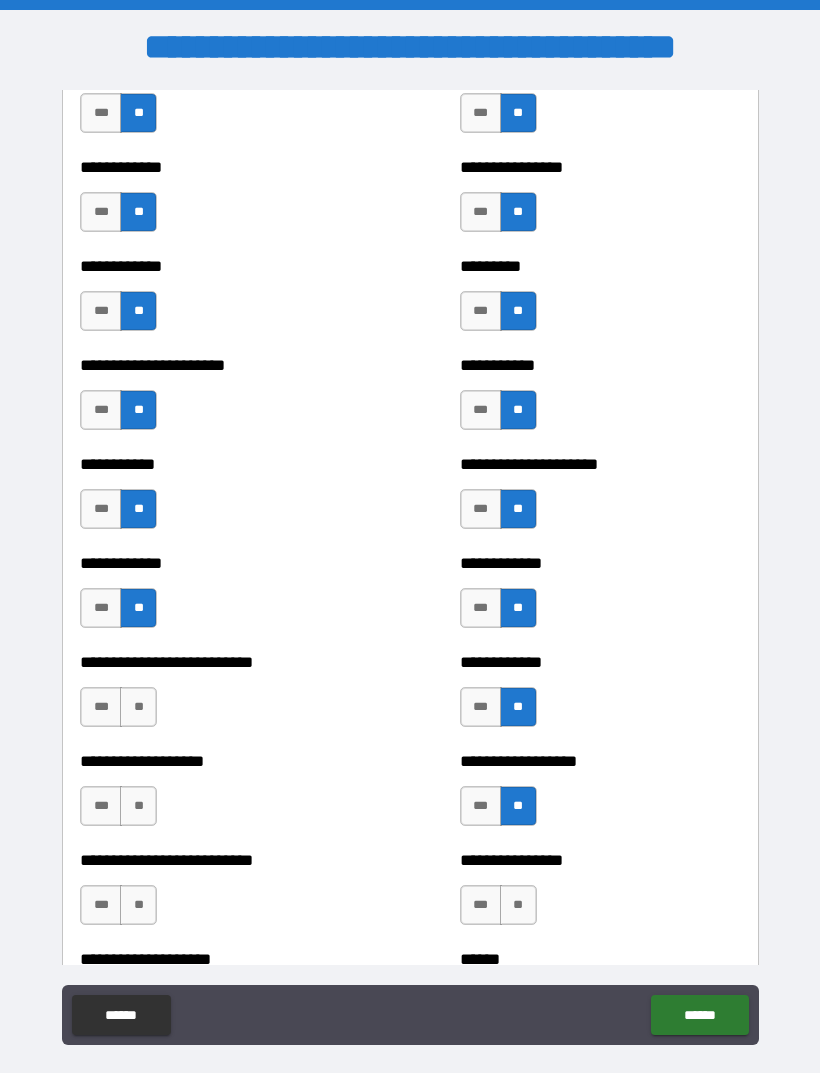 scroll, scrollTop: 5053, scrollLeft: 0, axis: vertical 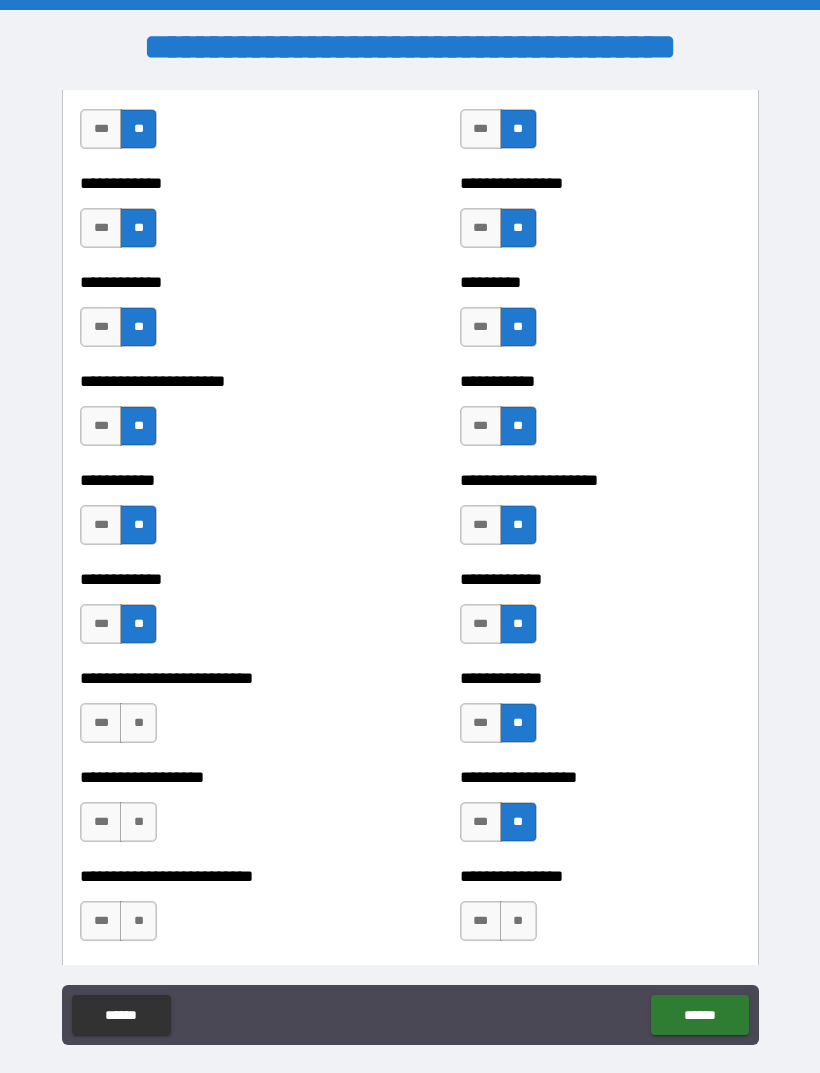 click on "**" at bounding box center [138, 723] 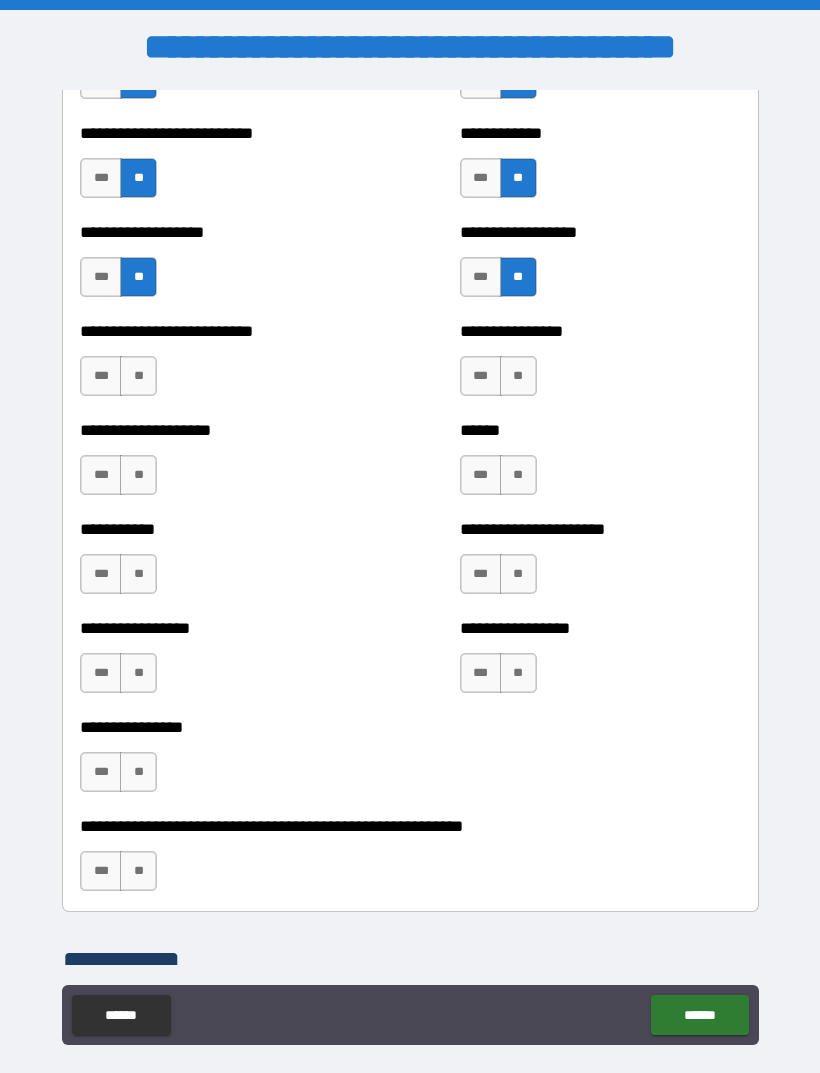 scroll, scrollTop: 5601, scrollLeft: 0, axis: vertical 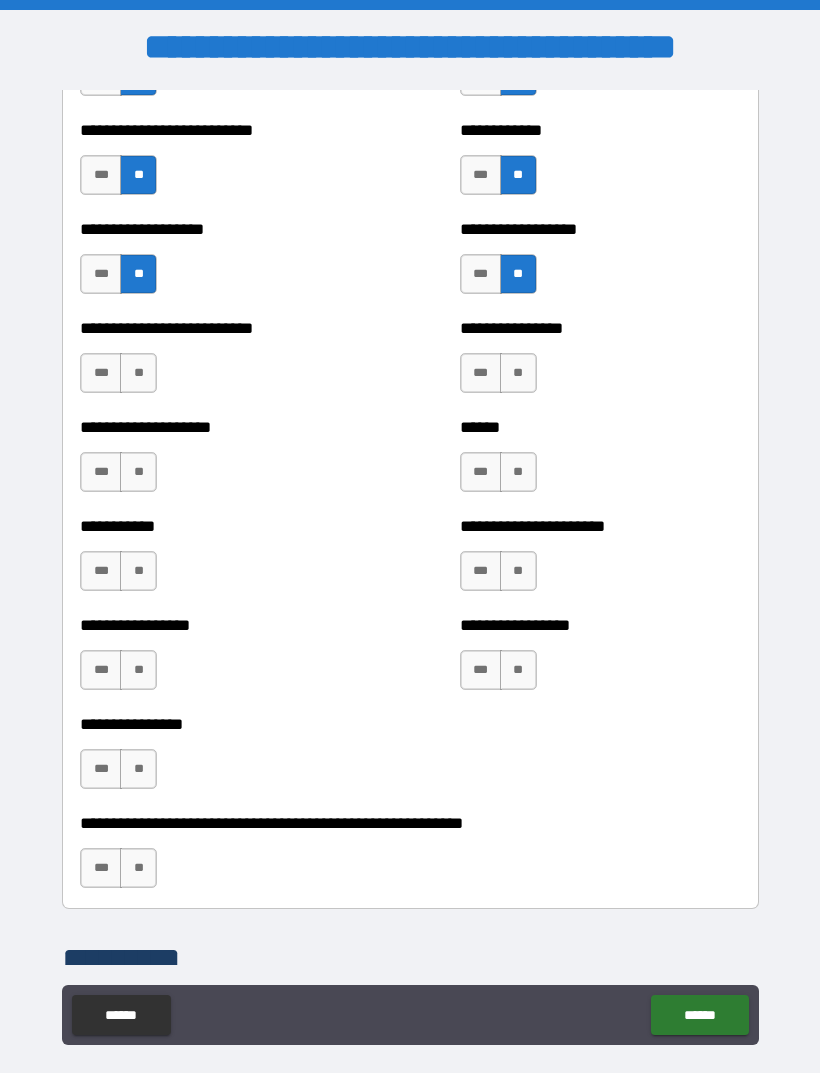 click on "**" at bounding box center [518, 373] 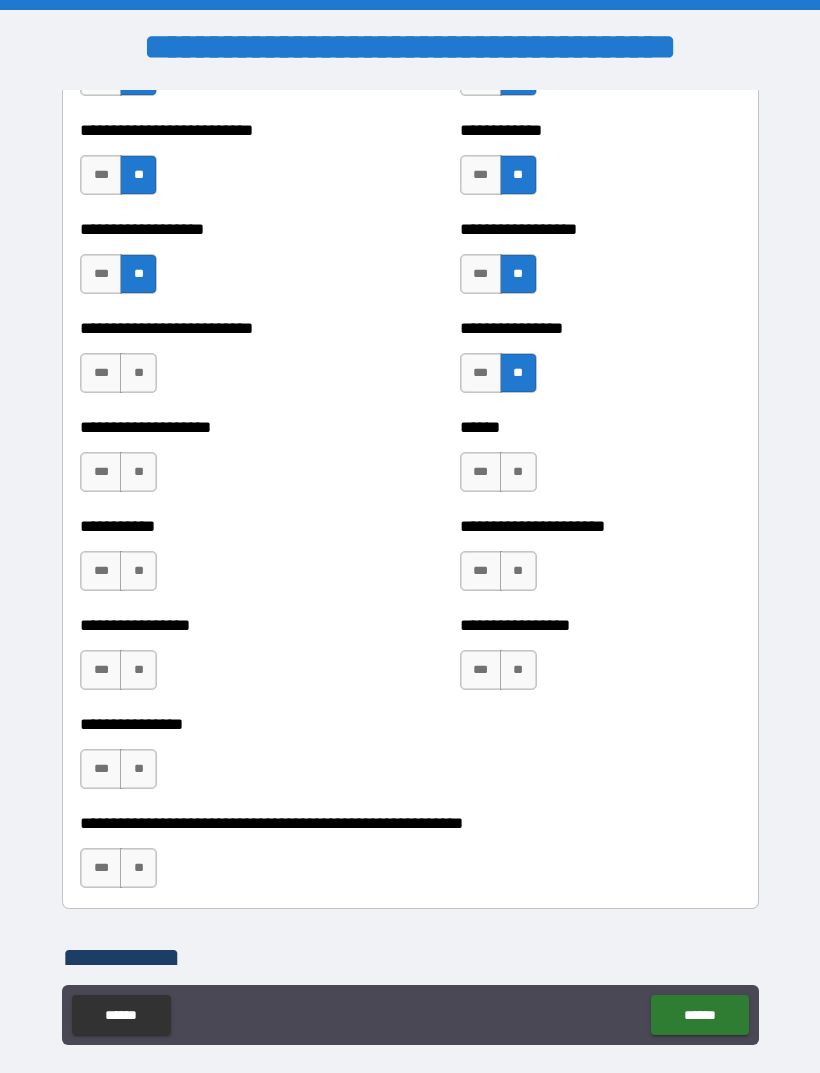 click on "**" at bounding box center (518, 472) 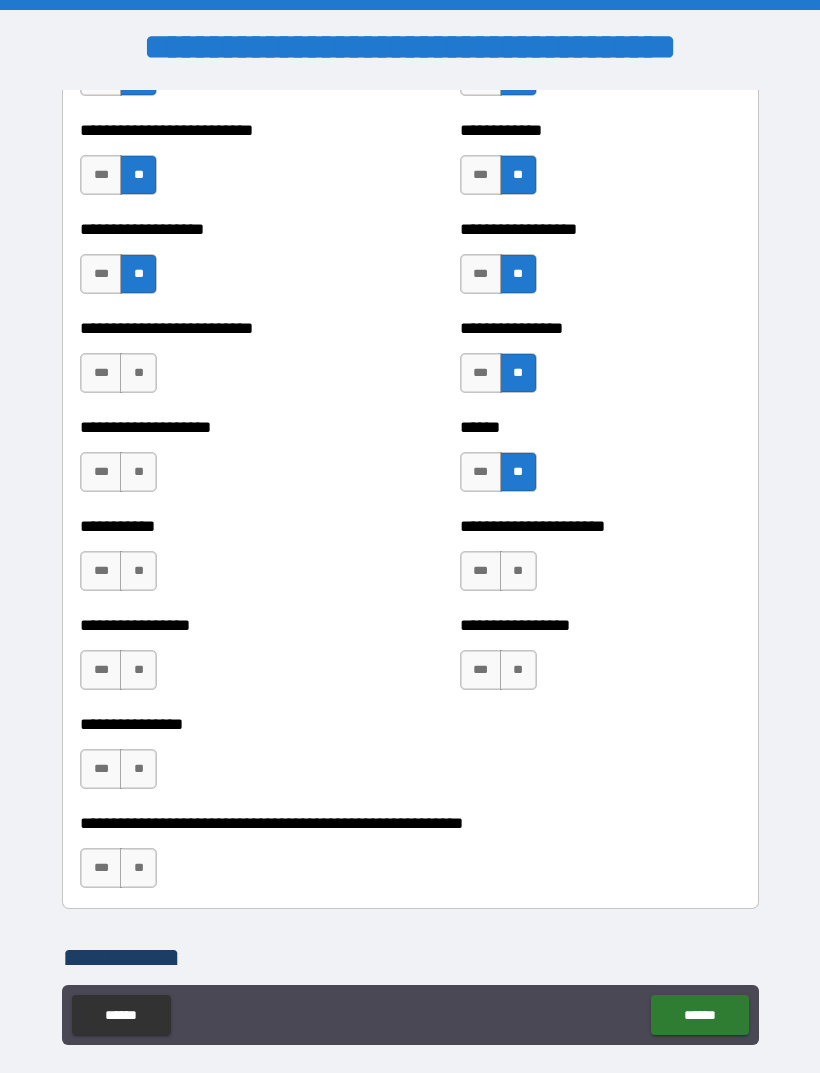 click on "**" at bounding box center (518, 571) 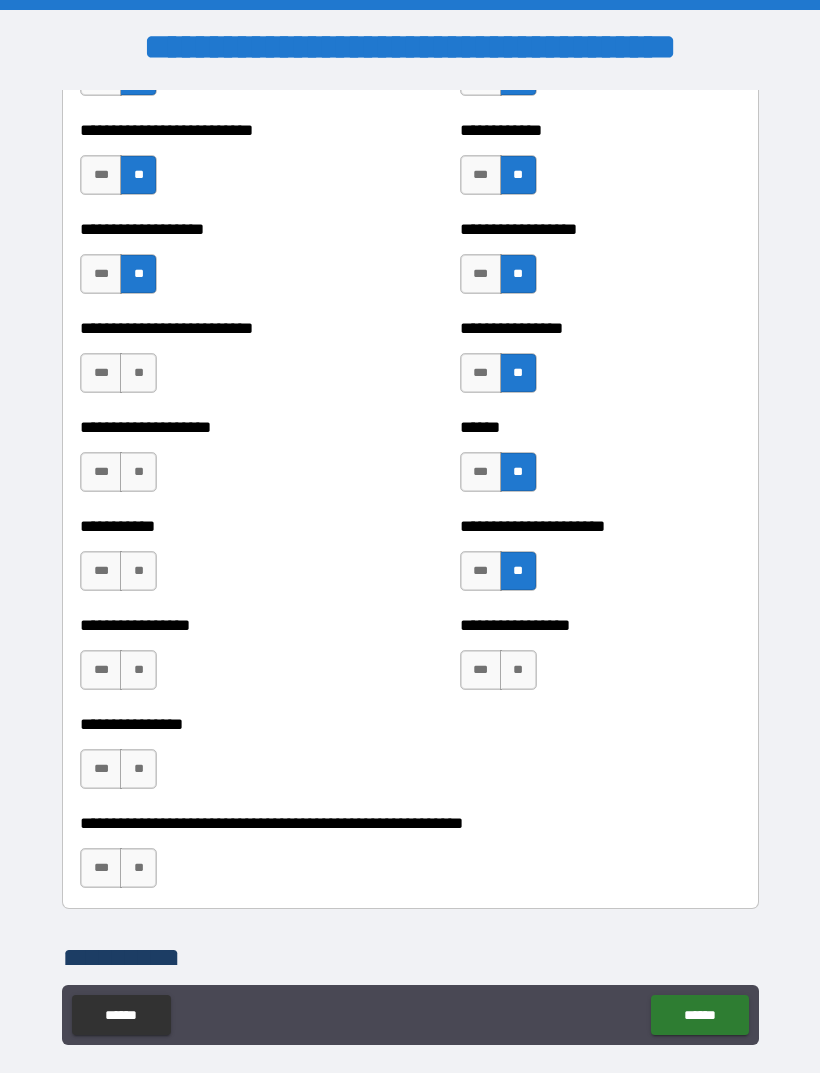click on "**" at bounding box center [518, 670] 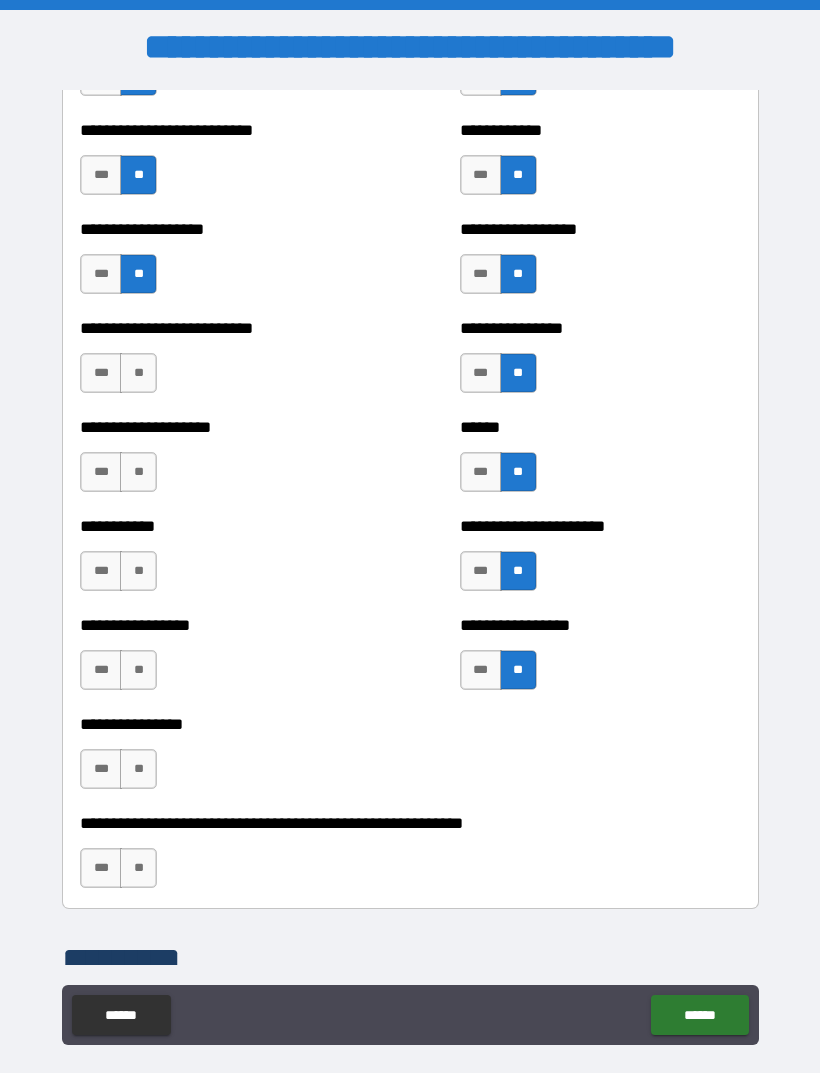click on "**" at bounding box center [138, 373] 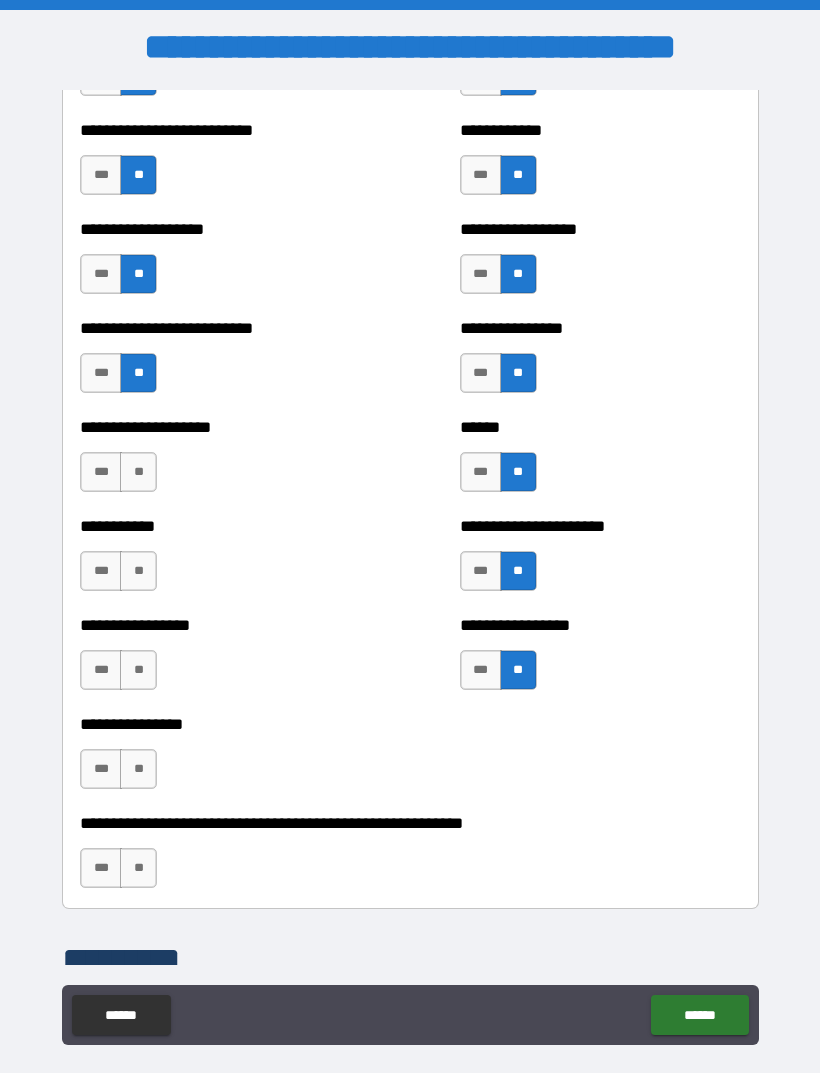 click on "**" at bounding box center [138, 472] 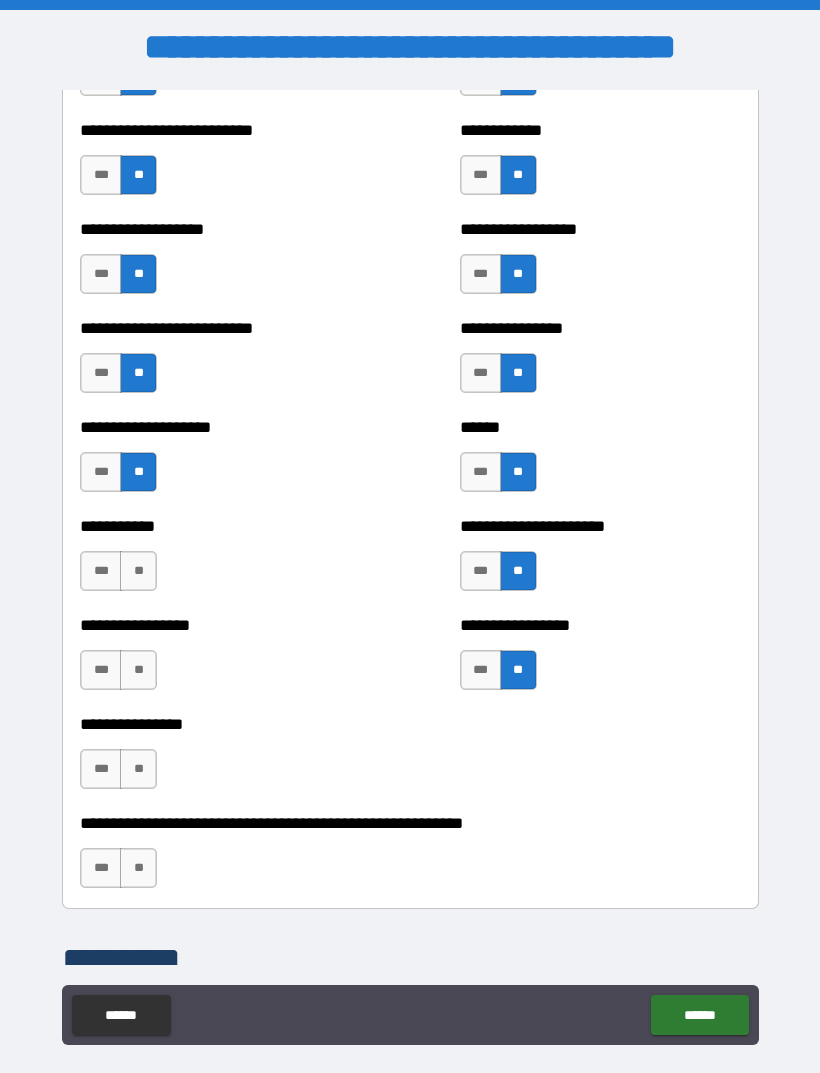 click on "**" at bounding box center (138, 571) 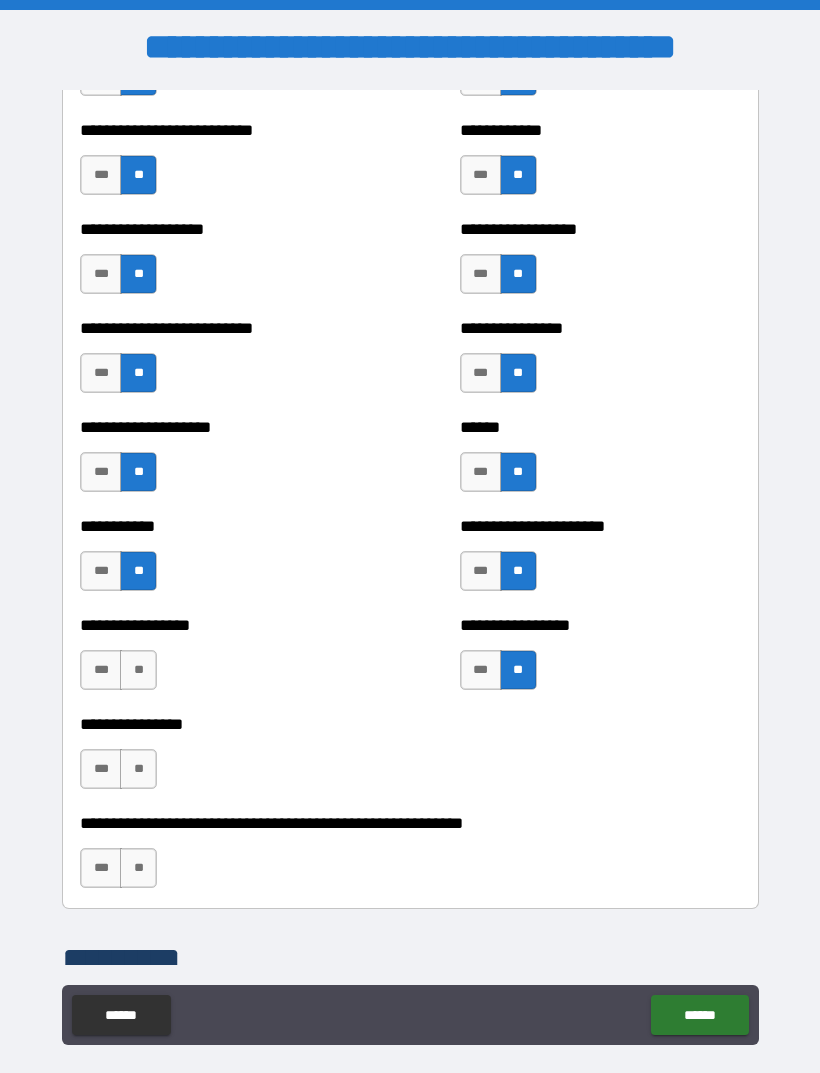 click on "**" at bounding box center (138, 670) 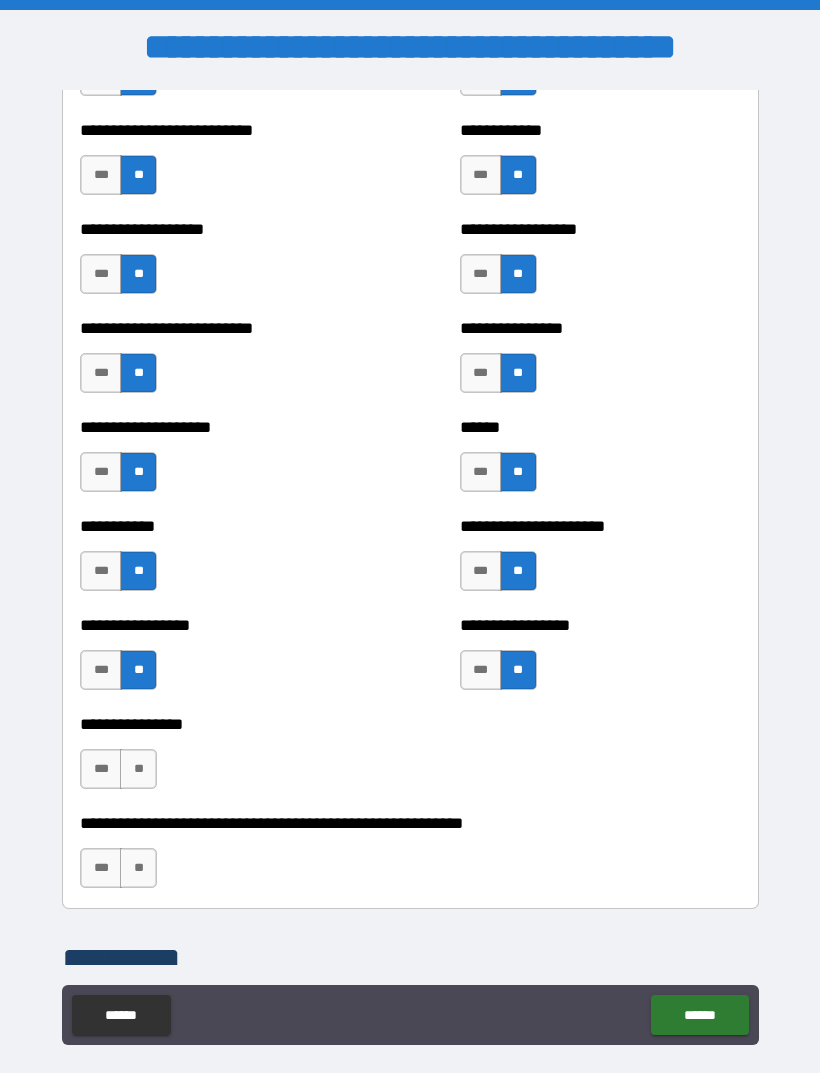 click on "**" at bounding box center (138, 769) 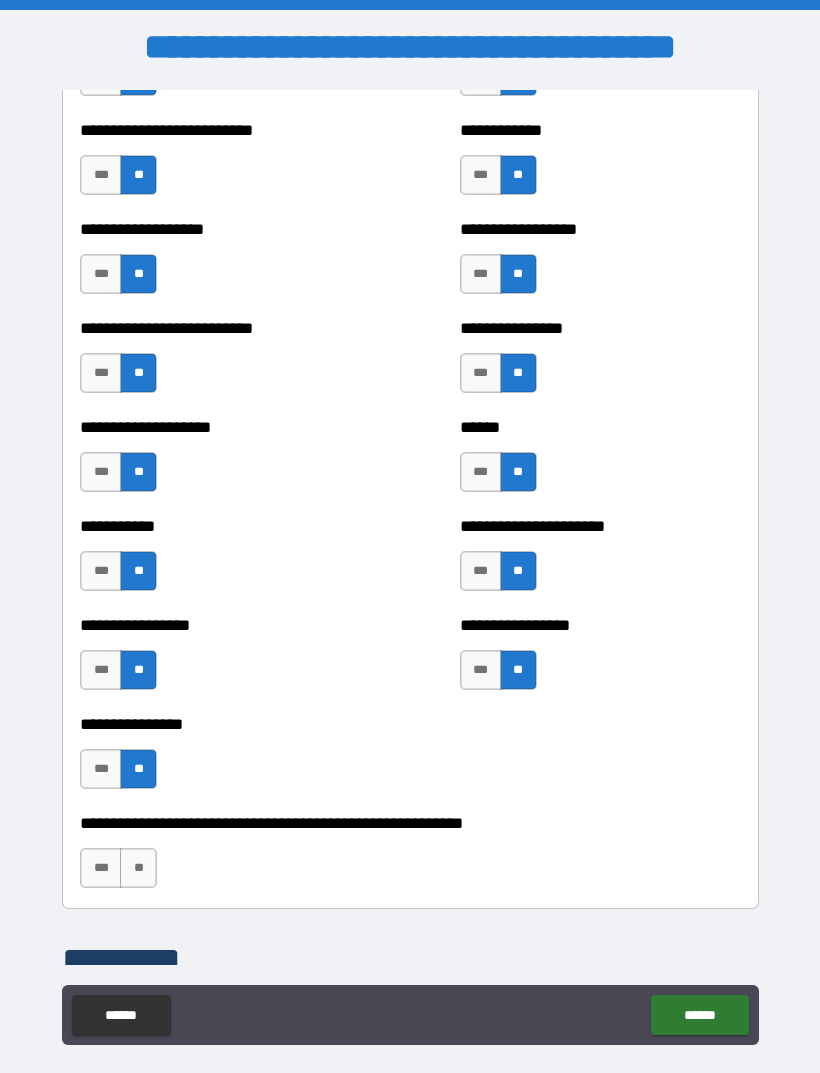 click on "**" at bounding box center (138, 868) 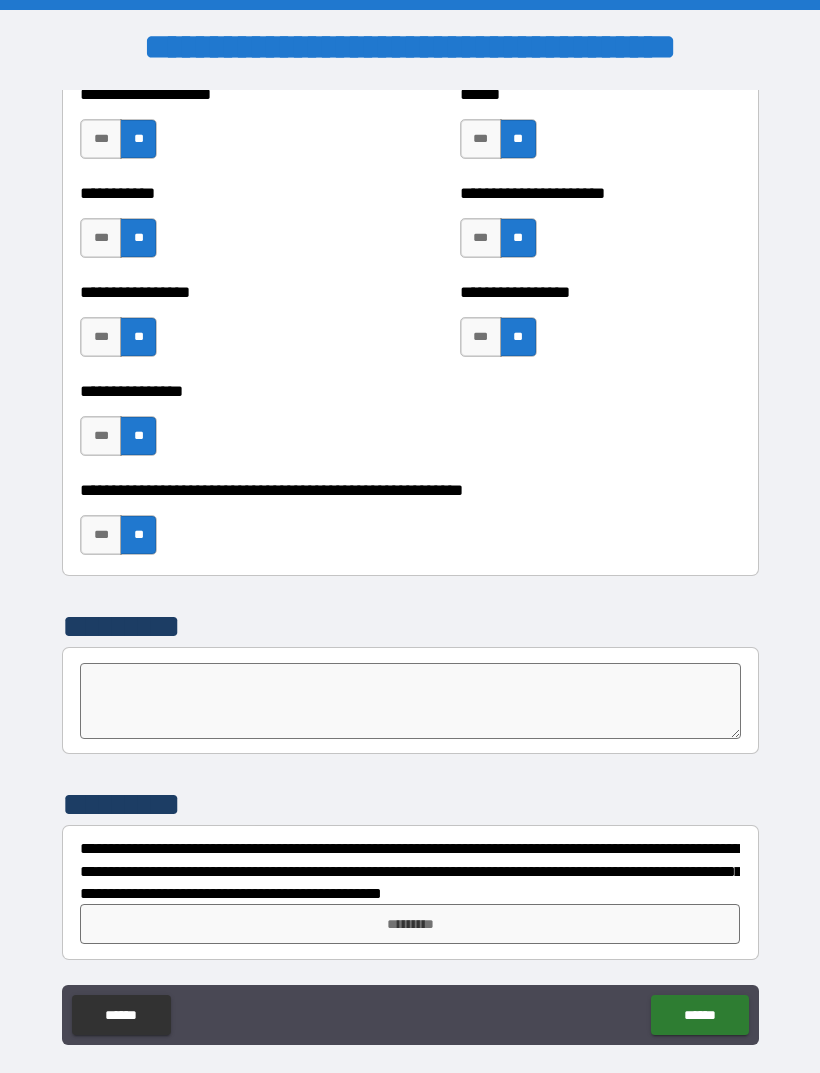 scroll, scrollTop: 5934, scrollLeft: 0, axis: vertical 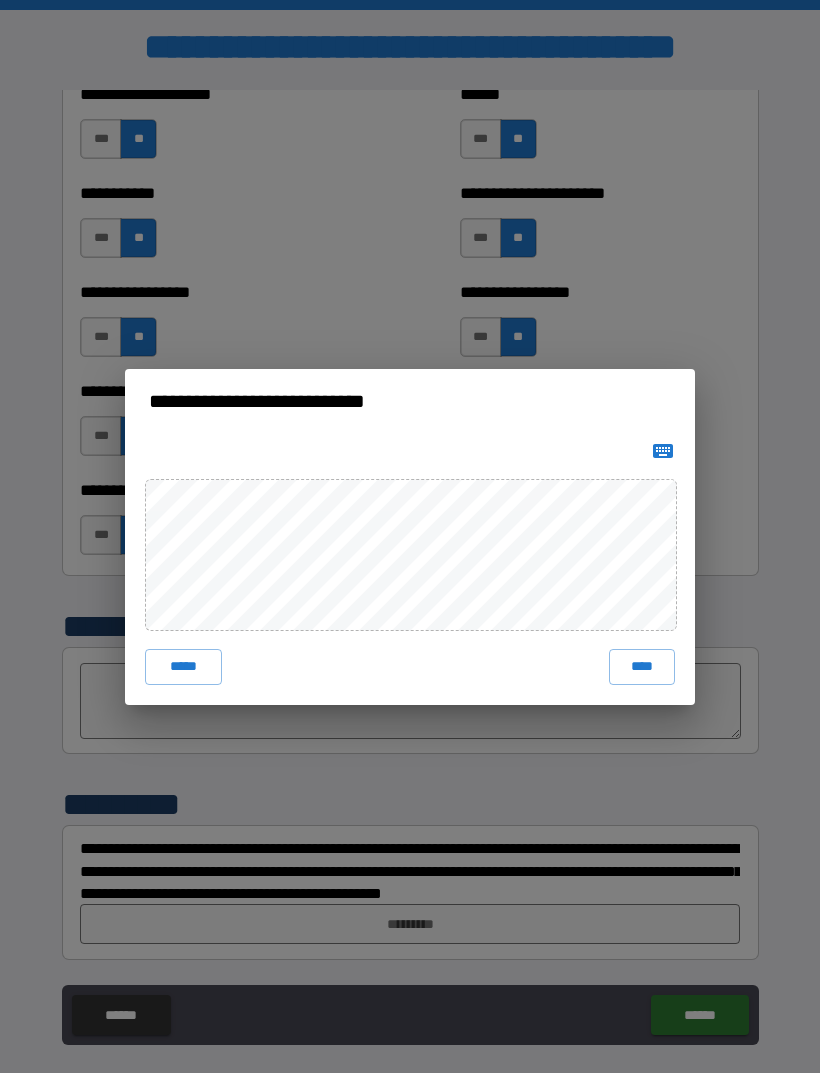 click on "****" at bounding box center [642, 667] 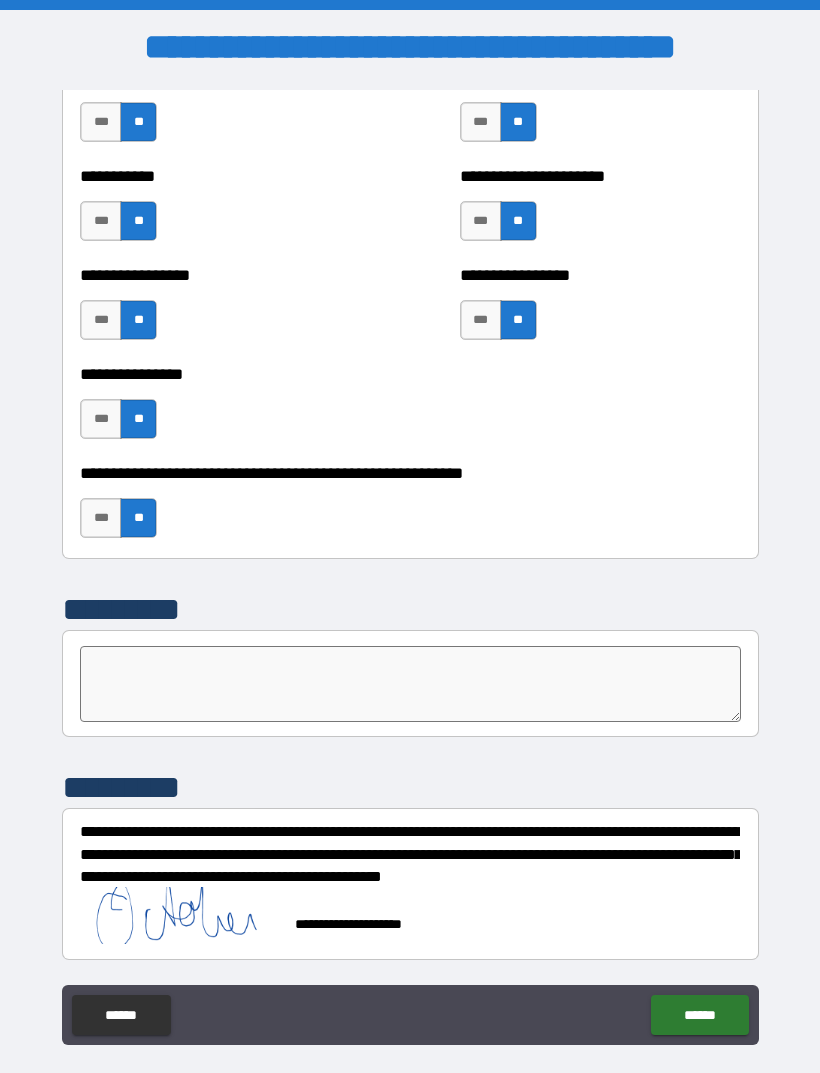 scroll, scrollTop: 5951, scrollLeft: 0, axis: vertical 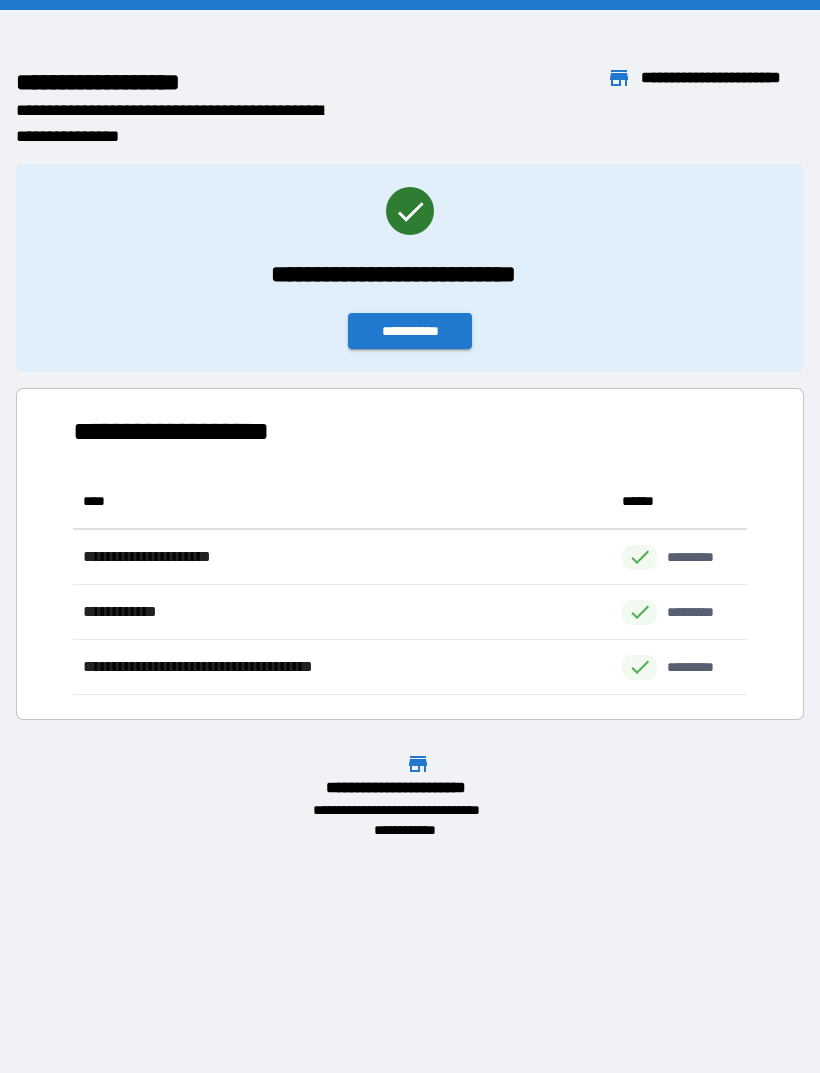click on "**********" at bounding box center (410, 331) 